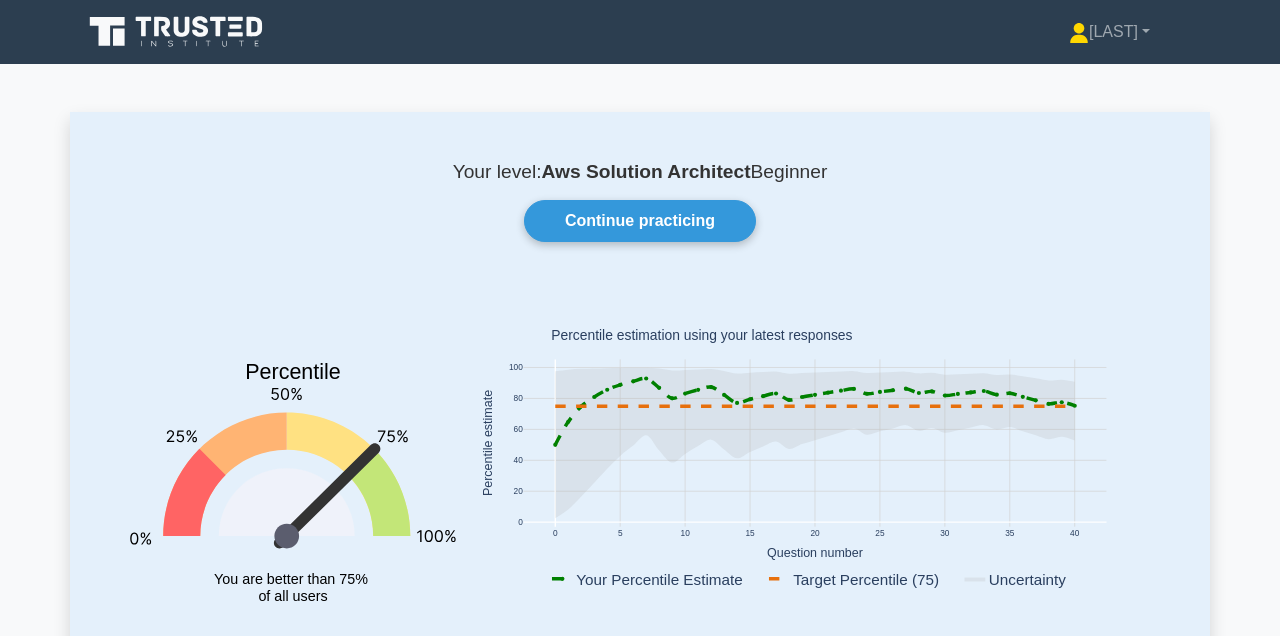 scroll, scrollTop: 1063, scrollLeft: 0, axis: vertical 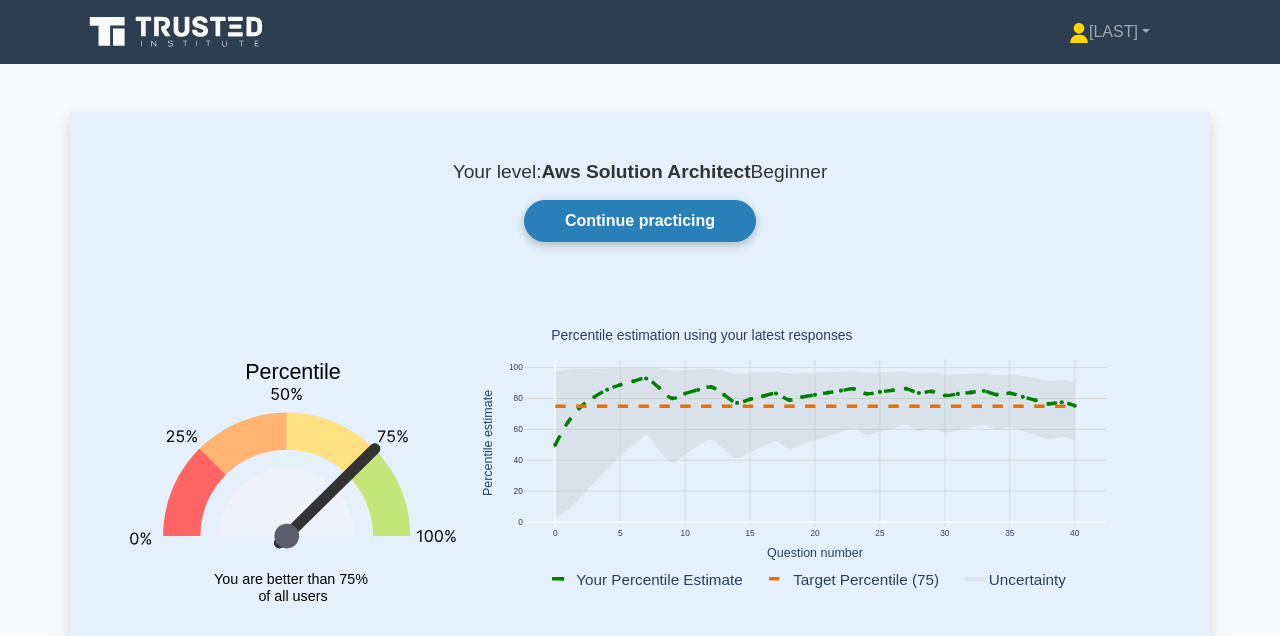 click on "Continue practicing" at bounding box center [640, 221] 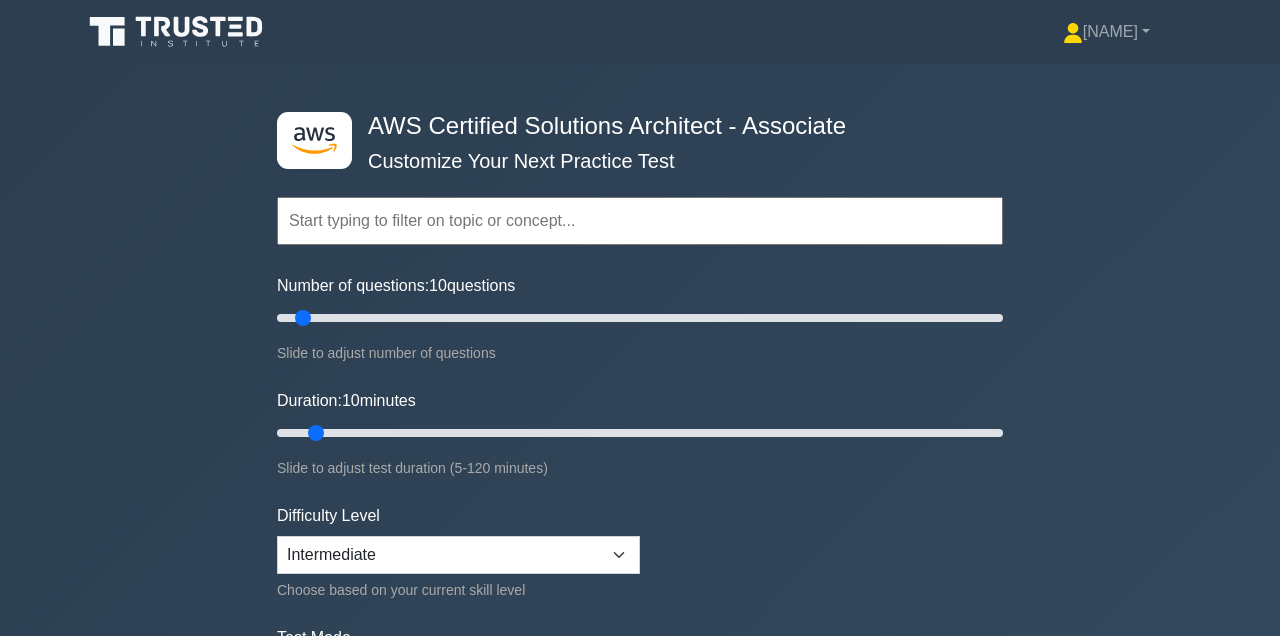 scroll, scrollTop: 0, scrollLeft: 0, axis: both 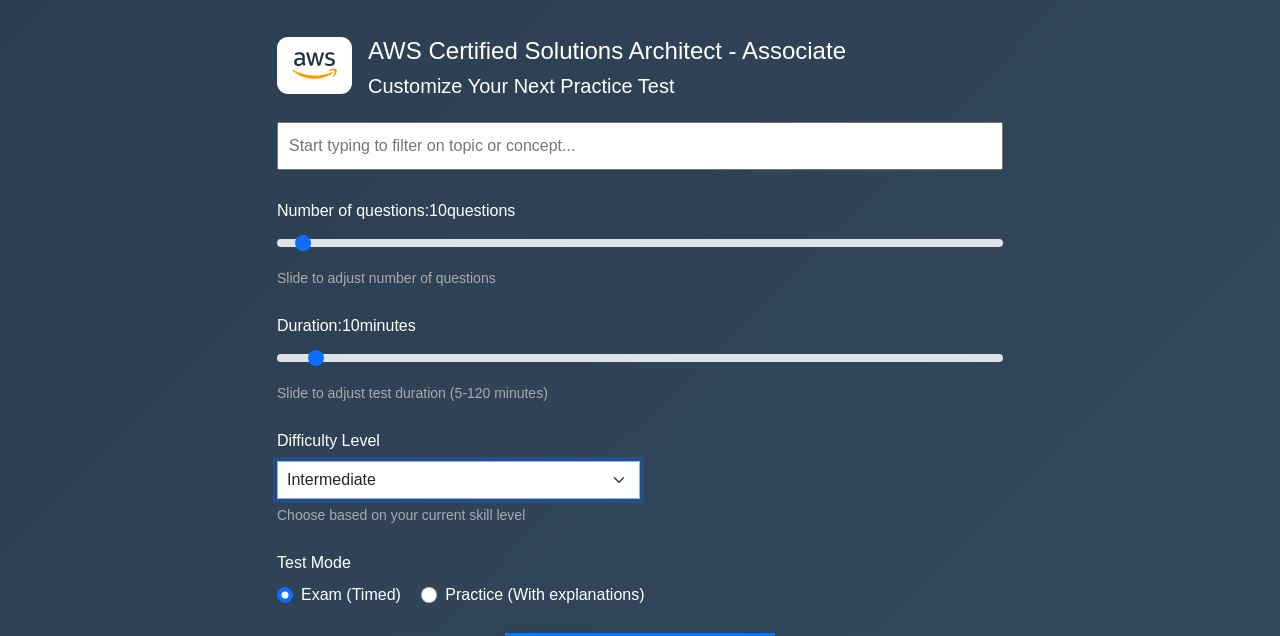 click on "Beginner
Intermediate
Expert" at bounding box center (458, 480) 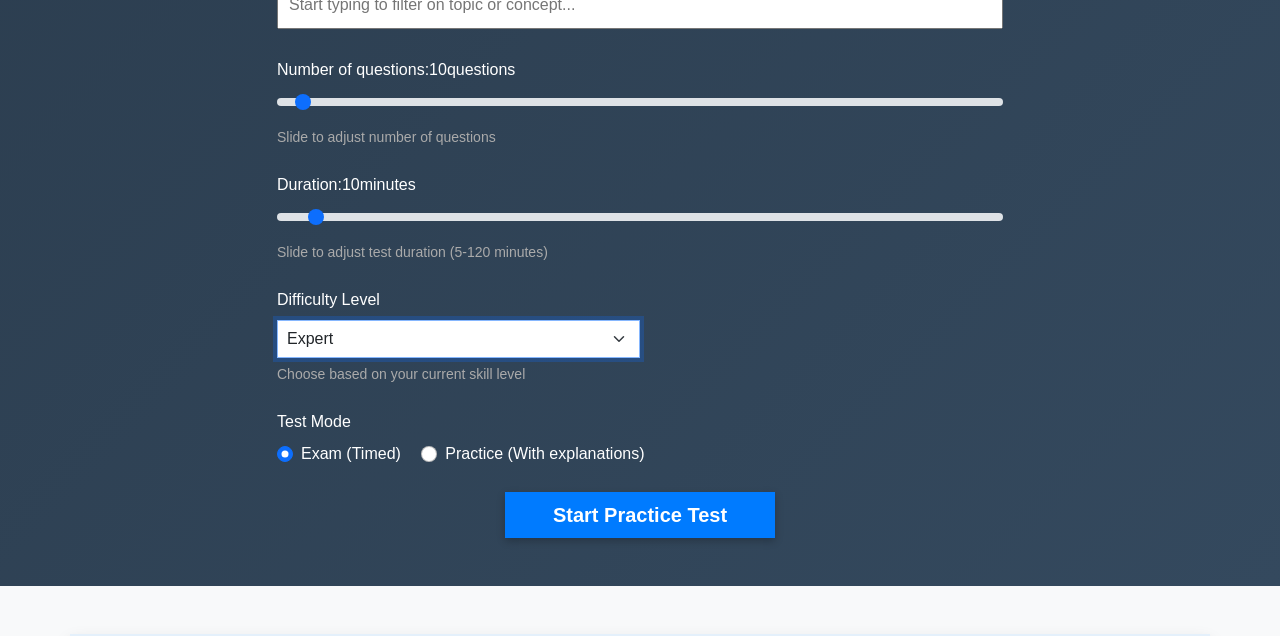 scroll, scrollTop: 225, scrollLeft: 0, axis: vertical 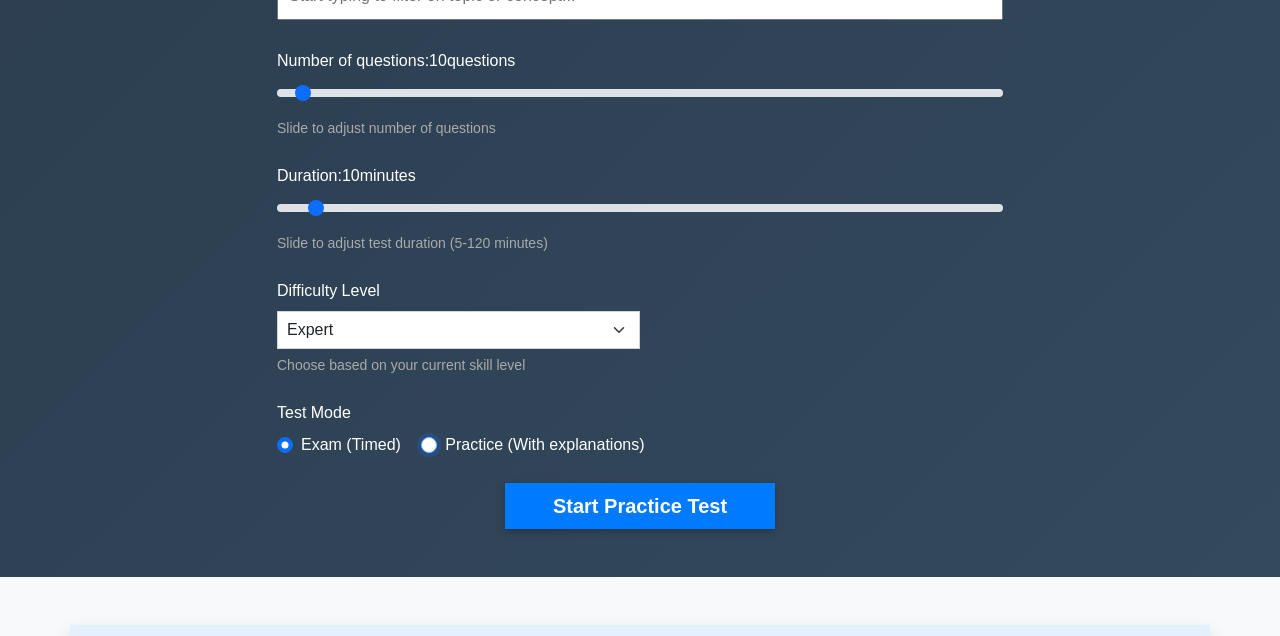 click at bounding box center [429, 445] 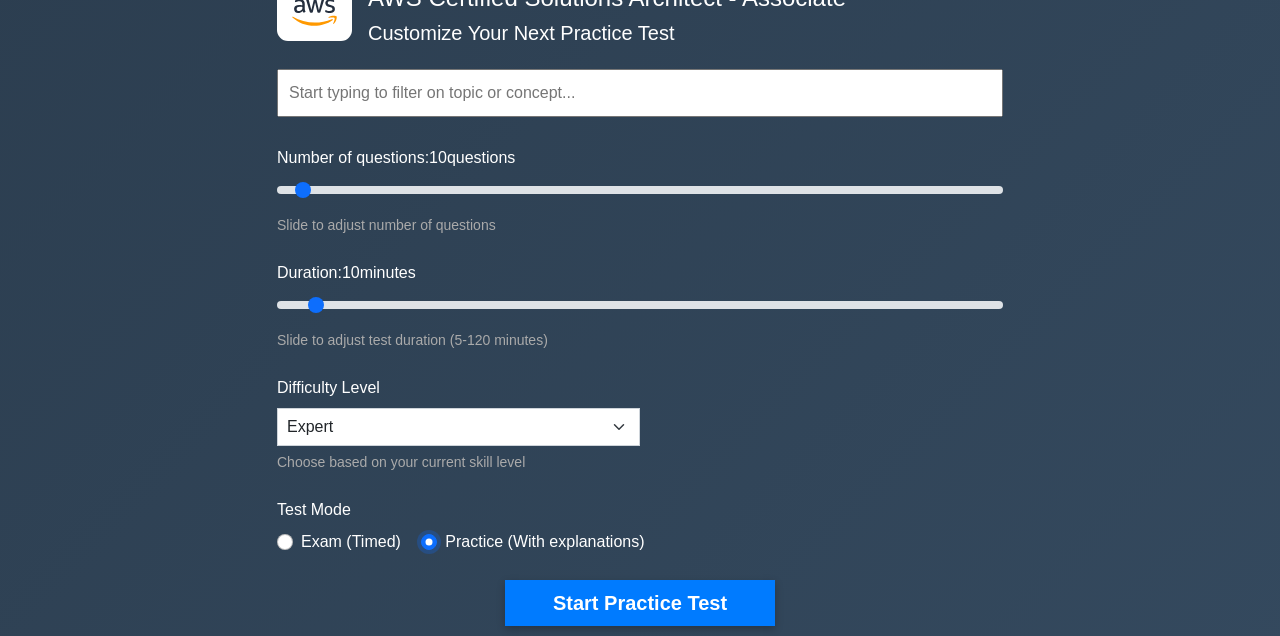 scroll, scrollTop: 134, scrollLeft: 0, axis: vertical 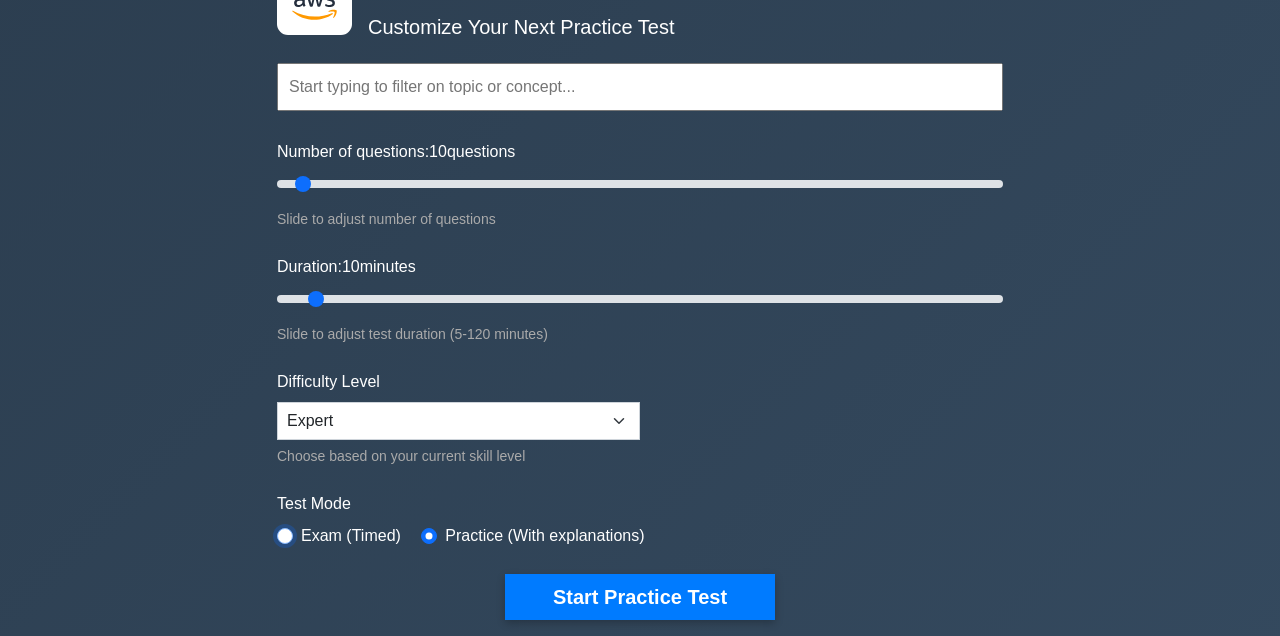 click at bounding box center (285, 536) 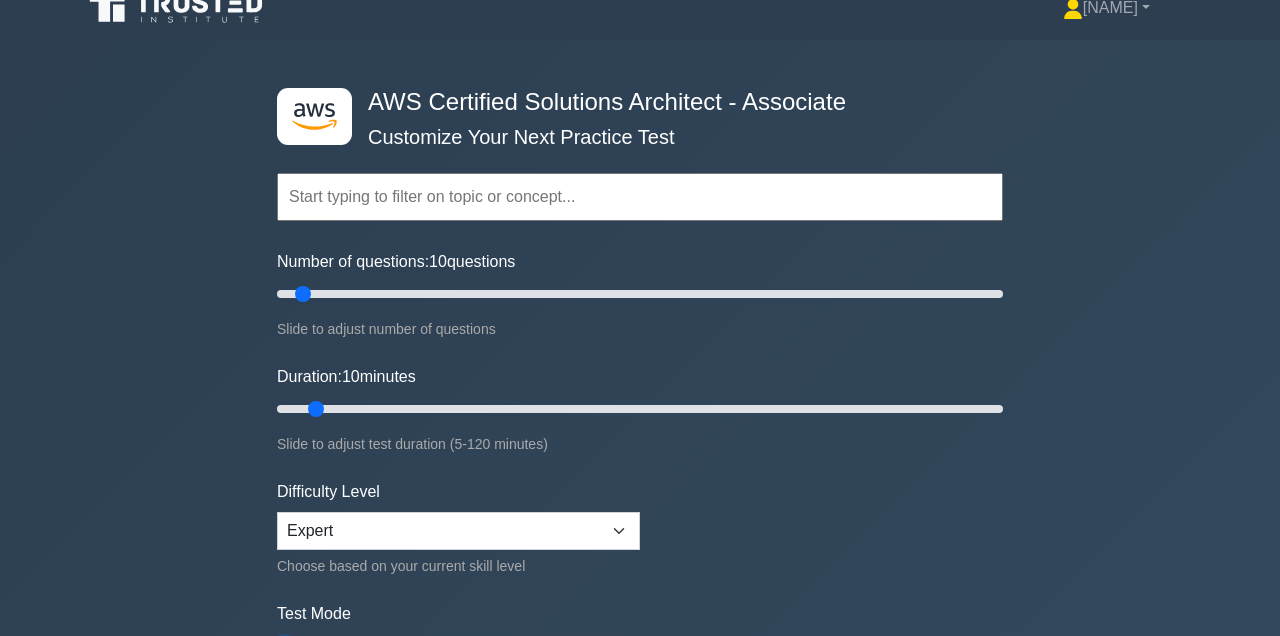 scroll, scrollTop: 0, scrollLeft: 0, axis: both 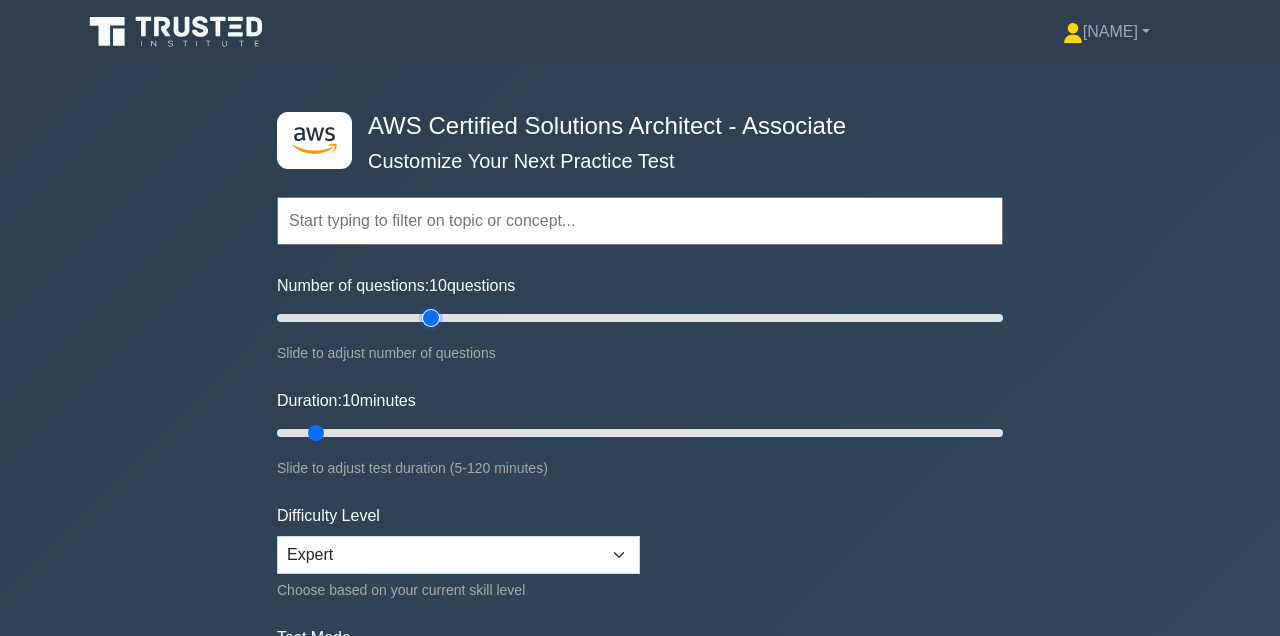 click on "Number of questions:  10  questions" at bounding box center (640, 318) 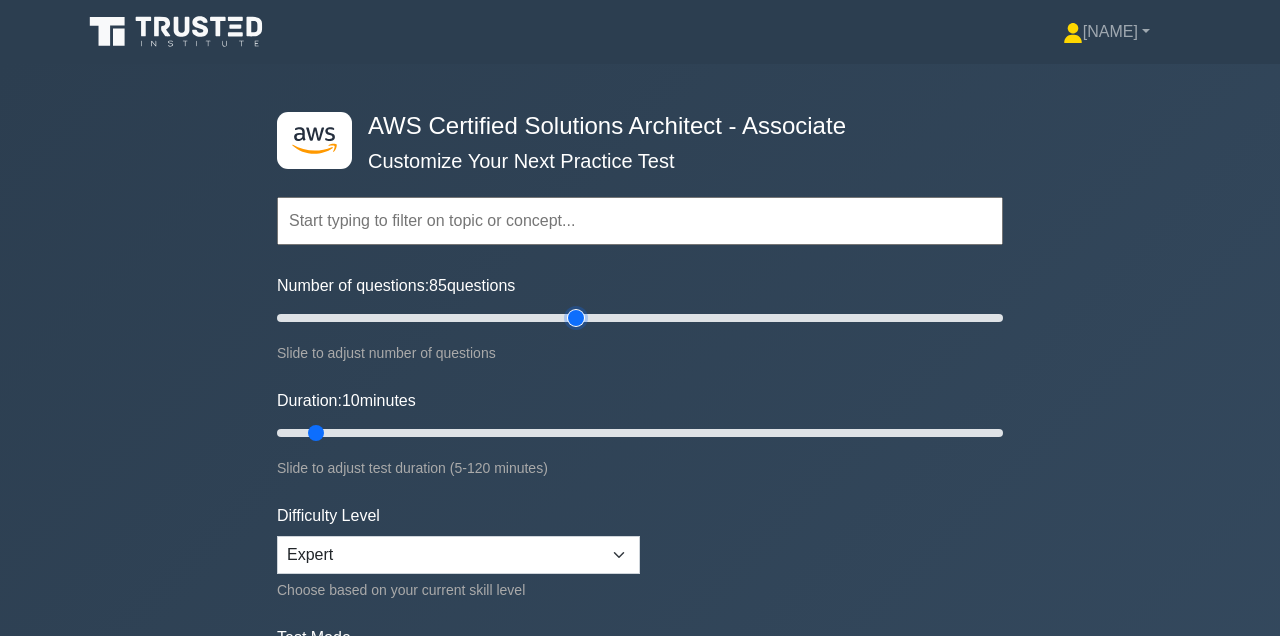 click on "Number of questions:  85  questions" at bounding box center (640, 318) 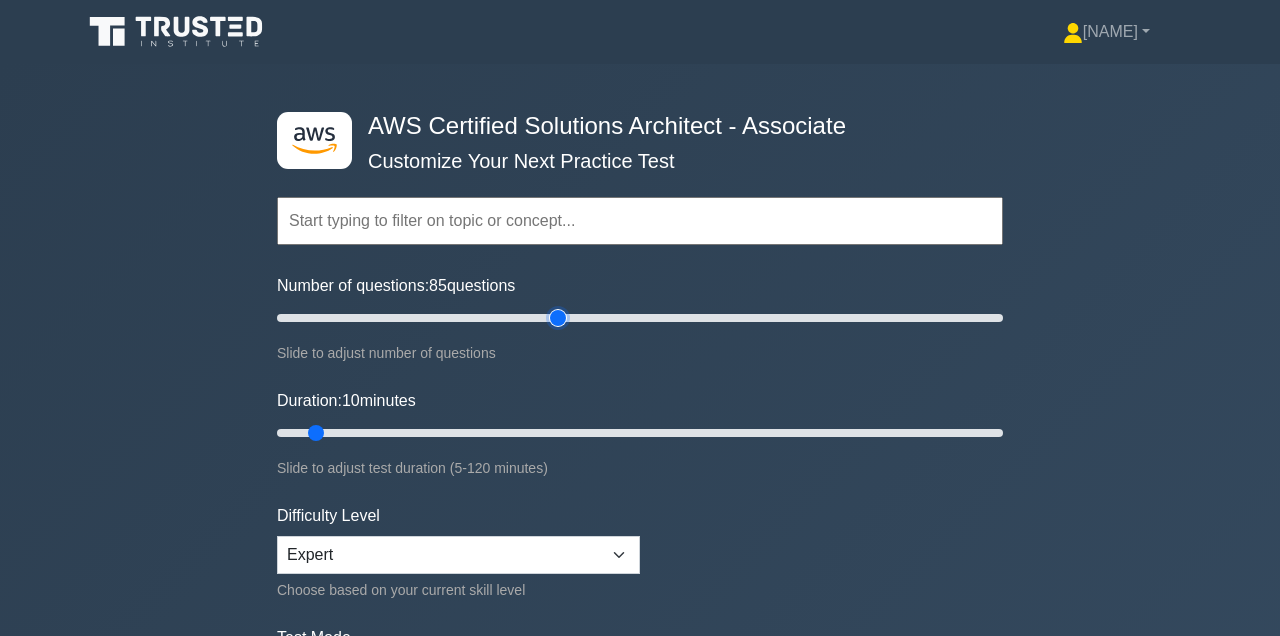 click on "Number of questions:  85  questions" at bounding box center [640, 318] 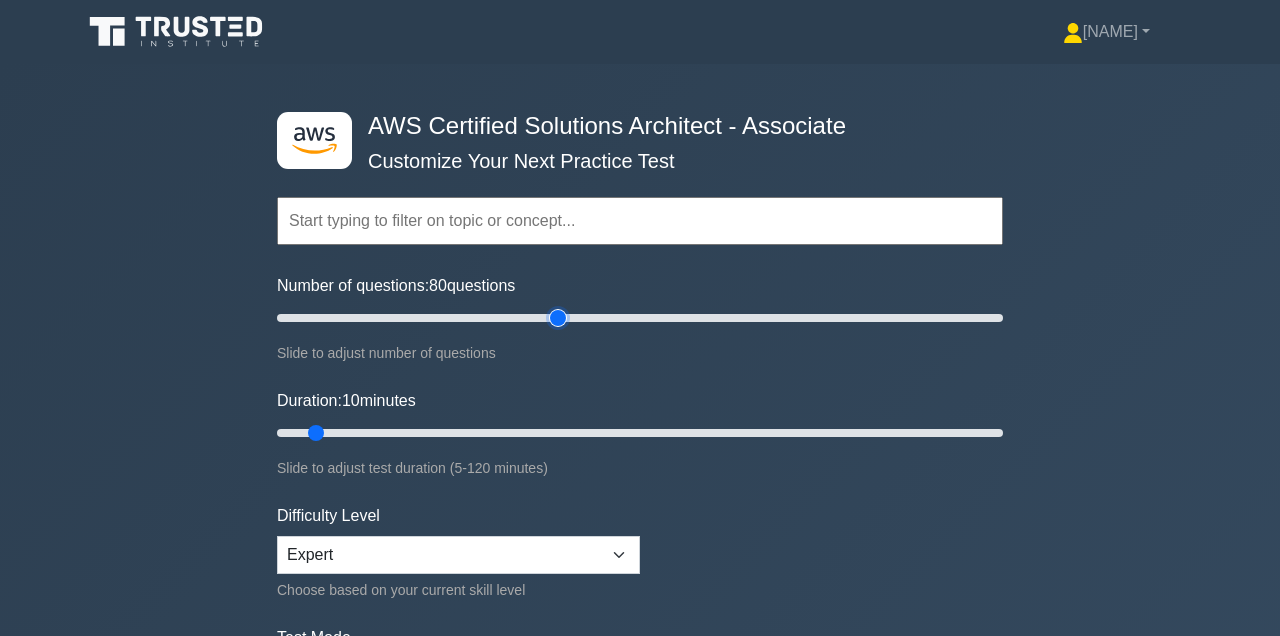 click on "Number of questions:  80  questions" at bounding box center [640, 318] 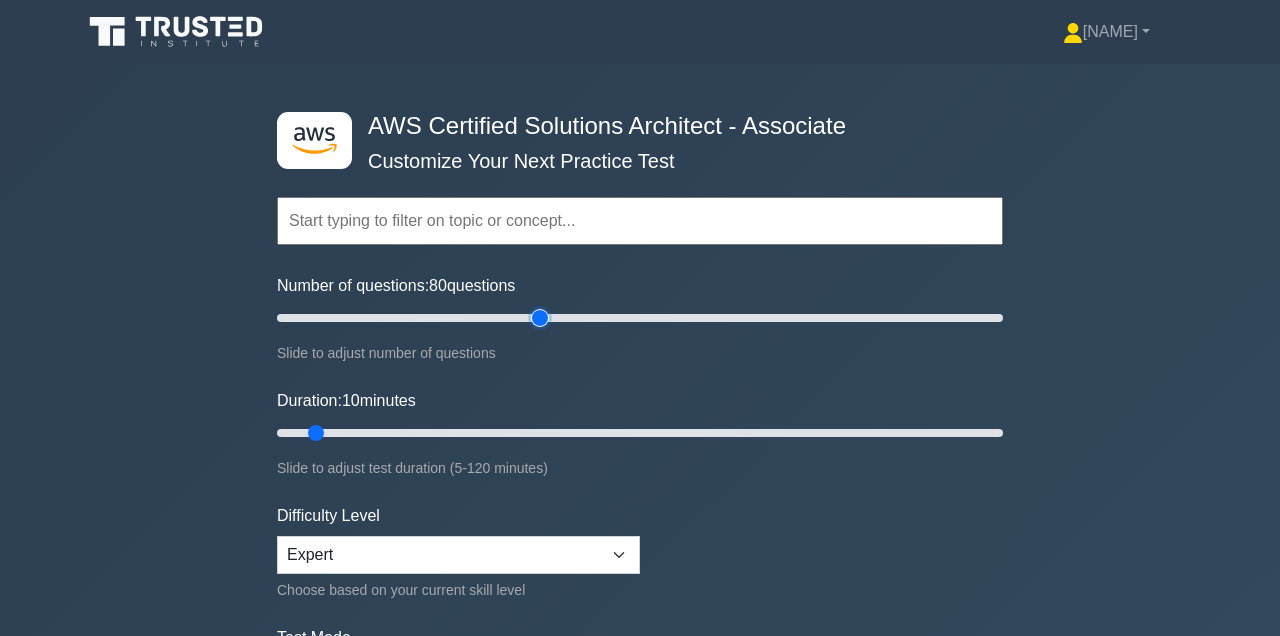 click on "Number of questions:  80  questions" at bounding box center [640, 318] 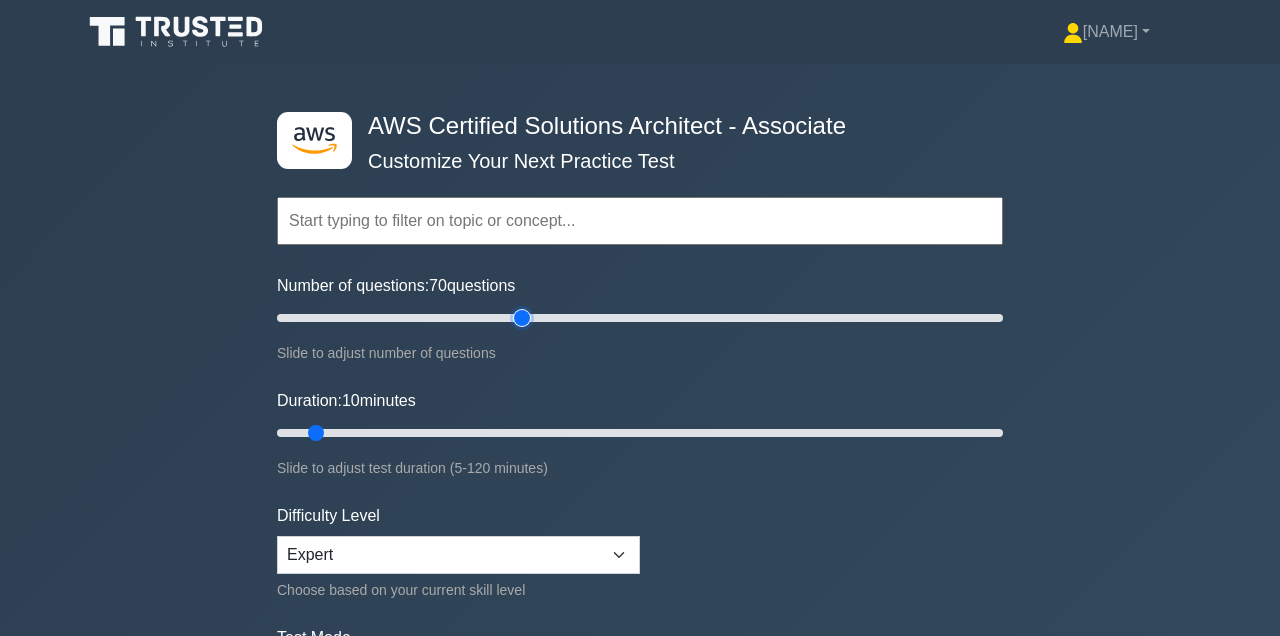 click on "Number of questions:  70  questions" at bounding box center (640, 318) 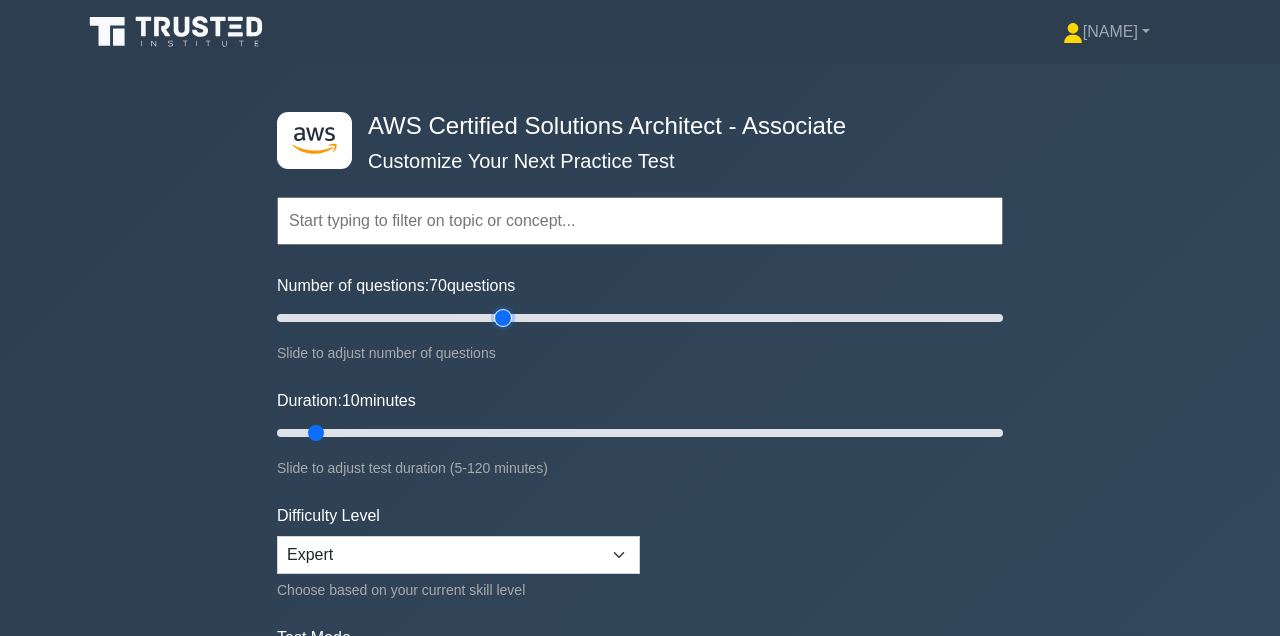 type on "65" 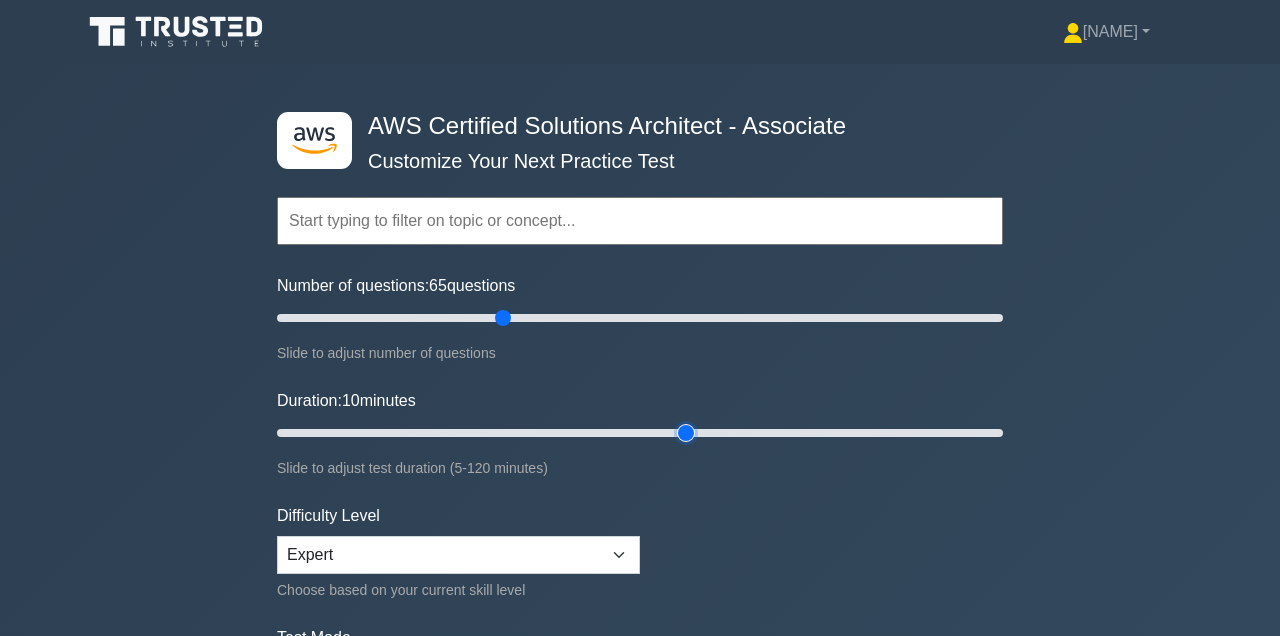 click on "Duration:  10  minutes" at bounding box center [640, 433] 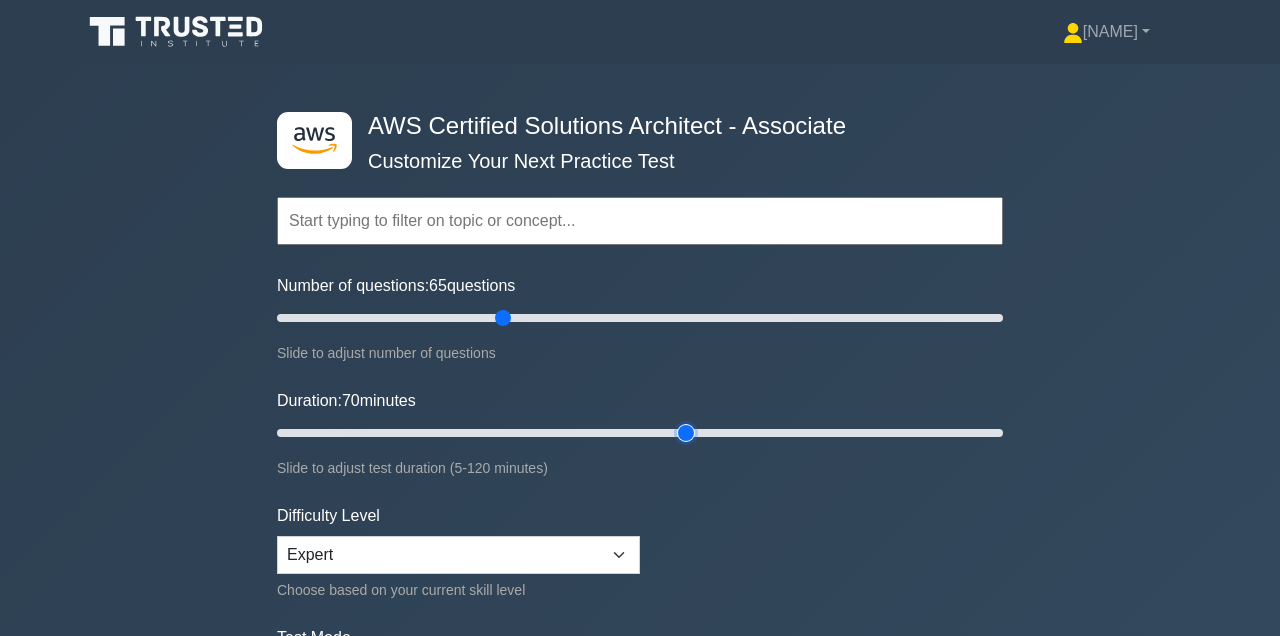 click on "Duration:  70  minutes" at bounding box center (640, 433) 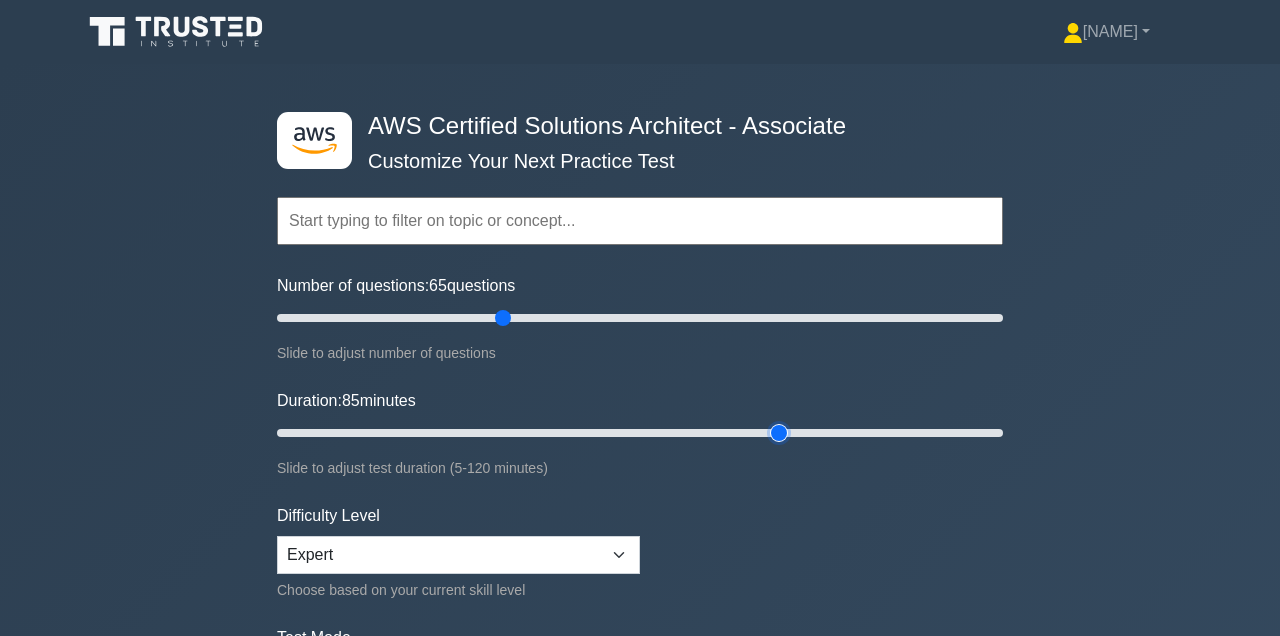 click on "Duration:  85  minutes" at bounding box center (640, 433) 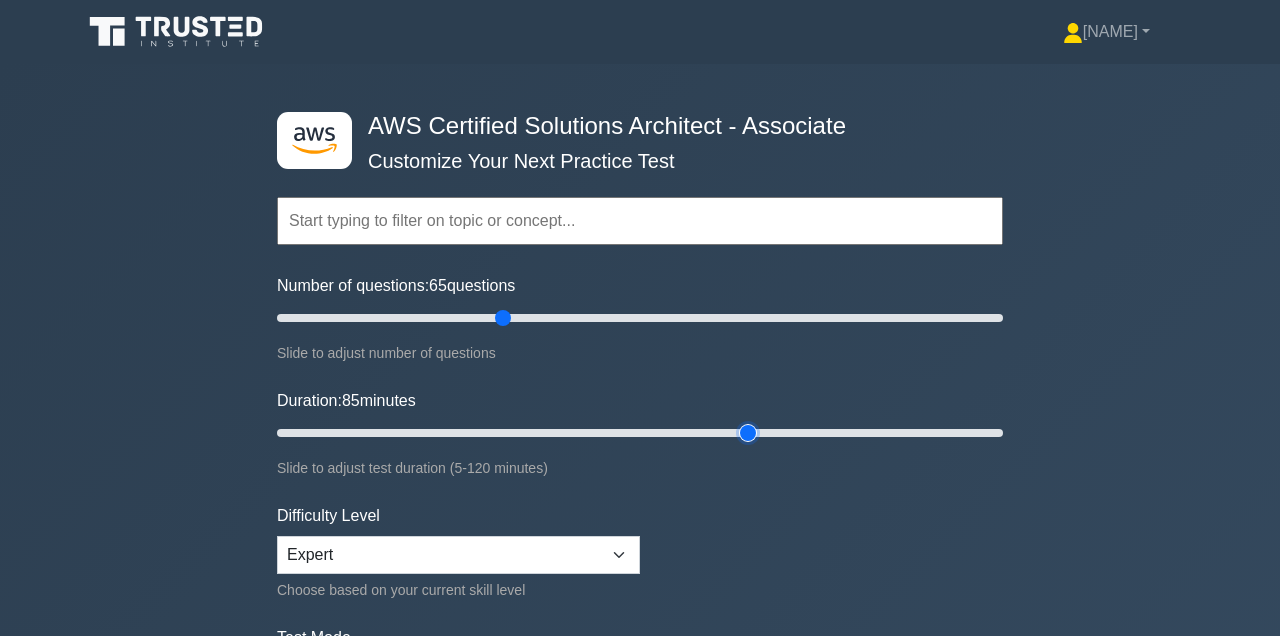 type on "80" 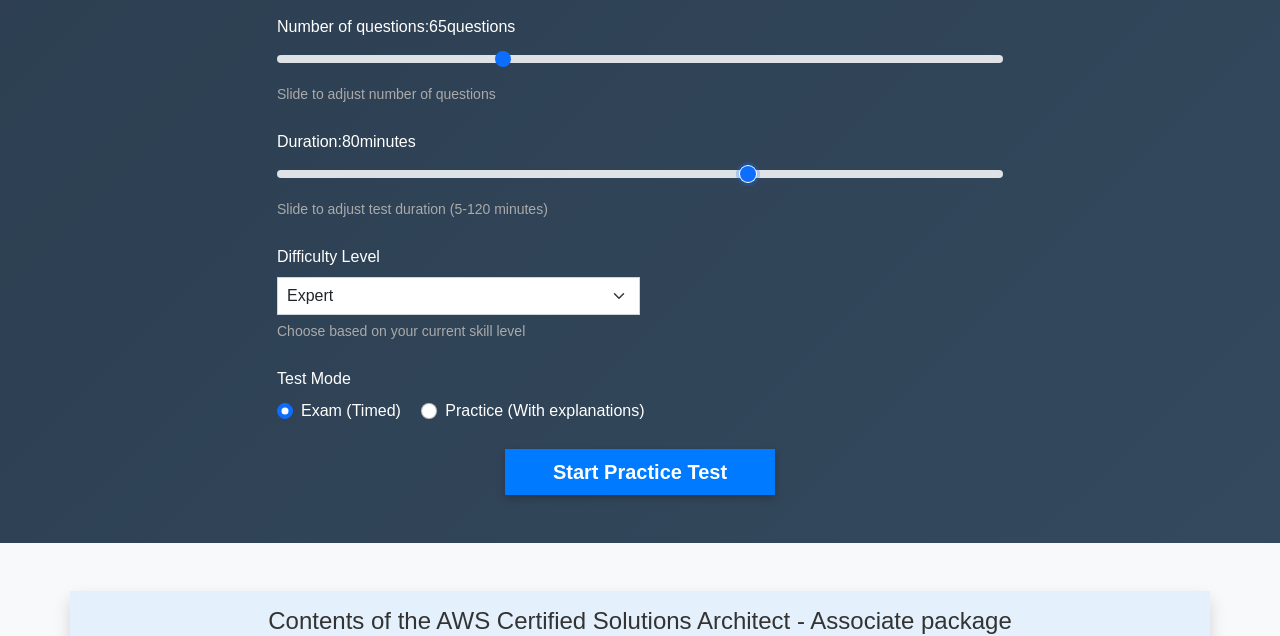 scroll, scrollTop: 276, scrollLeft: 0, axis: vertical 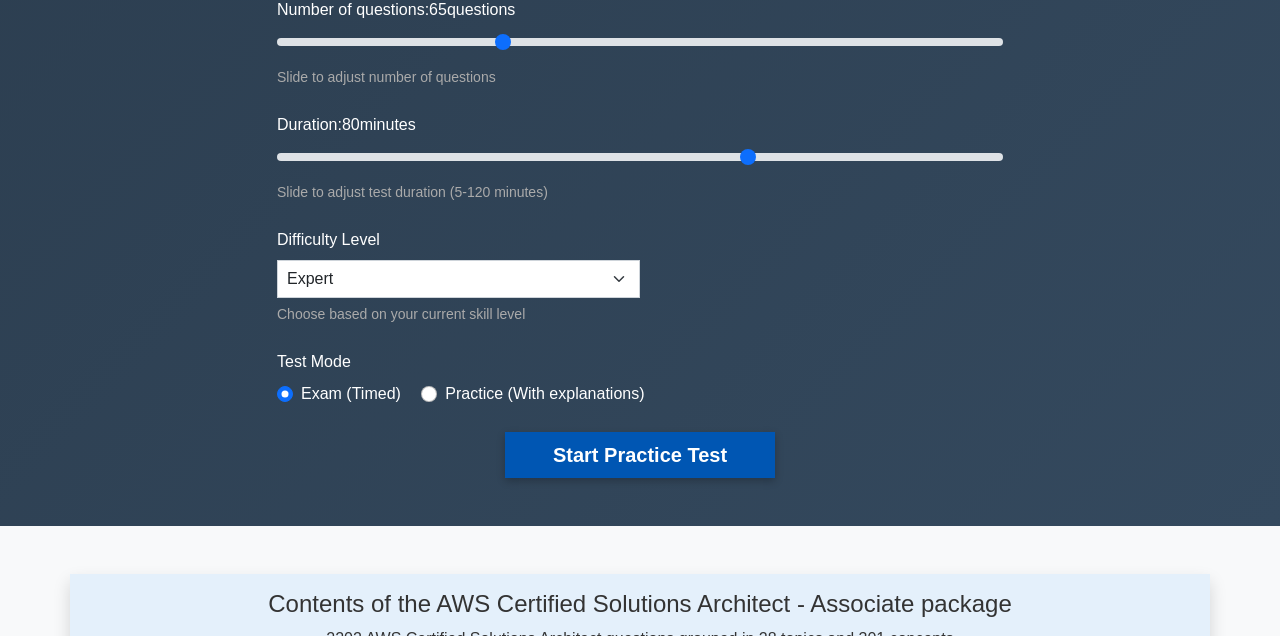 click on "Start Practice Test" at bounding box center [640, 455] 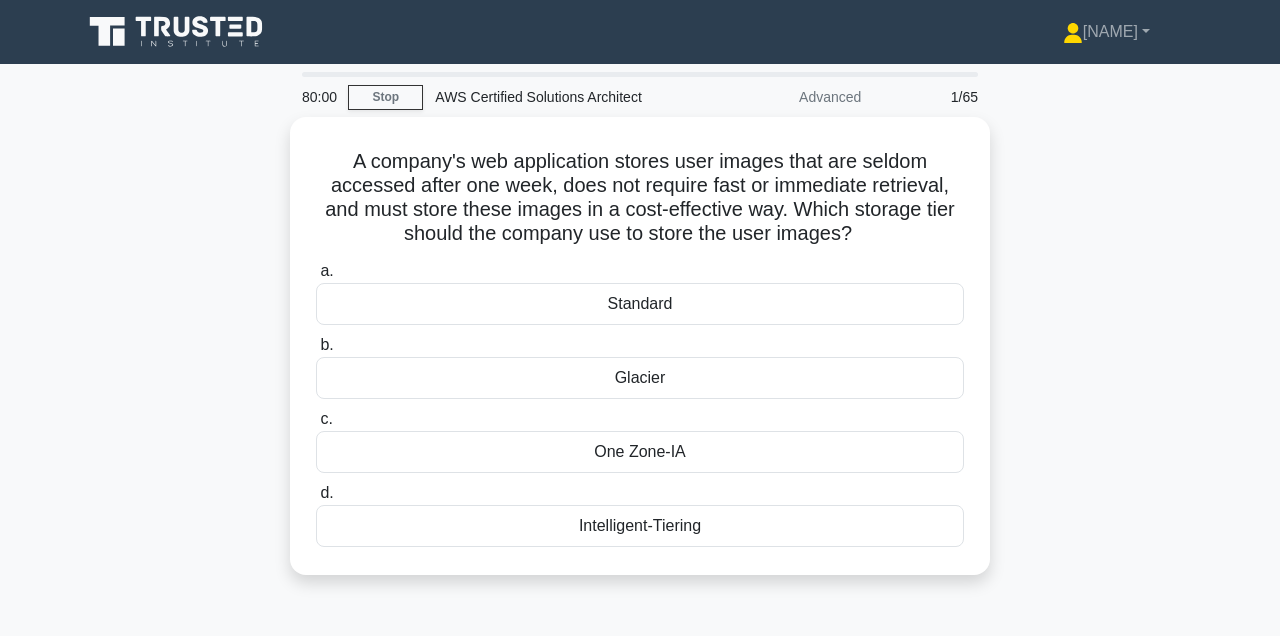 scroll, scrollTop: 0, scrollLeft: 0, axis: both 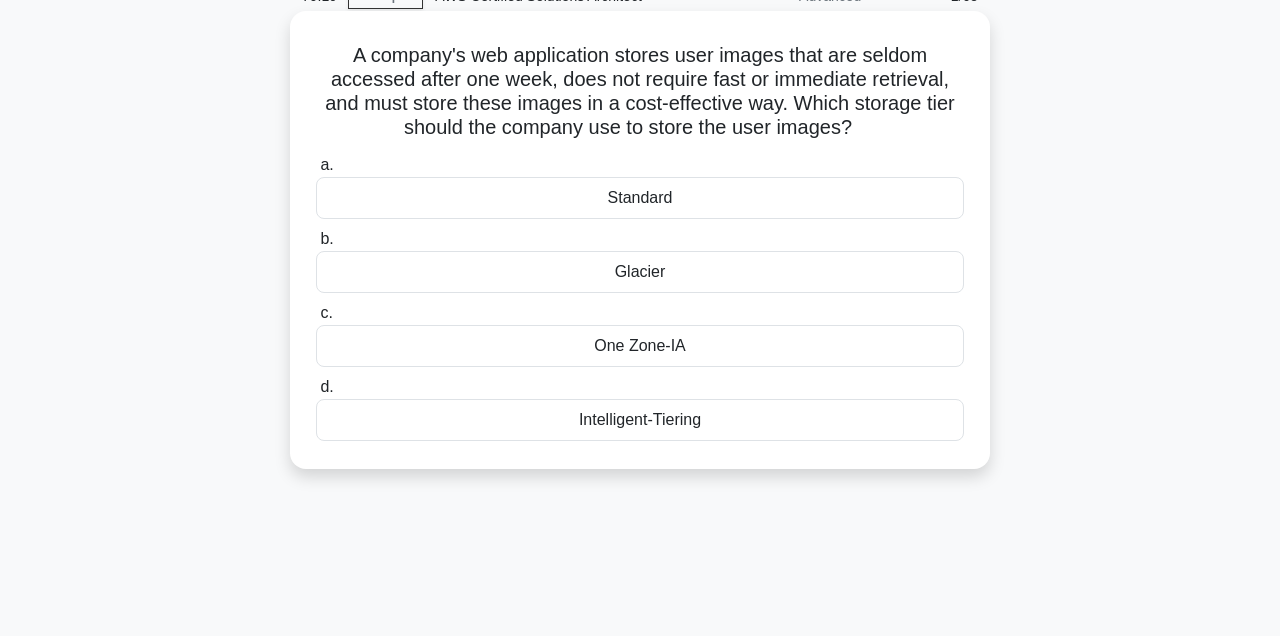 click on "One Zone-IA" at bounding box center [640, 346] 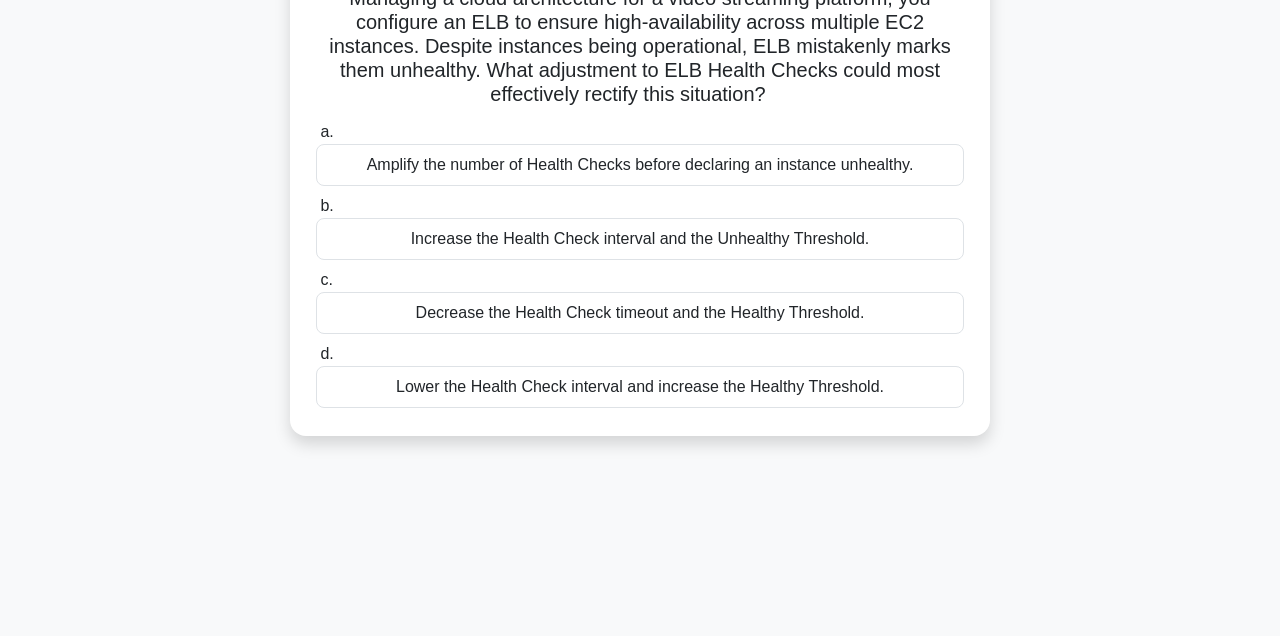 scroll, scrollTop: 157, scrollLeft: 0, axis: vertical 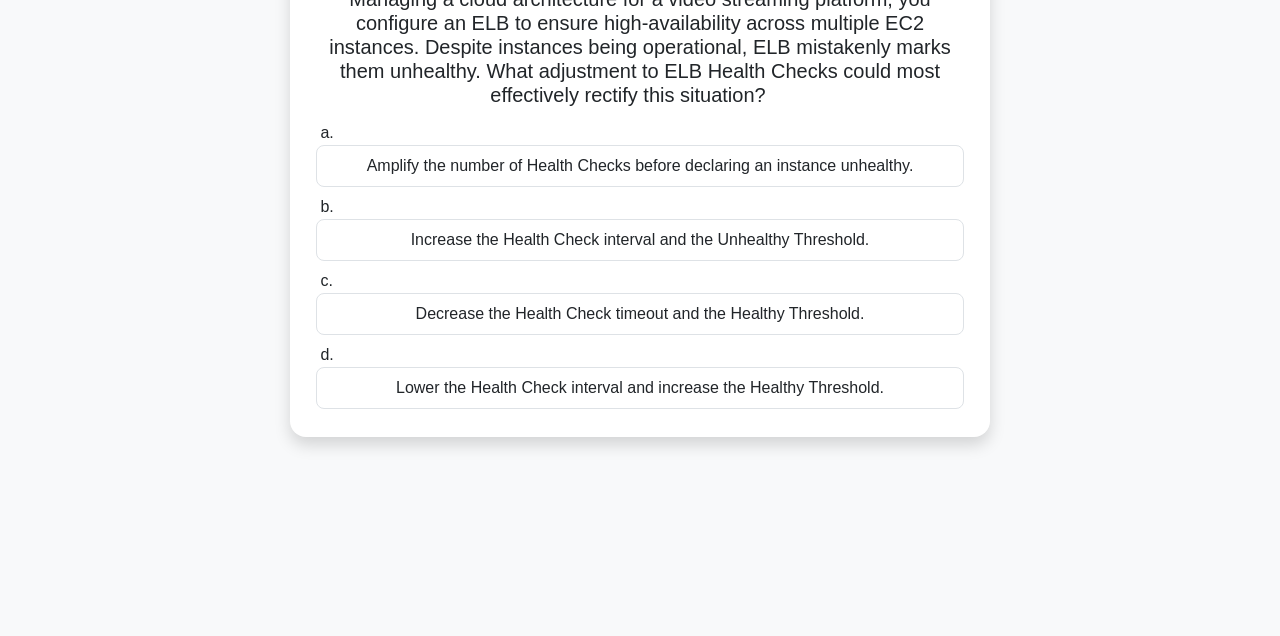 click on "Amplify the number of Health Checks before declaring an instance unhealthy." at bounding box center [640, 166] 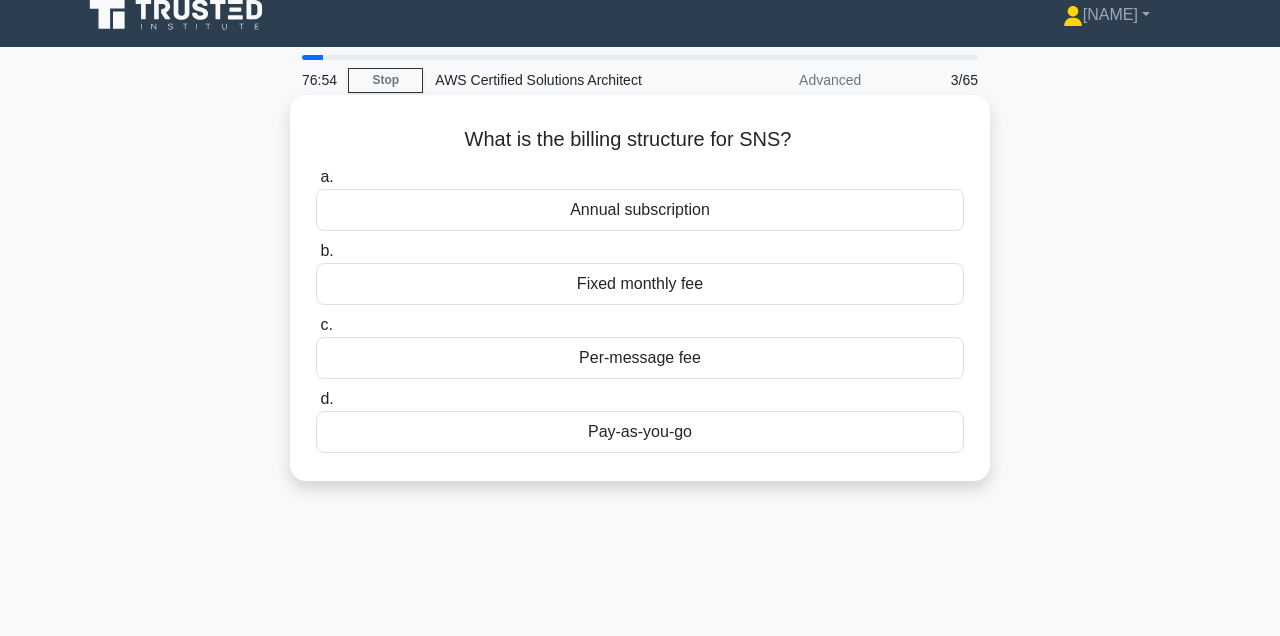 scroll, scrollTop: 0, scrollLeft: 0, axis: both 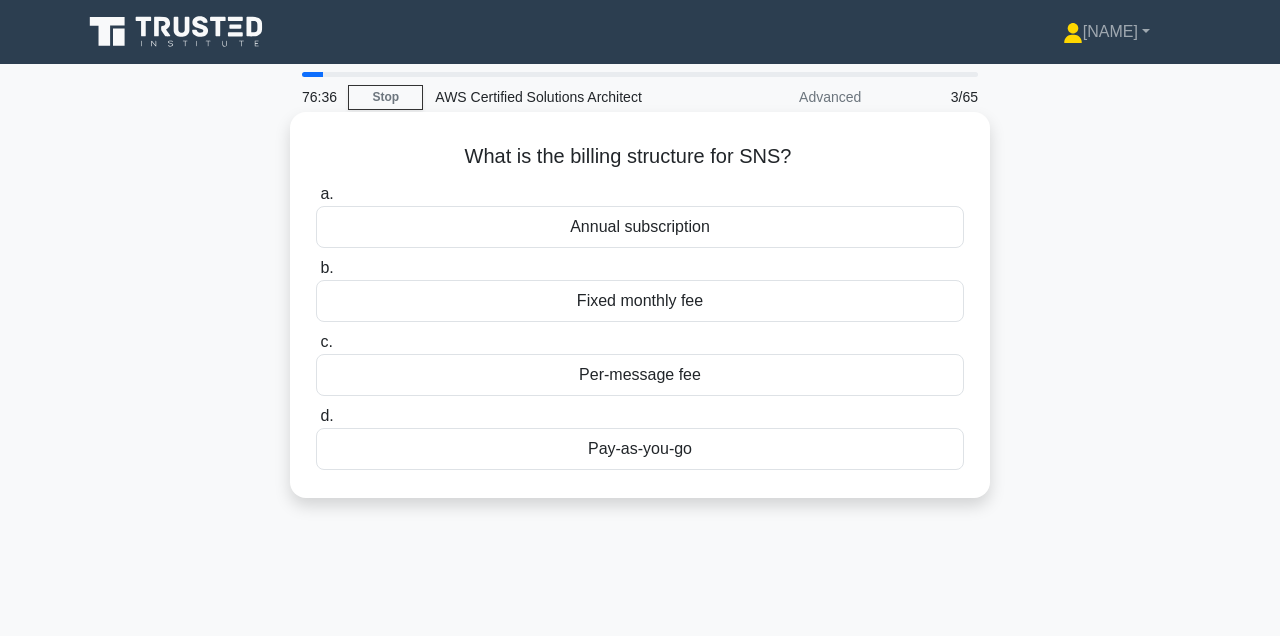 click on "Annual subscription" at bounding box center [640, 227] 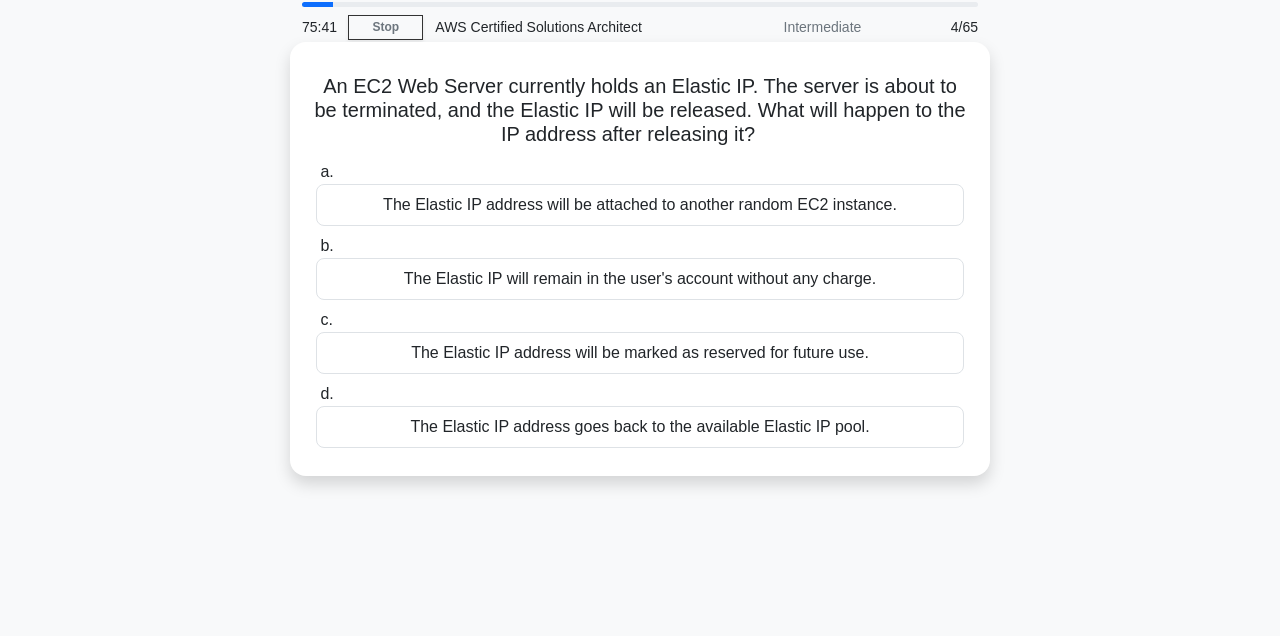 scroll, scrollTop: 85, scrollLeft: 0, axis: vertical 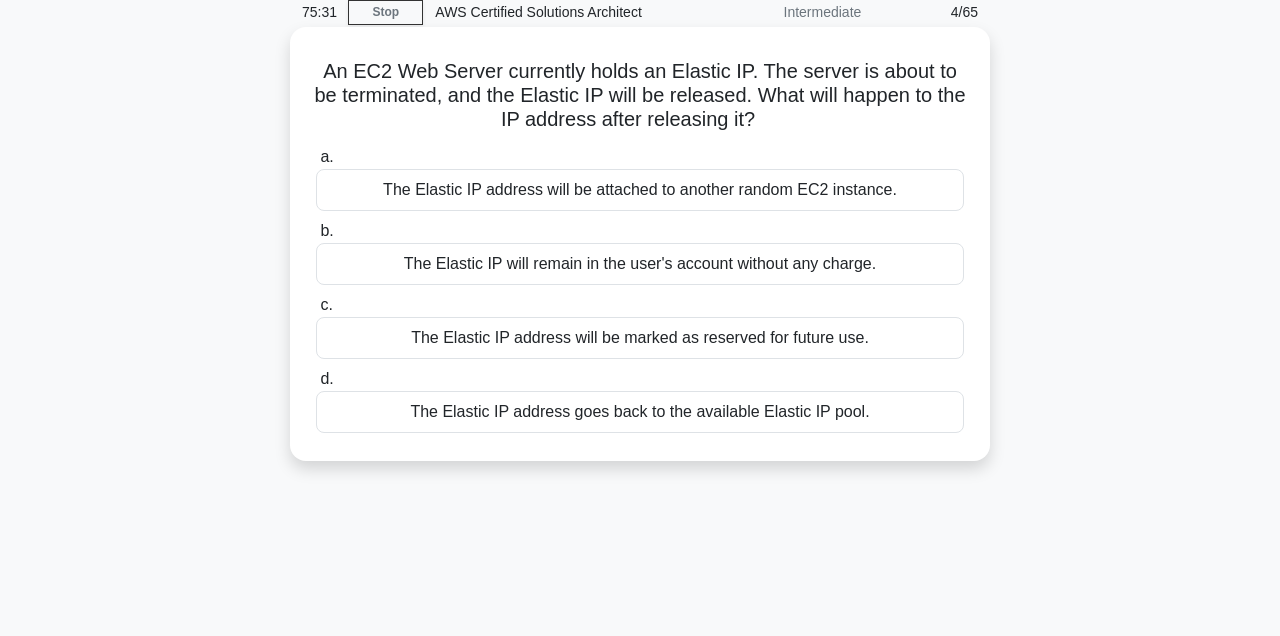 click on "The Elastic IP address goes back to the available Elastic IP pool." at bounding box center (640, 412) 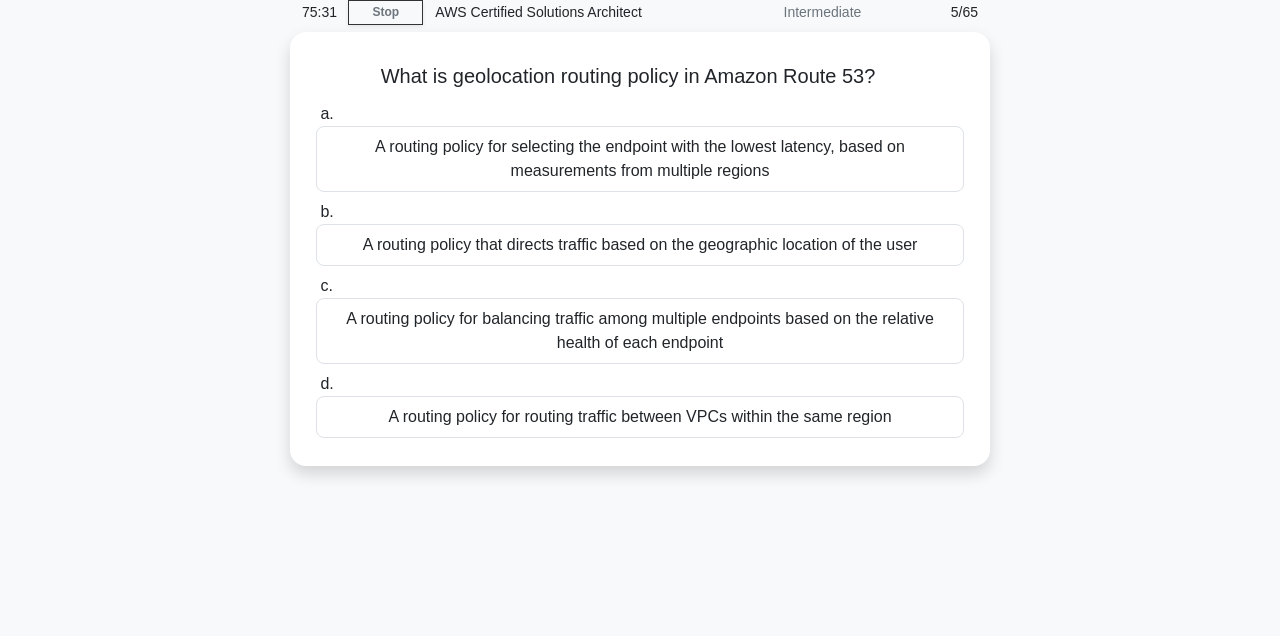 scroll, scrollTop: 0, scrollLeft: 0, axis: both 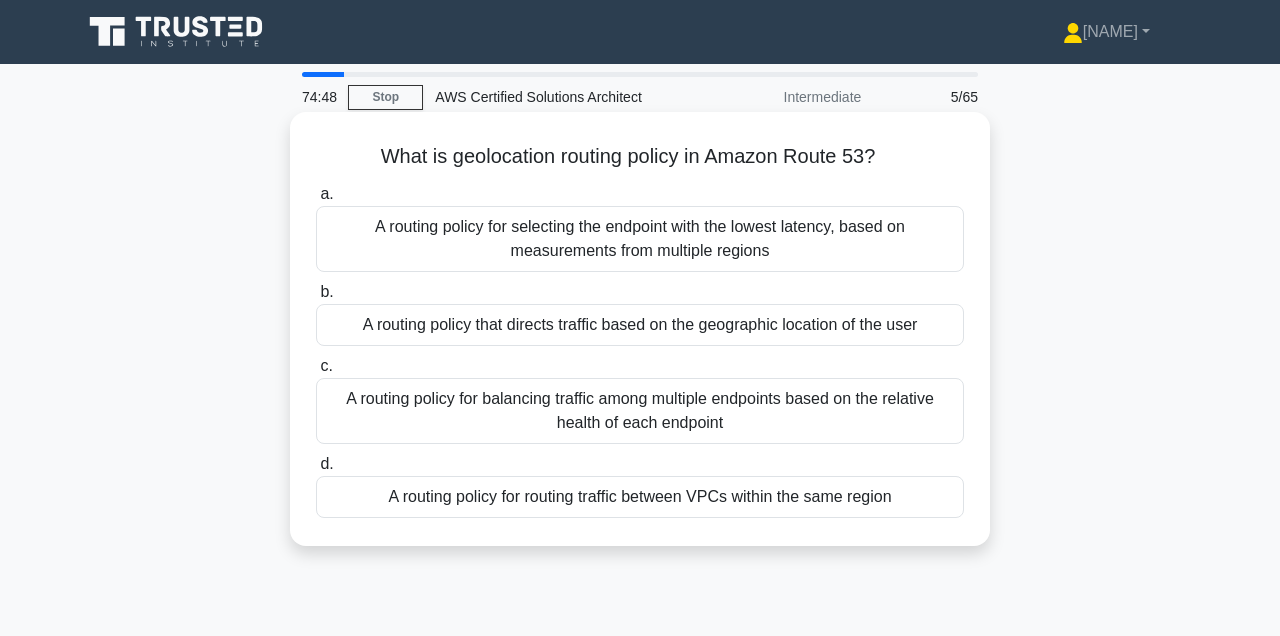 click on "A routing policy that directs traffic based on the geographic location of the user" at bounding box center (640, 325) 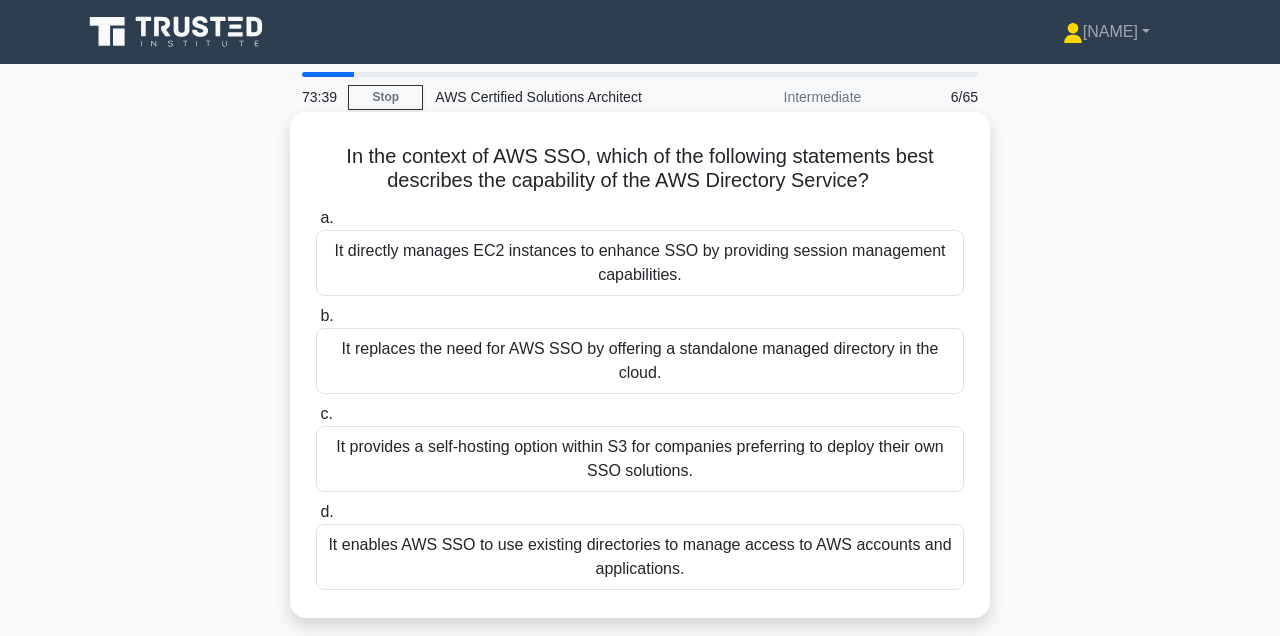 click on "It enables AWS SSO to use existing directories to manage access to AWS accounts and applications." at bounding box center [640, 557] 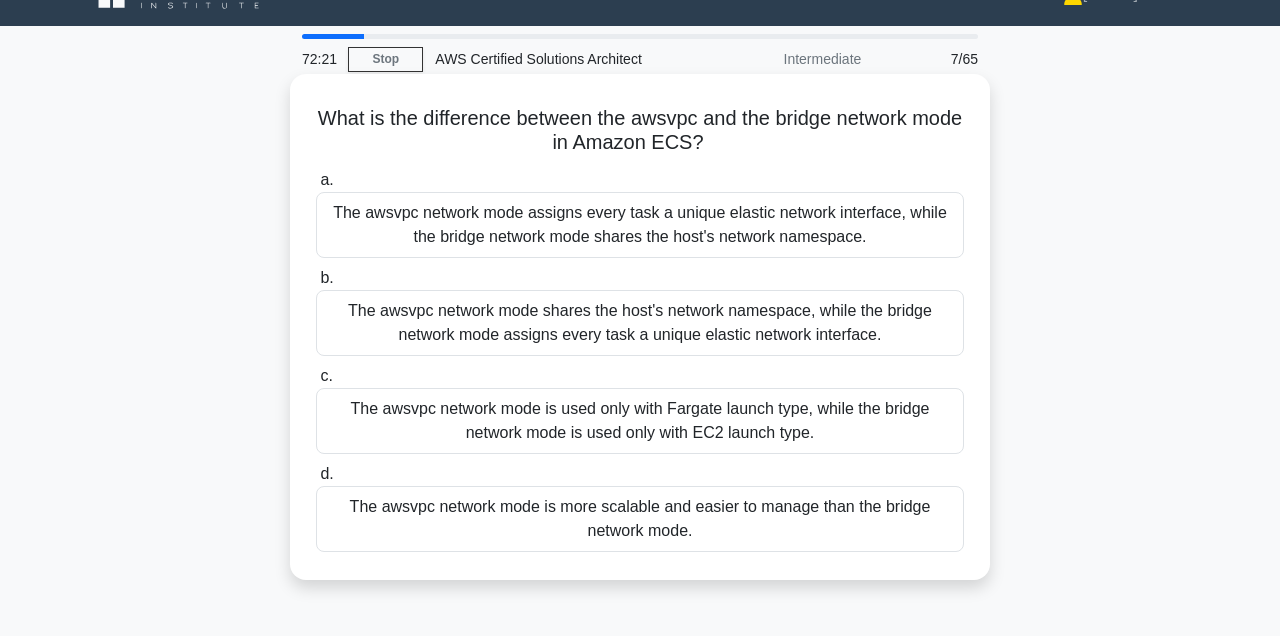 scroll, scrollTop: 42, scrollLeft: 0, axis: vertical 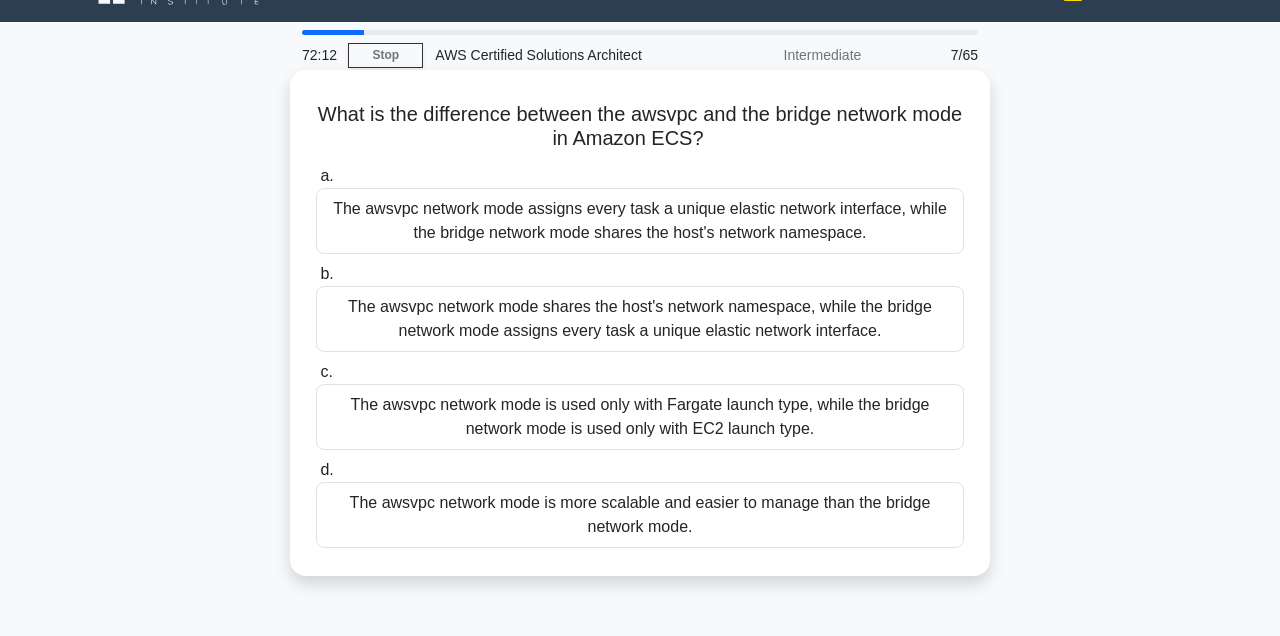 click on "The awsvpc network mode is more scalable and easier to manage than the bridge network mode." at bounding box center [640, 515] 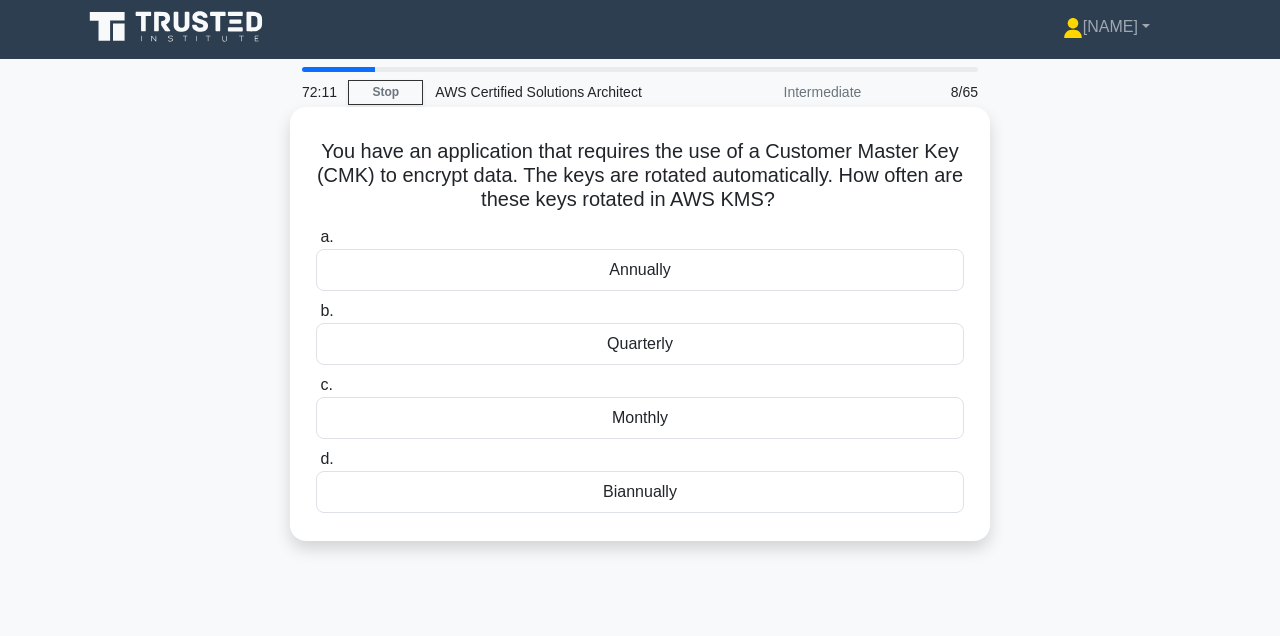 scroll, scrollTop: 0, scrollLeft: 0, axis: both 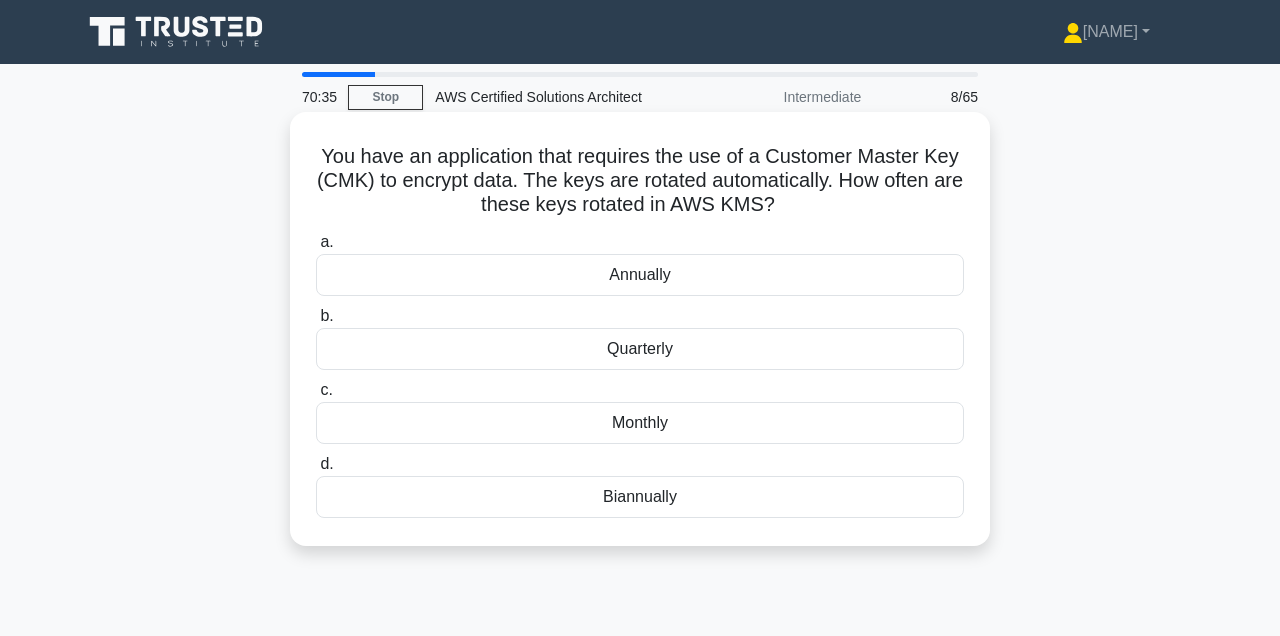 click on "Annually" at bounding box center (640, 275) 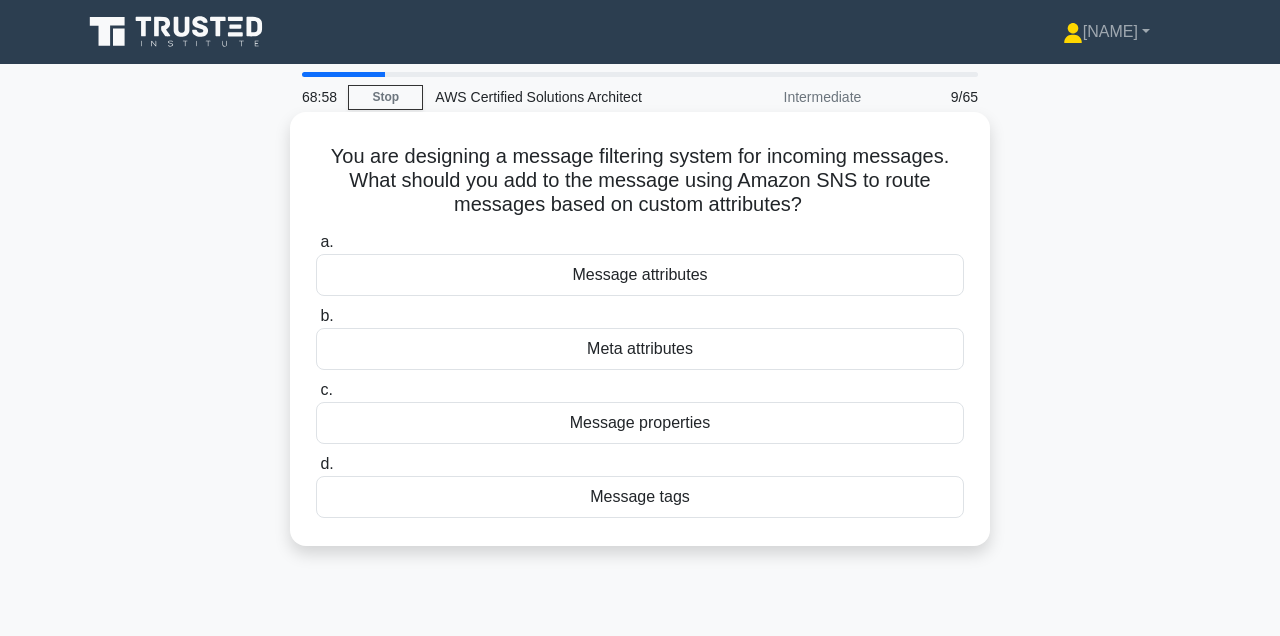 click on "Message tags" at bounding box center [640, 497] 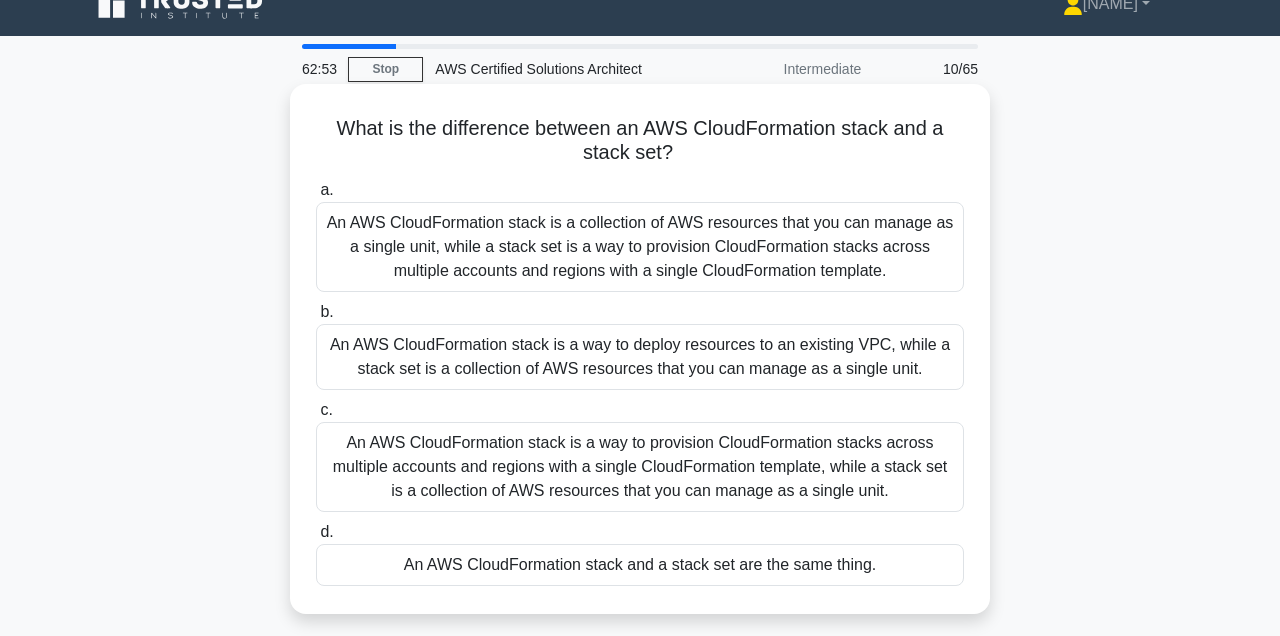 scroll, scrollTop: 9, scrollLeft: 0, axis: vertical 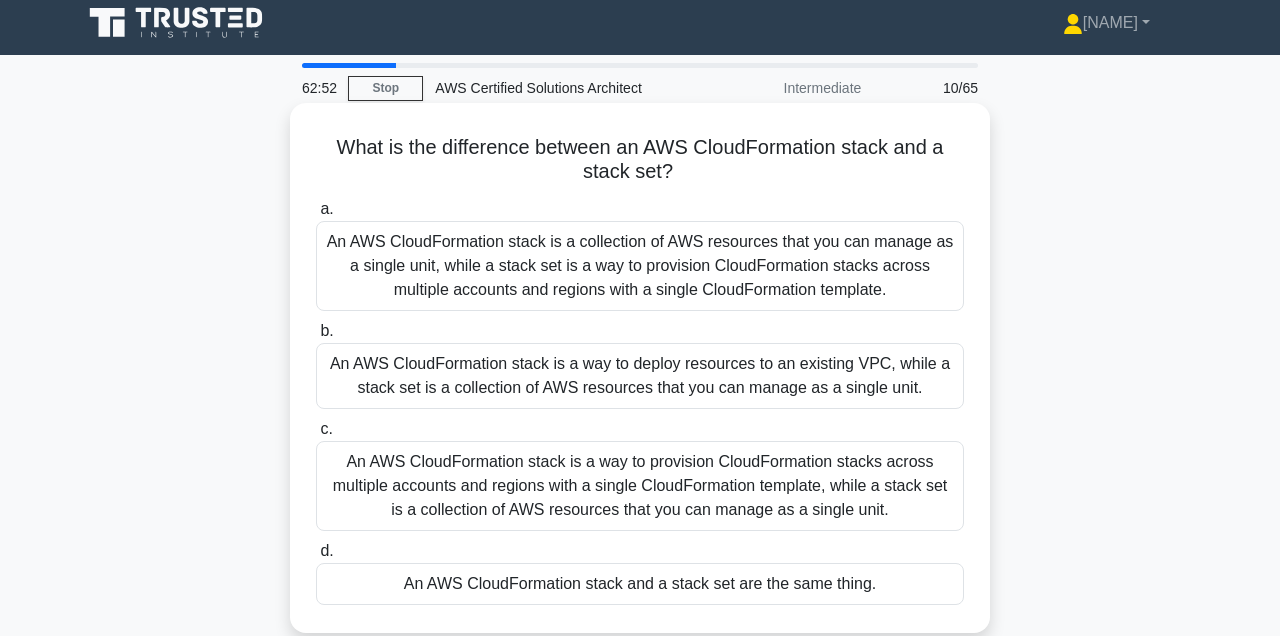 click on "An AWS CloudFormation stack is a collection of AWS resources that you can manage as a single unit, while a stack set is a way to provision CloudFormation stacks across multiple accounts and regions with a single CloudFormation template." at bounding box center [640, 266] 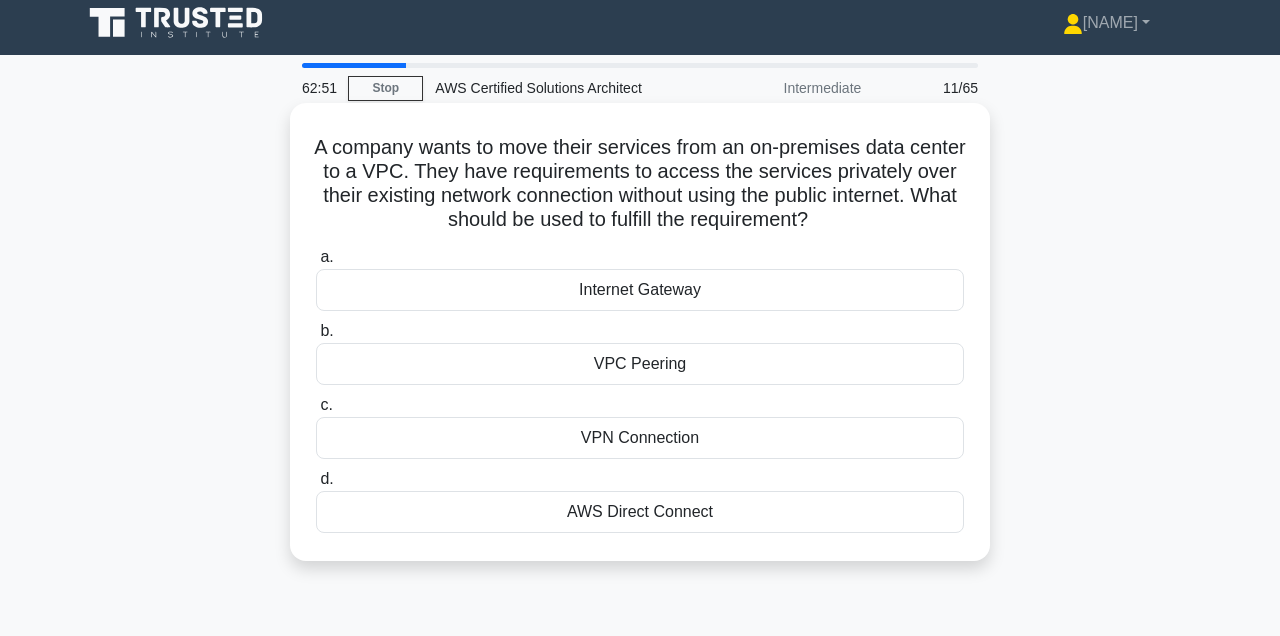 scroll, scrollTop: 0, scrollLeft: 0, axis: both 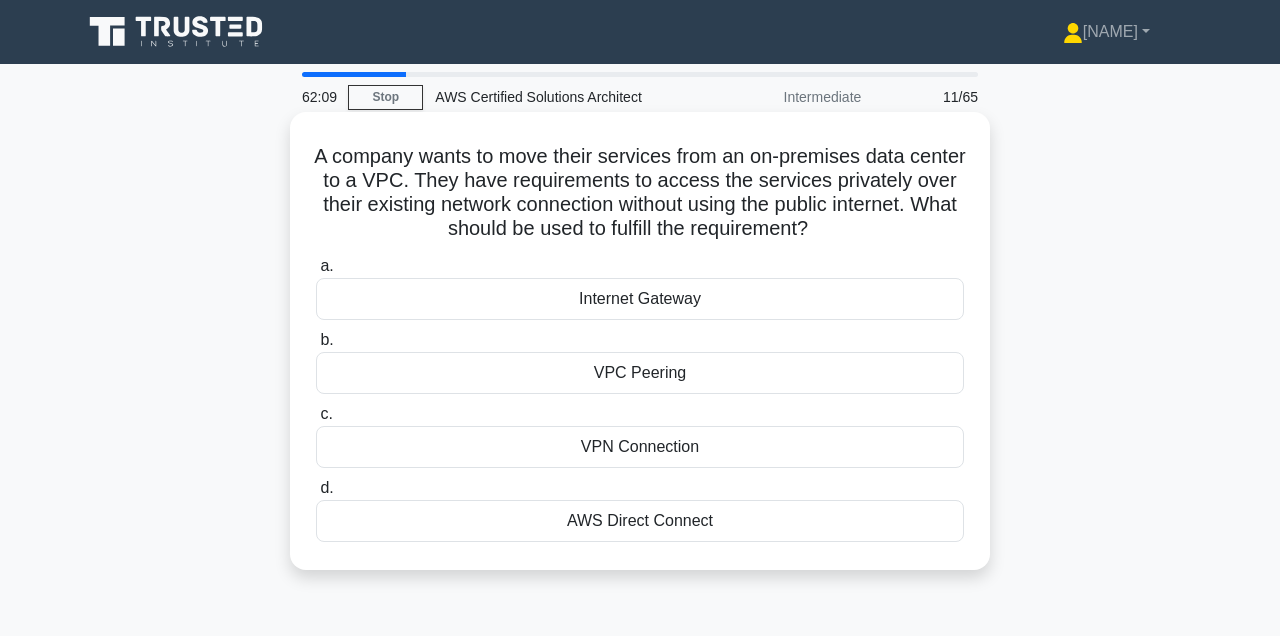 click on "AWS Direct Connect" at bounding box center (640, 521) 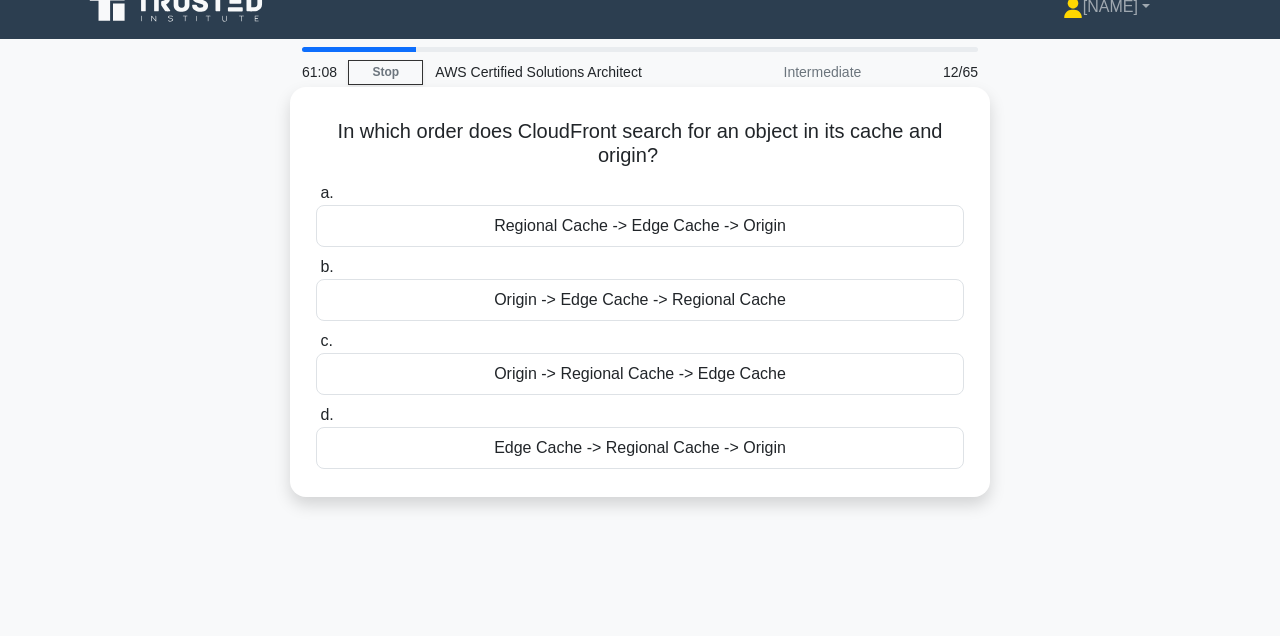 scroll, scrollTop: 28, scrollLeft: 0, axis: vertical 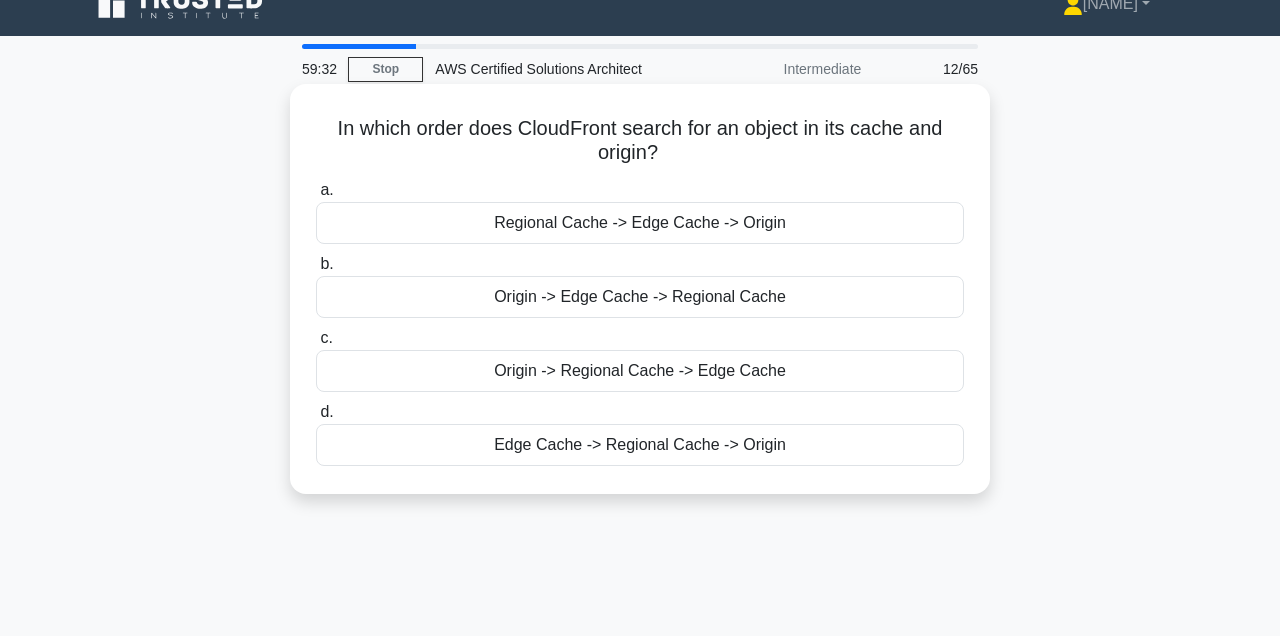 click on "Origin -> Regional Cache -> Edge Cache" at bounding box center [640, 371] 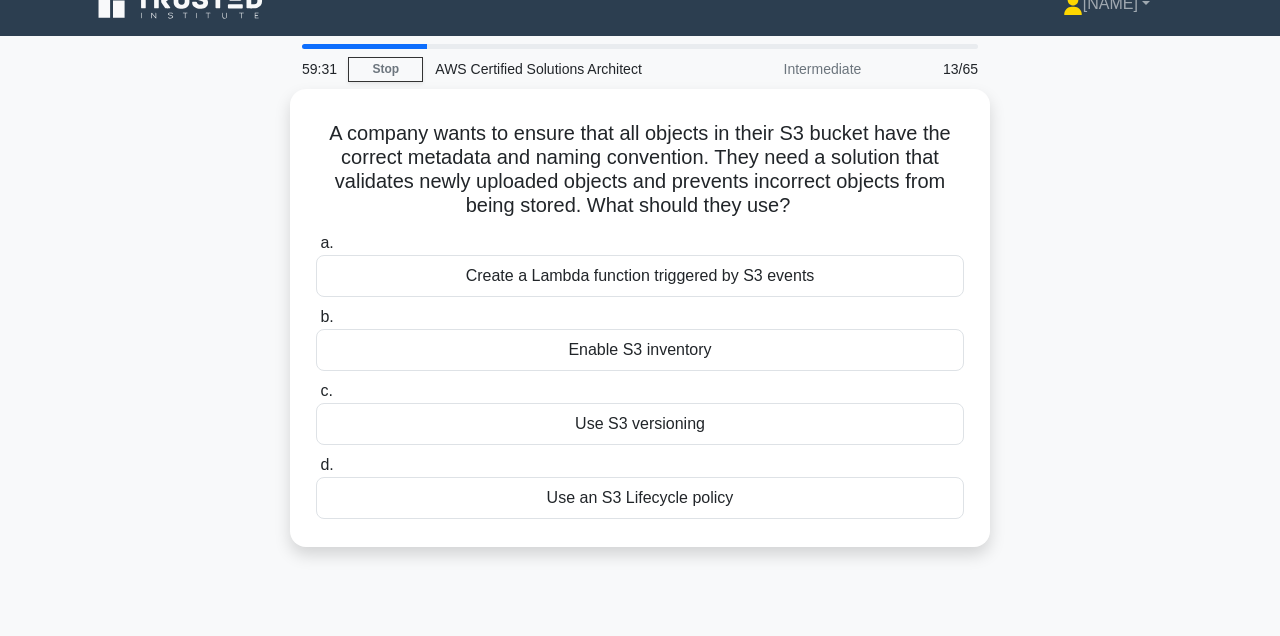 scroll, scrollTop: 0, scrollLeft: 0, axis: both 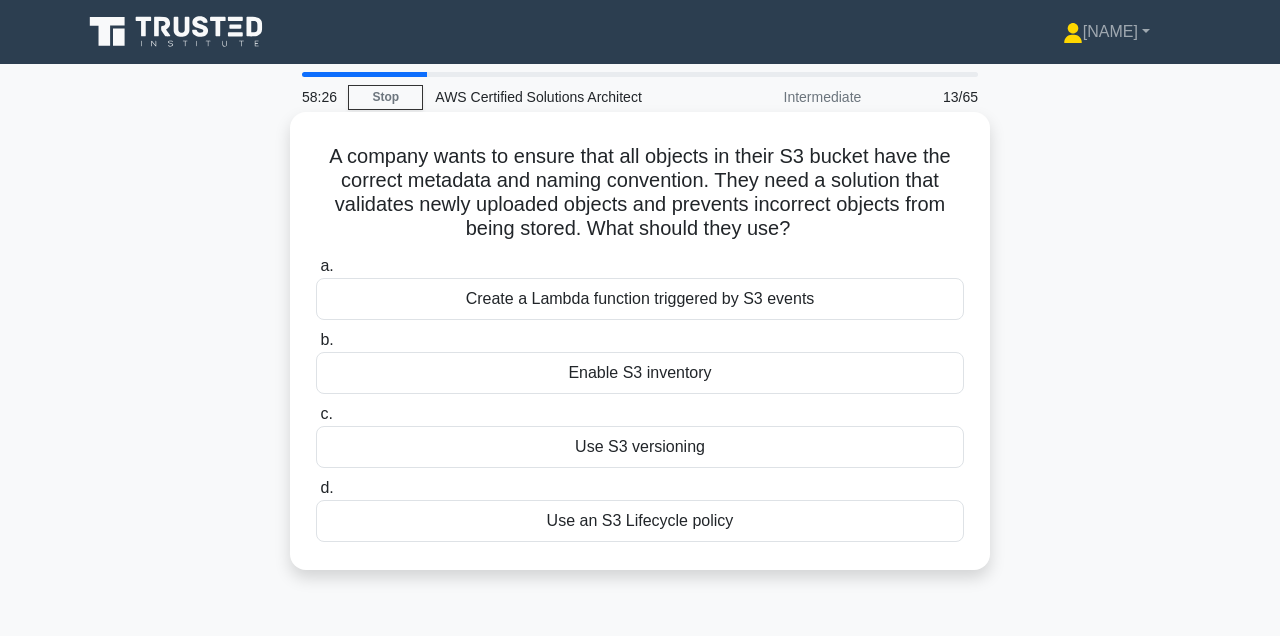 drag, startPoint x: 628, startPoint y: 303, endPoint x: 629, endPoint y: 254, distance: 49.010204 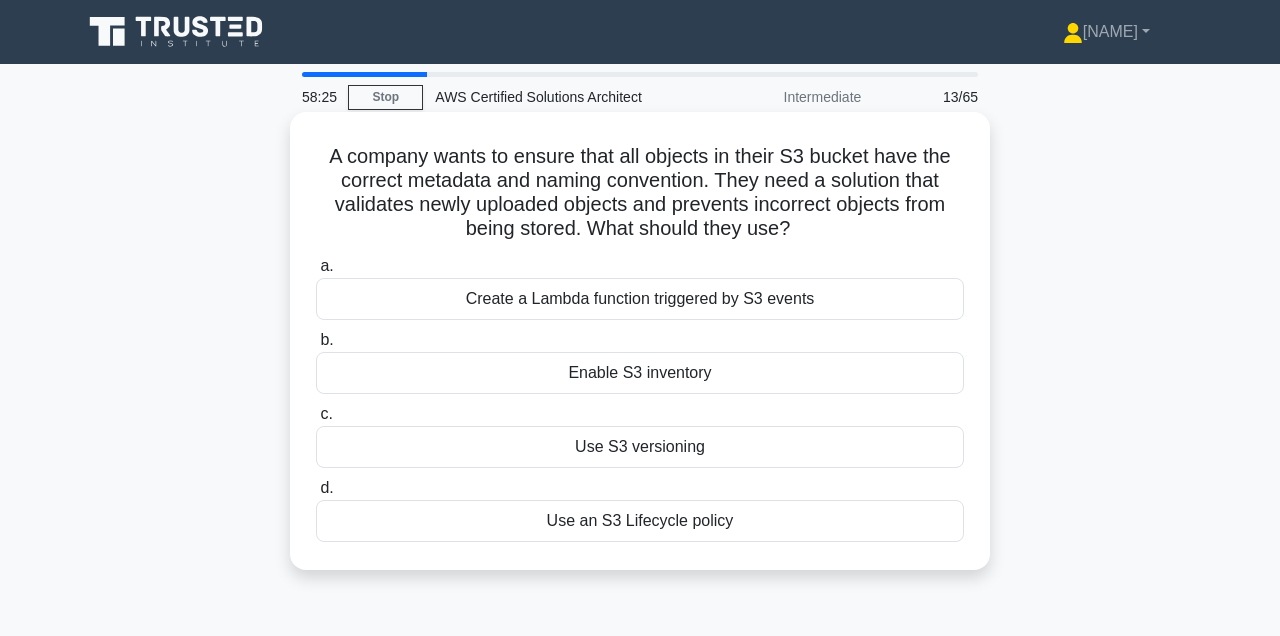click on "a.
Create a Lambda function triggered by S3 events
b.
Enable S3 inventory
c. d." at bounding box center (640, 398) 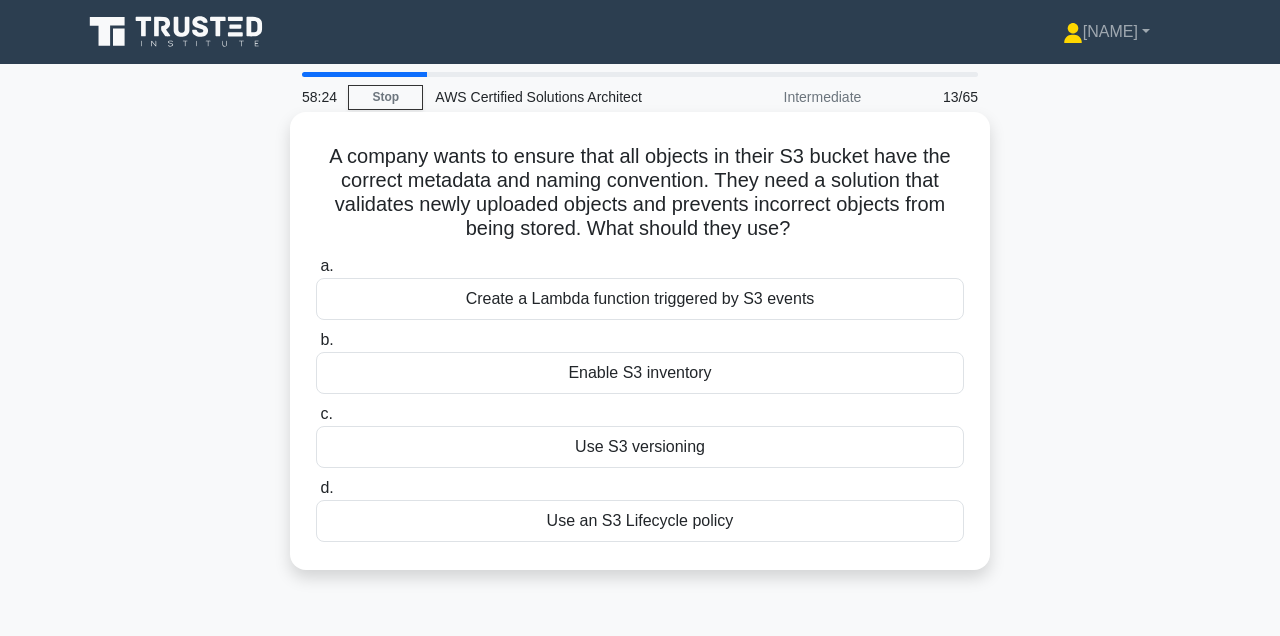 click on "Create a Lambda function triggered by S3 events" at bounding box center [640, 299] 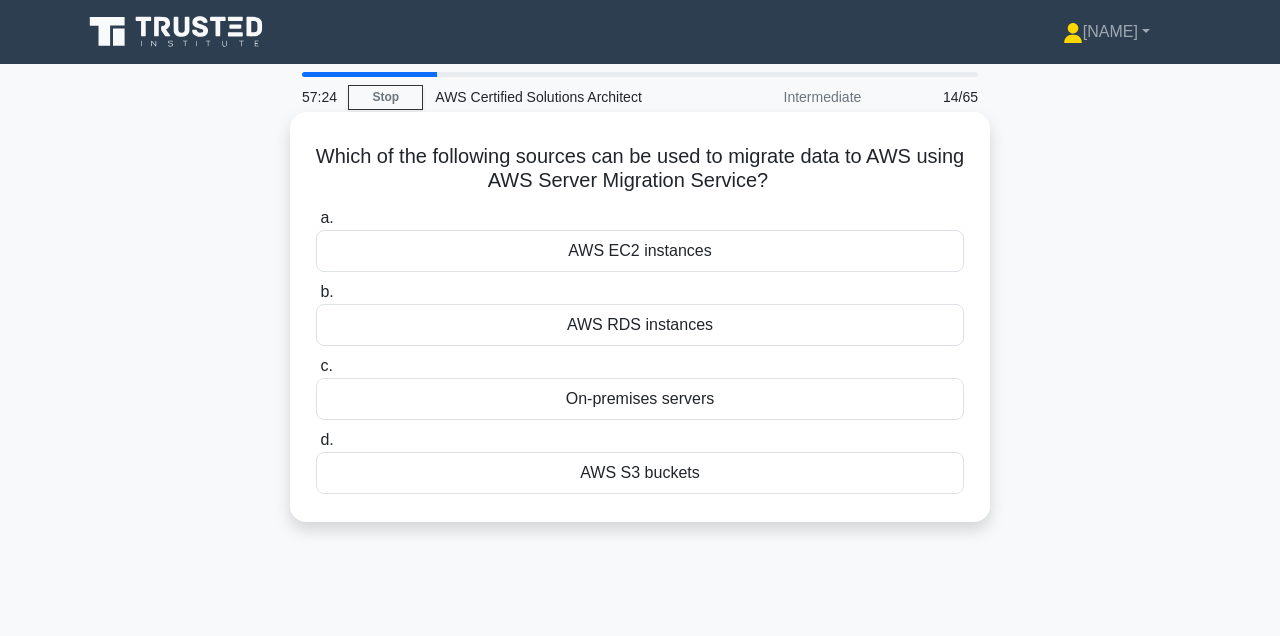 click on "On-premises servers" at bounding box center [640, 399] 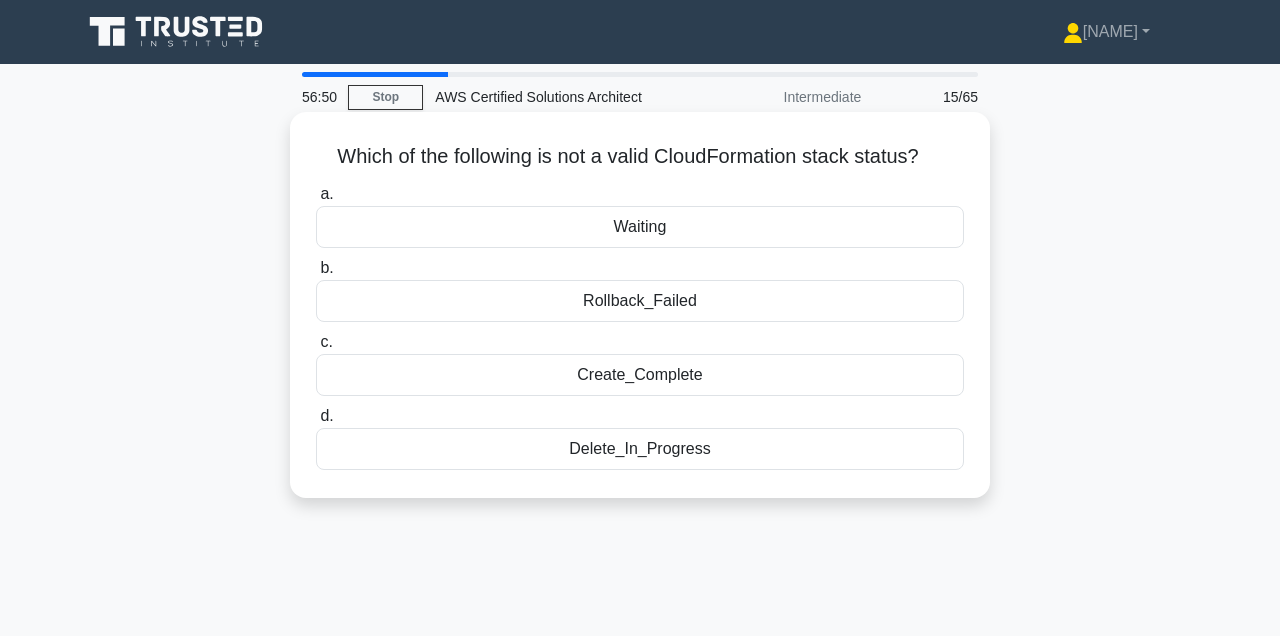 click on "Waiting" at bounding box center [640, 227] 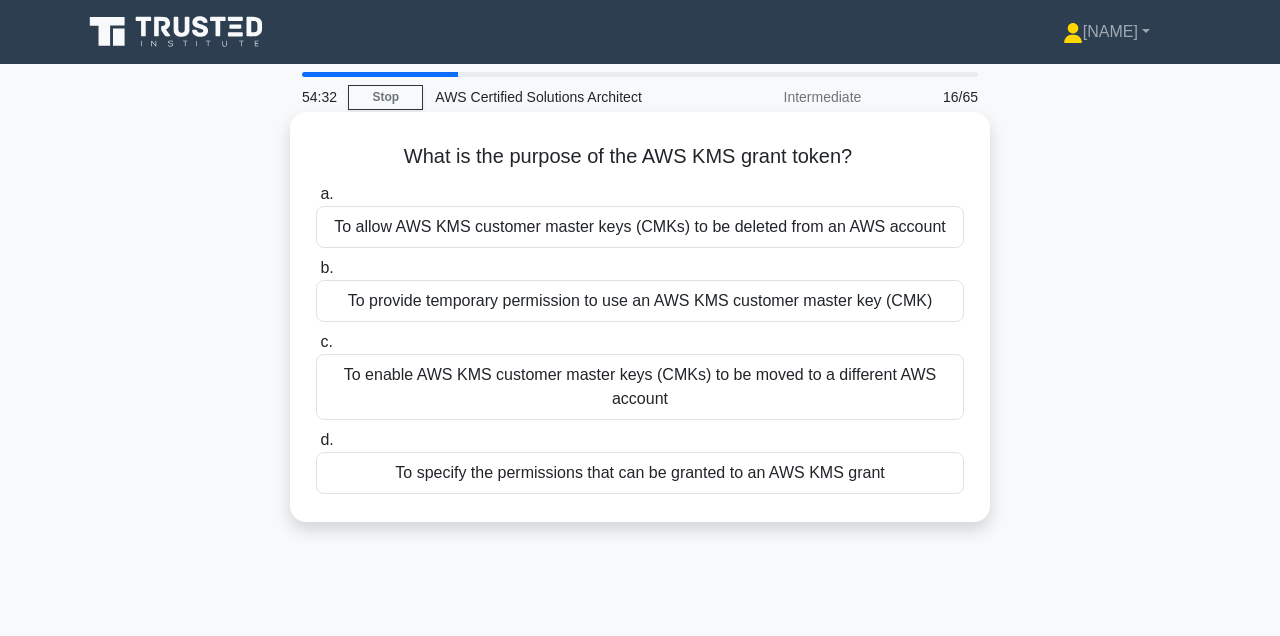 click on "d.
To specify the permissions that can be granted to an AWS KMS grant" at bounding box center [640, 461] 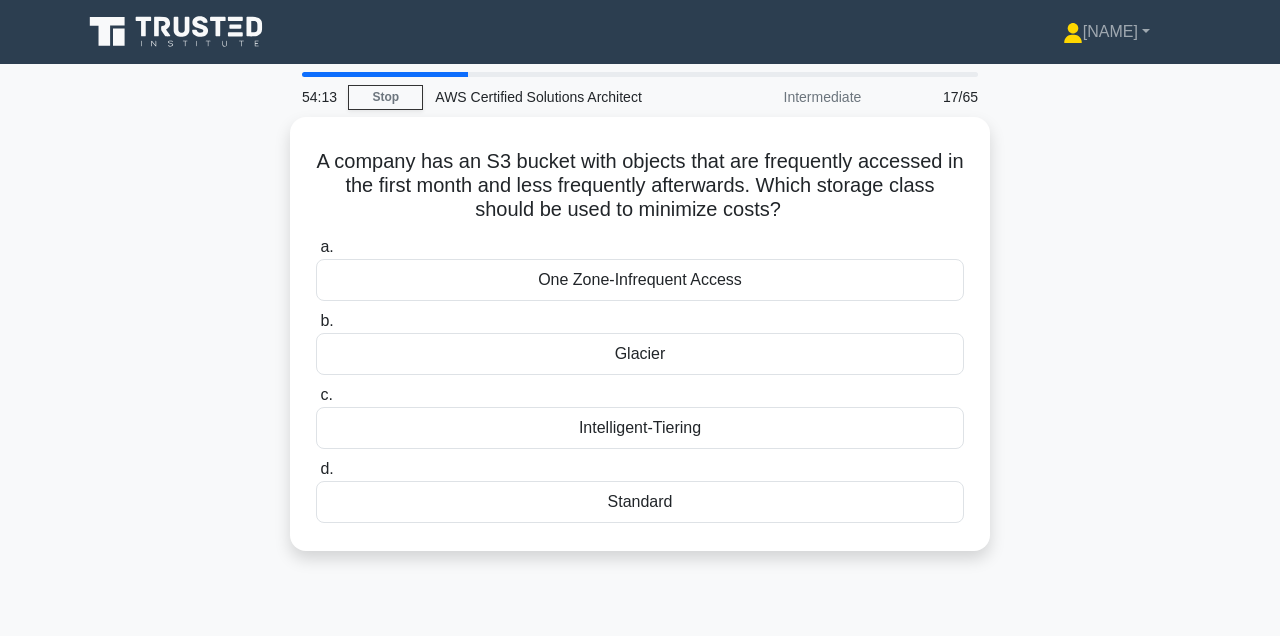 click on "Intelligent-Tiering" at bounding box center [640, 428] 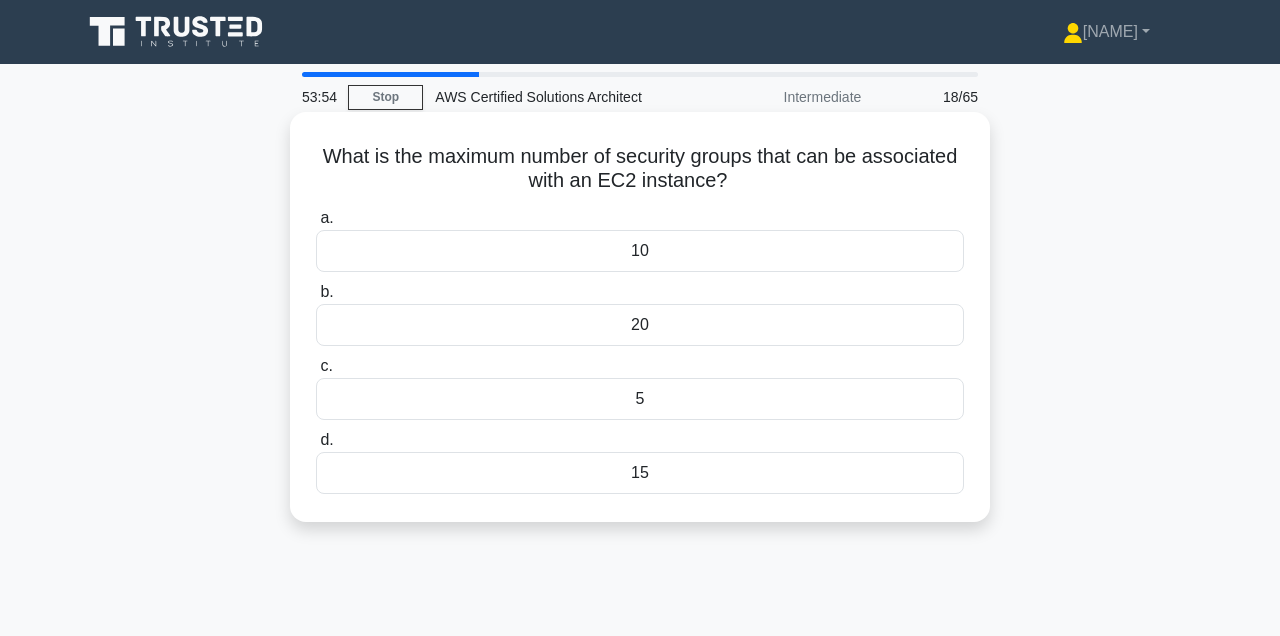 click on "5" at bounding box center (640, 399) 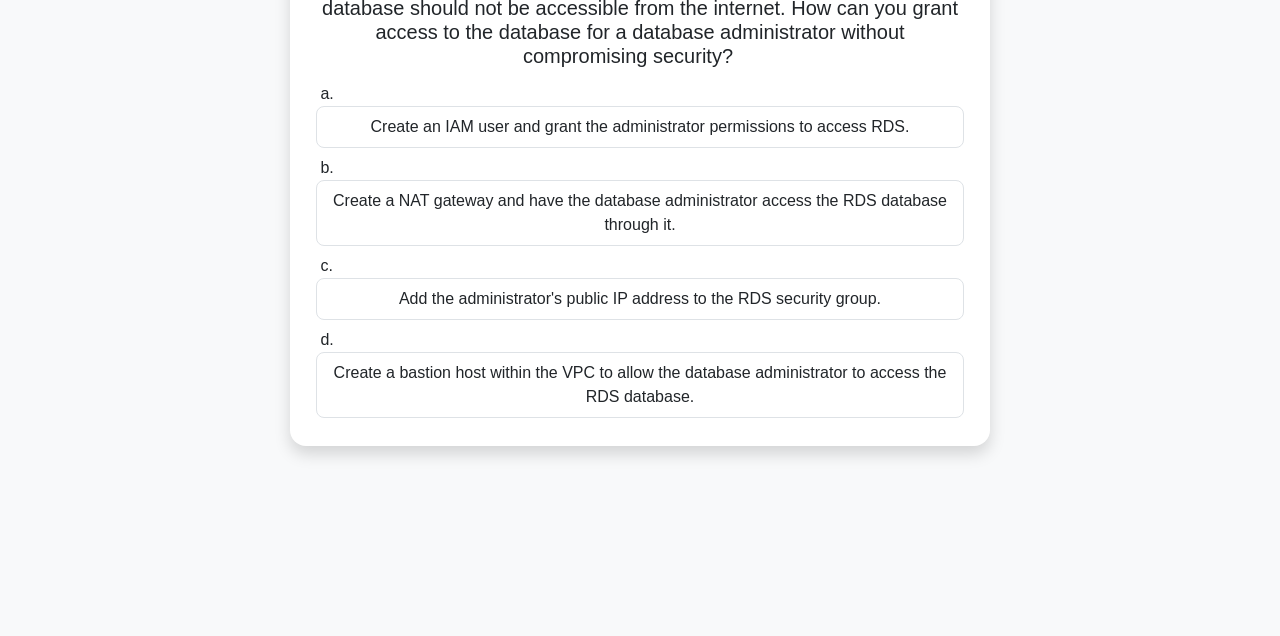 scroll, scrollTop: 165, scrollLeft: 0, axis: vertical 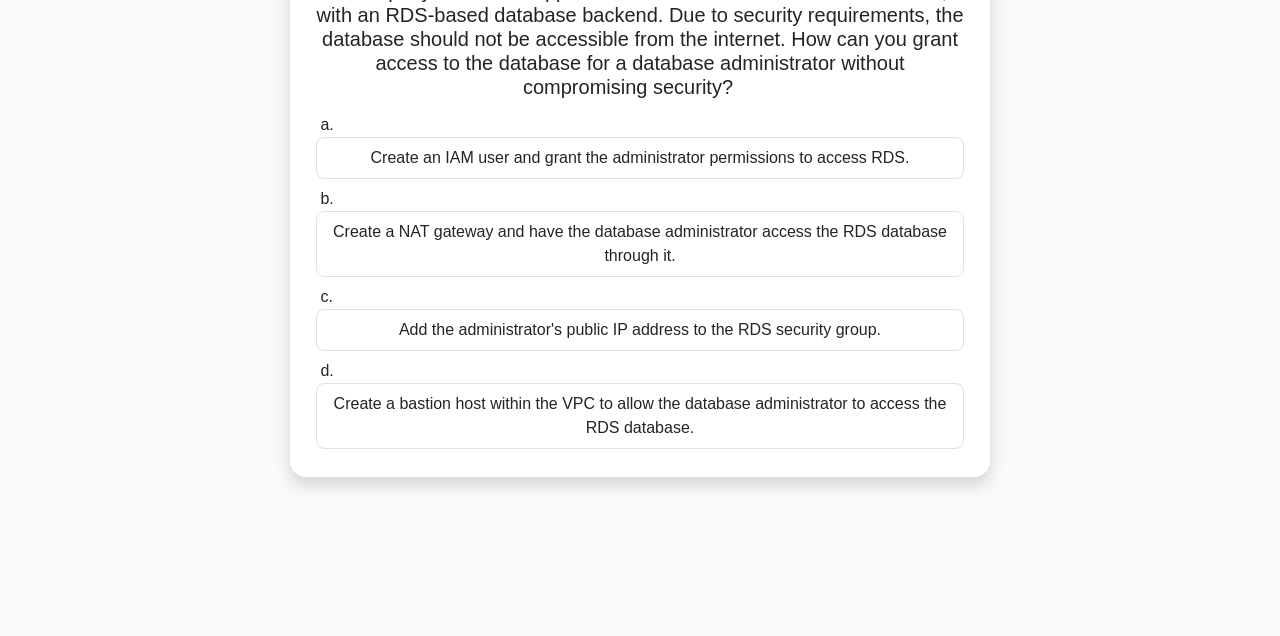 click on "Create a bastion host within the VPC to allow the database administrator to access the RDS database." at bounding box center (640, 416) 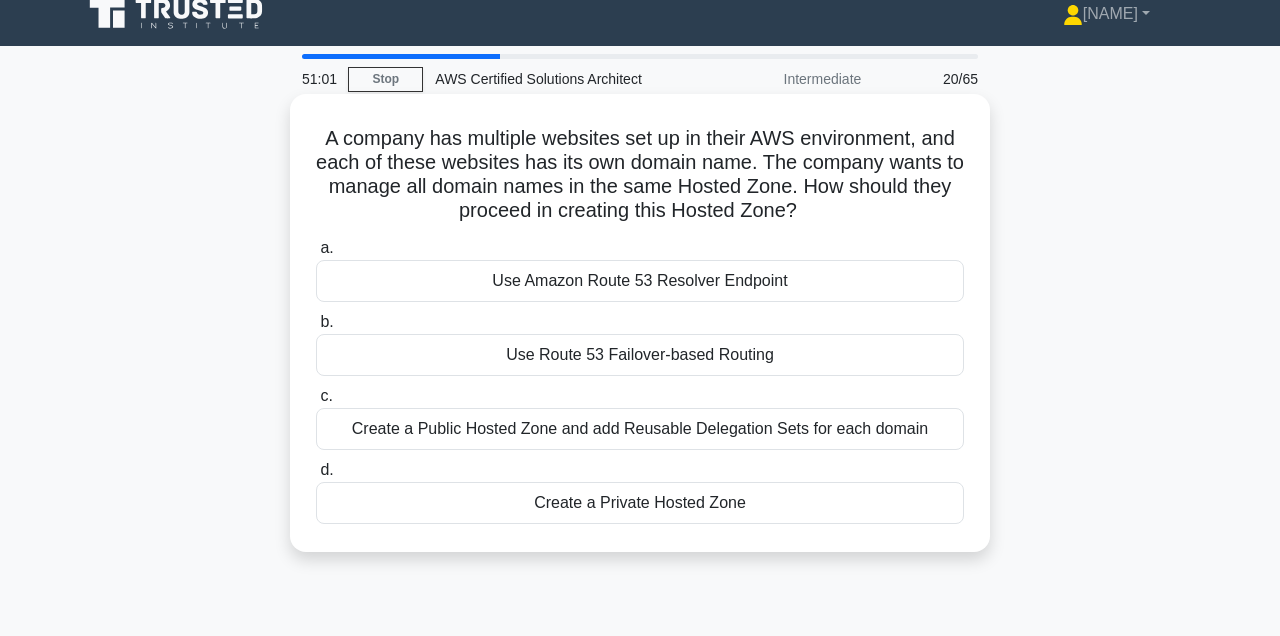 scroll, scrollTop: 0, scrollLeft: 0, axis: both 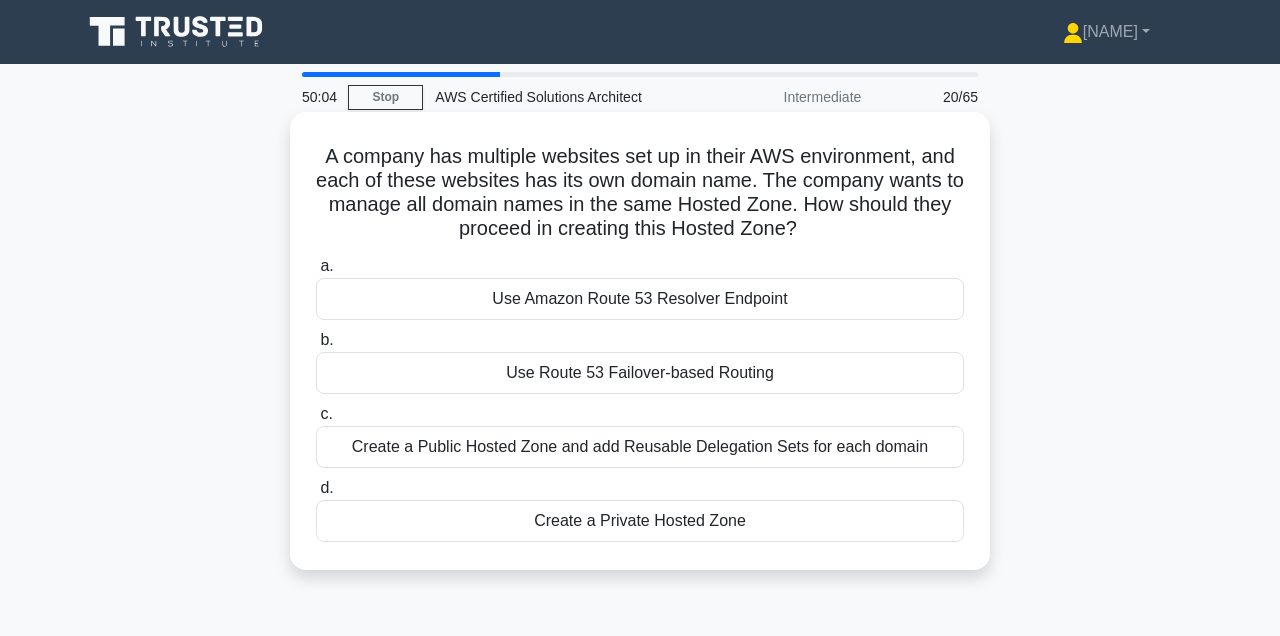 click on "Use Amazon Route 53 Resolver Endpoint" at bounding box center [640, 299] 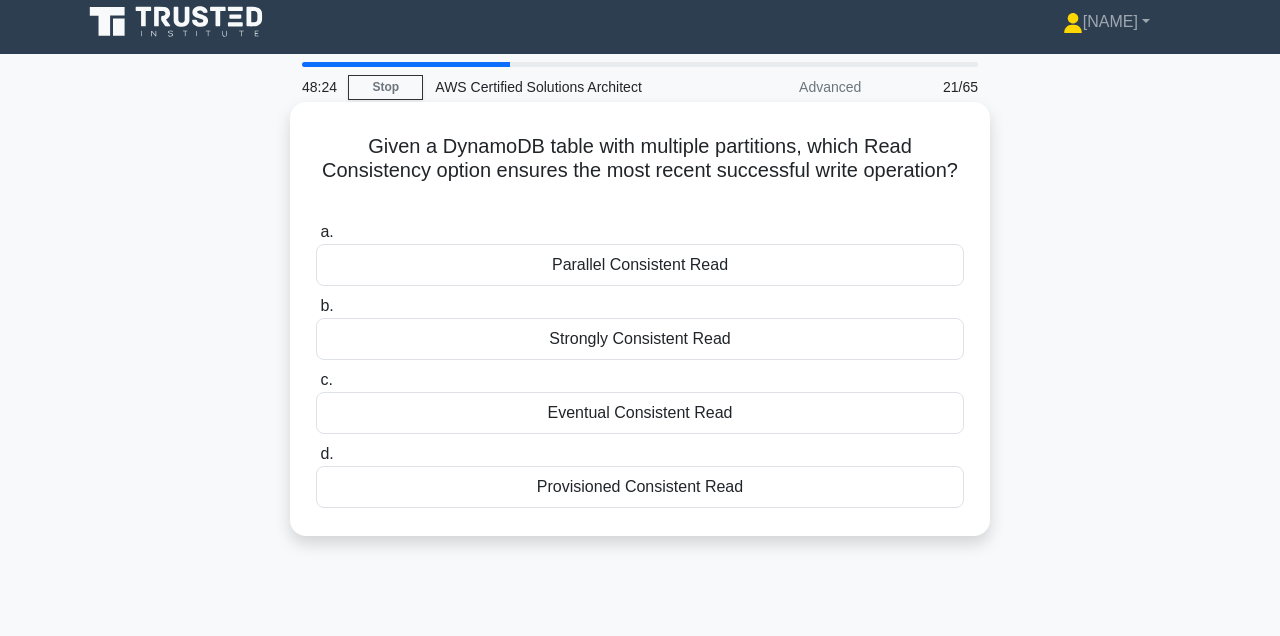 scroll, scrollTop: 12, scrollLeft: 0, axis: vertical 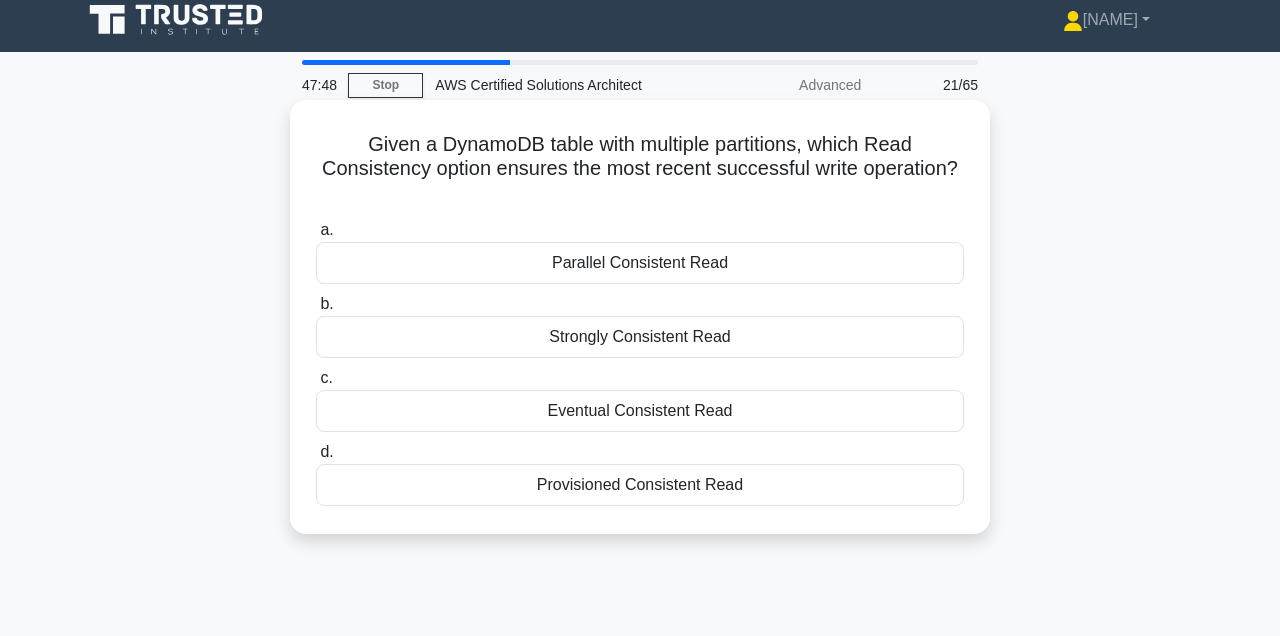 click on "Parallel Consistent Read" at bounding box center (640, 263) 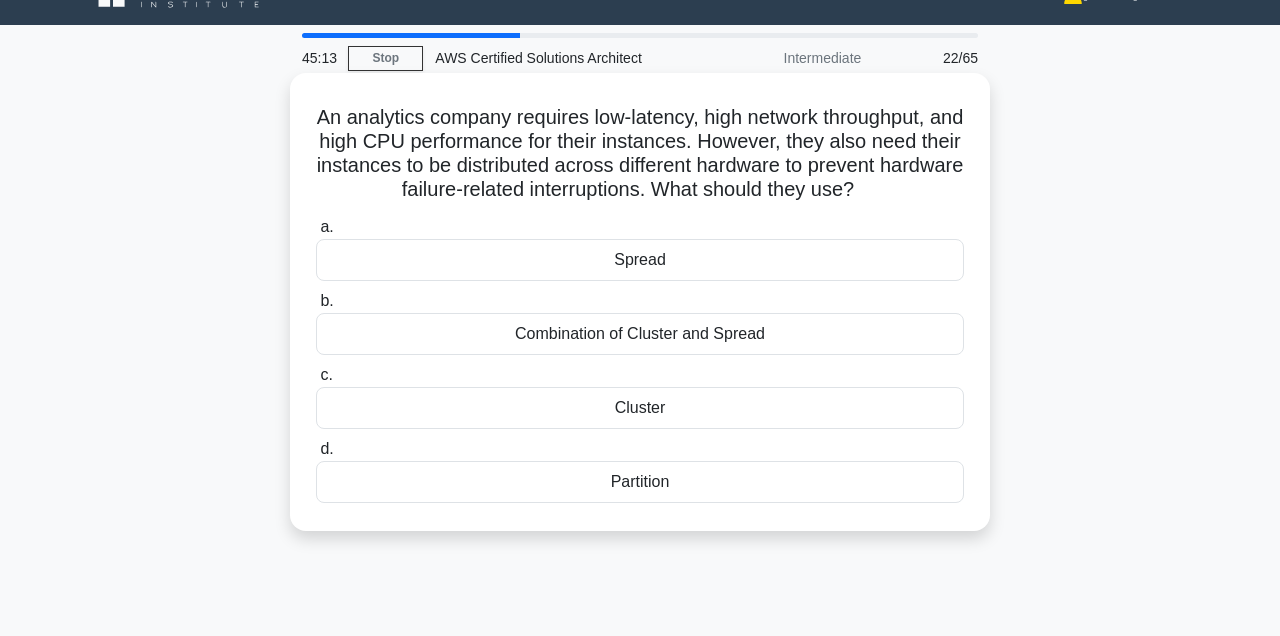 scroll, scrollTop: 43, scrollLeft: 0, axis: vertical 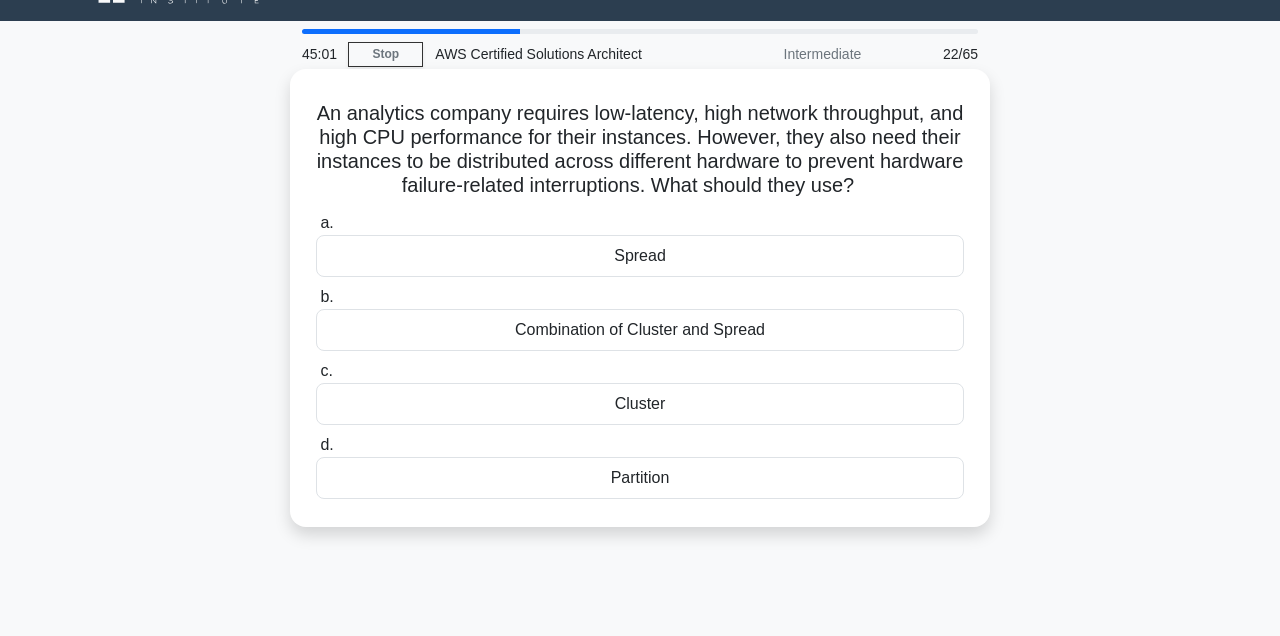 click on "Combination of Cluster and Spread" at bounding box center [640, 330] 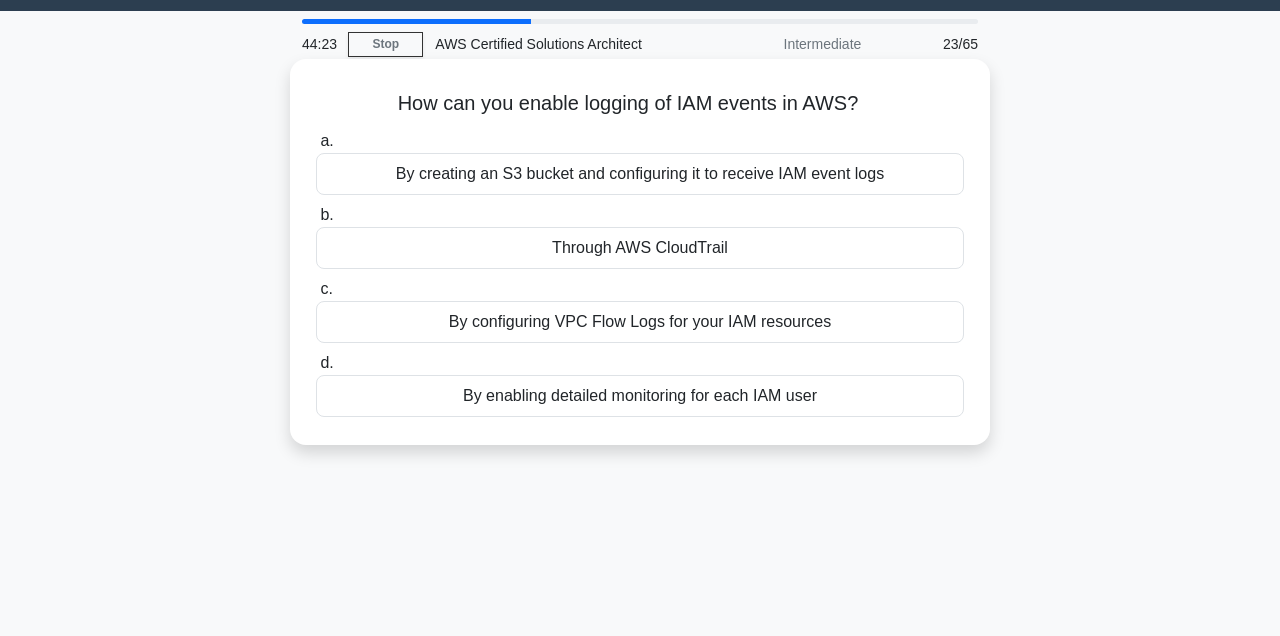 scroll, scrollTop: 51, scrollLeft: 0, axis: vertical 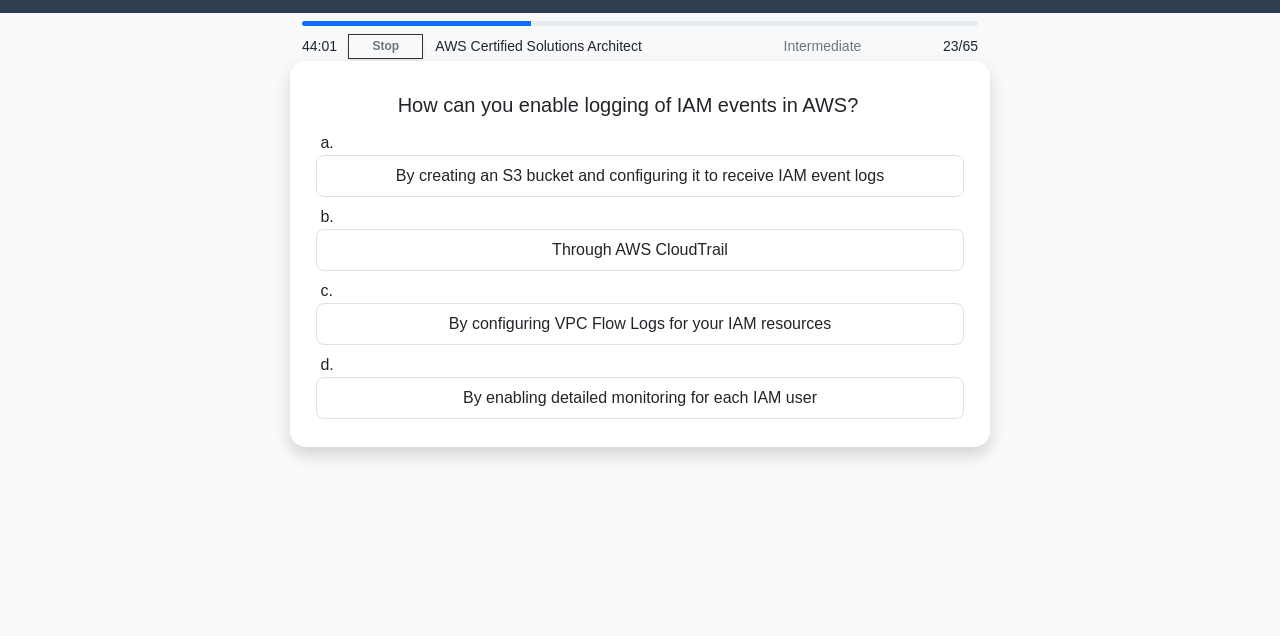 click on "By creating an S3 bucket and configuring it to receive IAM event logs" at bounding box center (640, 176) 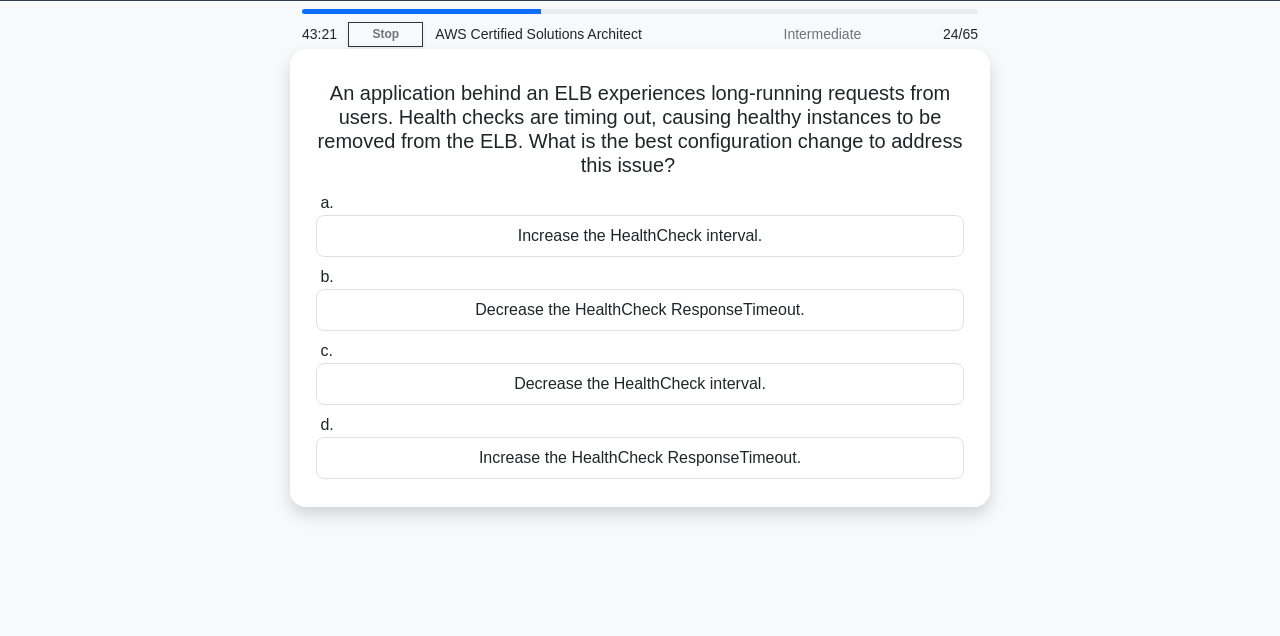 scroll, scrollTop: 100, scrollLeft: 0, axis: vertical 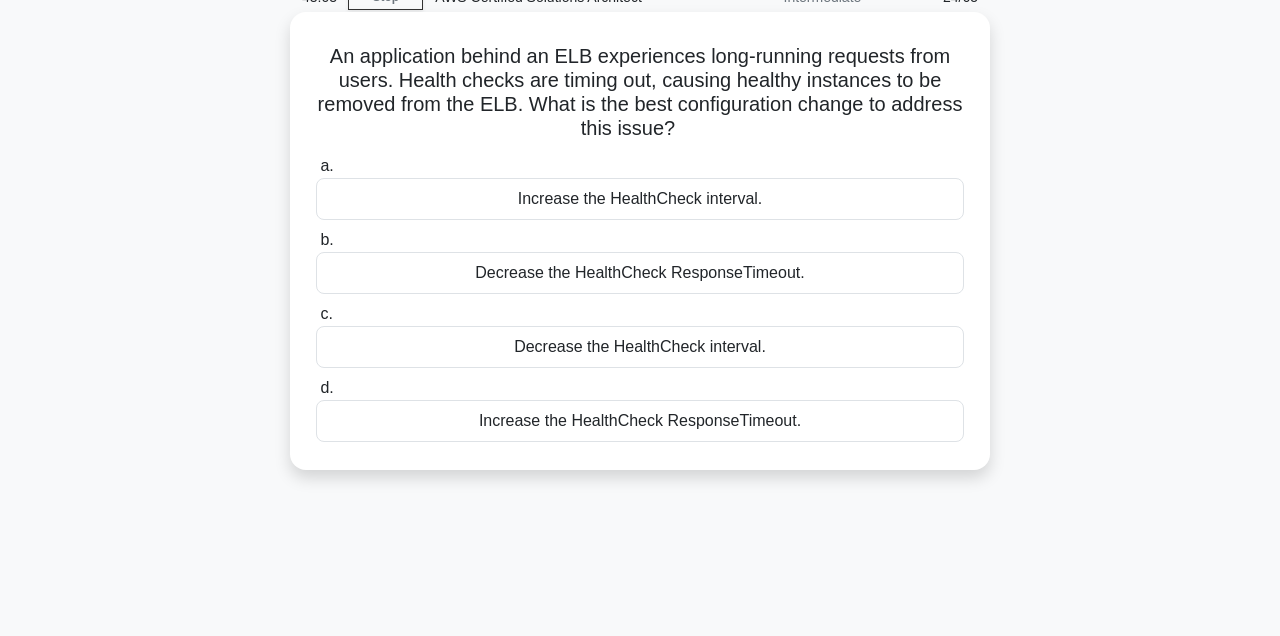 click on "Increase the HealthCheck ResponseTimeout." at bounding box center (640, 421) 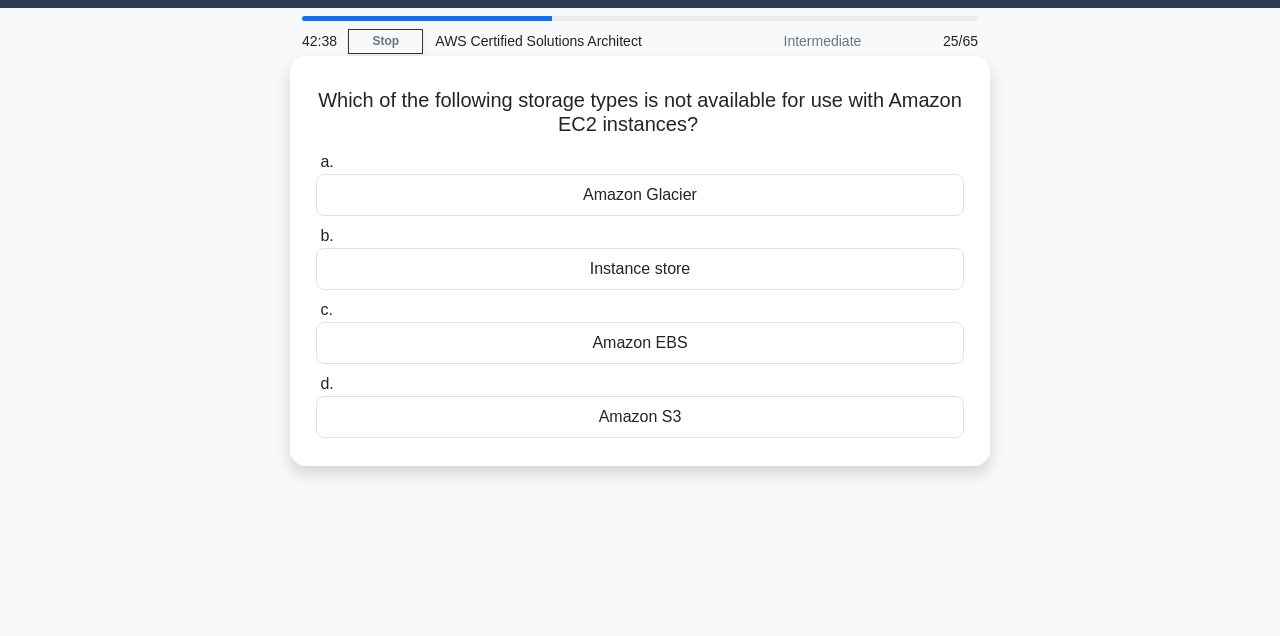 scroll, scrollTop: 58, scrollLeft: 0, axis: vertical 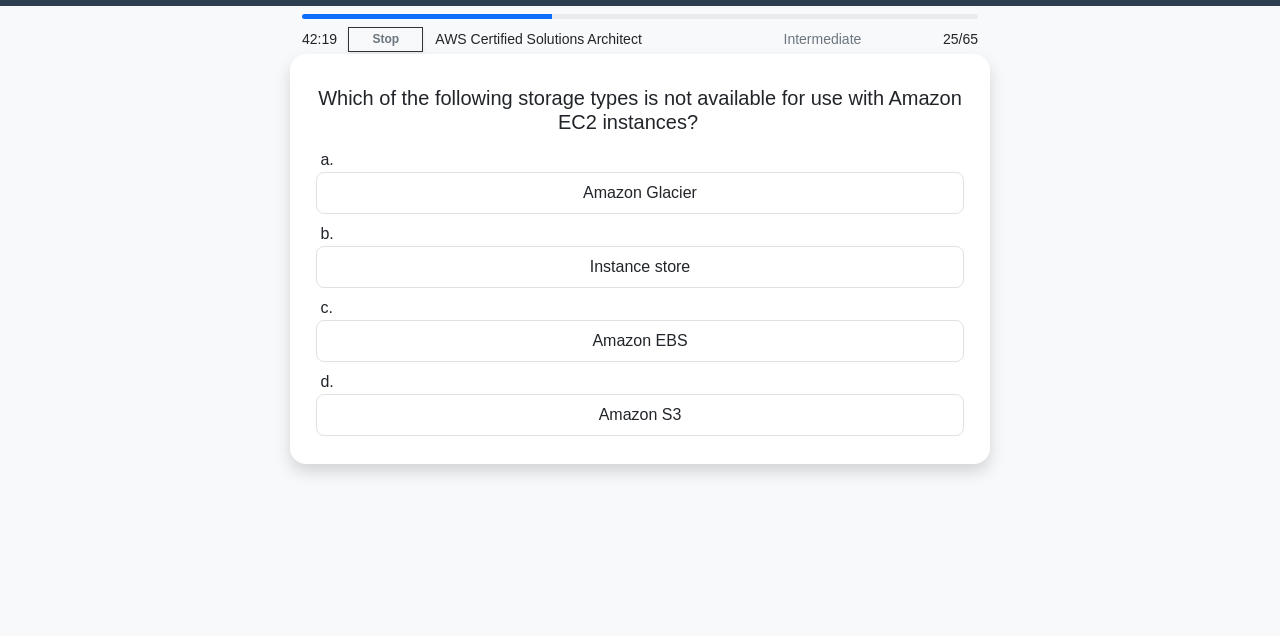 click on "Amazon Glacier" at bounding box center (640, 193) 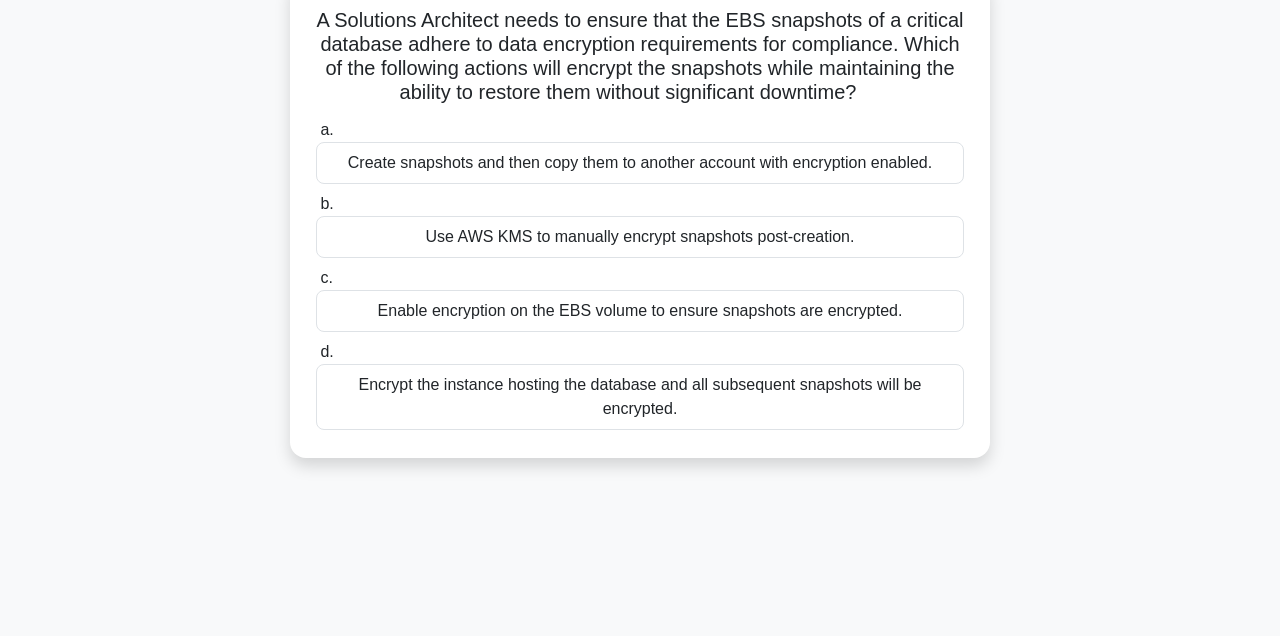 scroll, scrollTop: 134, scrollLeft: 0, axis: vertical 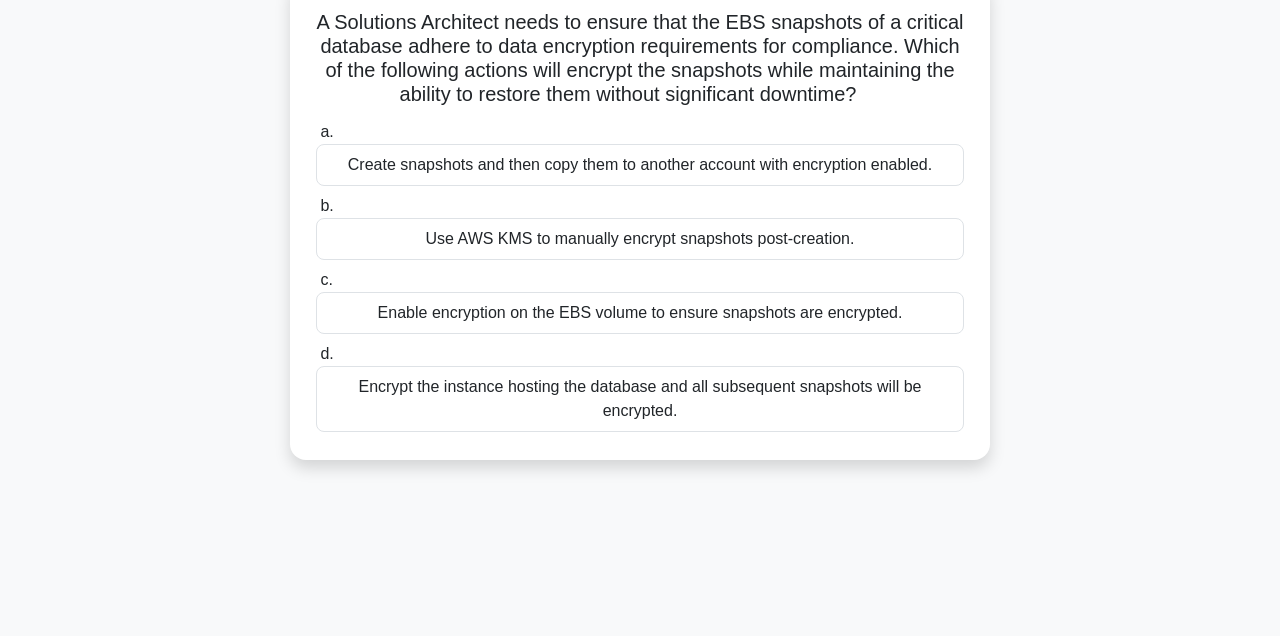 click on "Create snapshots and then copy them to another account with encryption enabled." at bounding box center [640, 165] 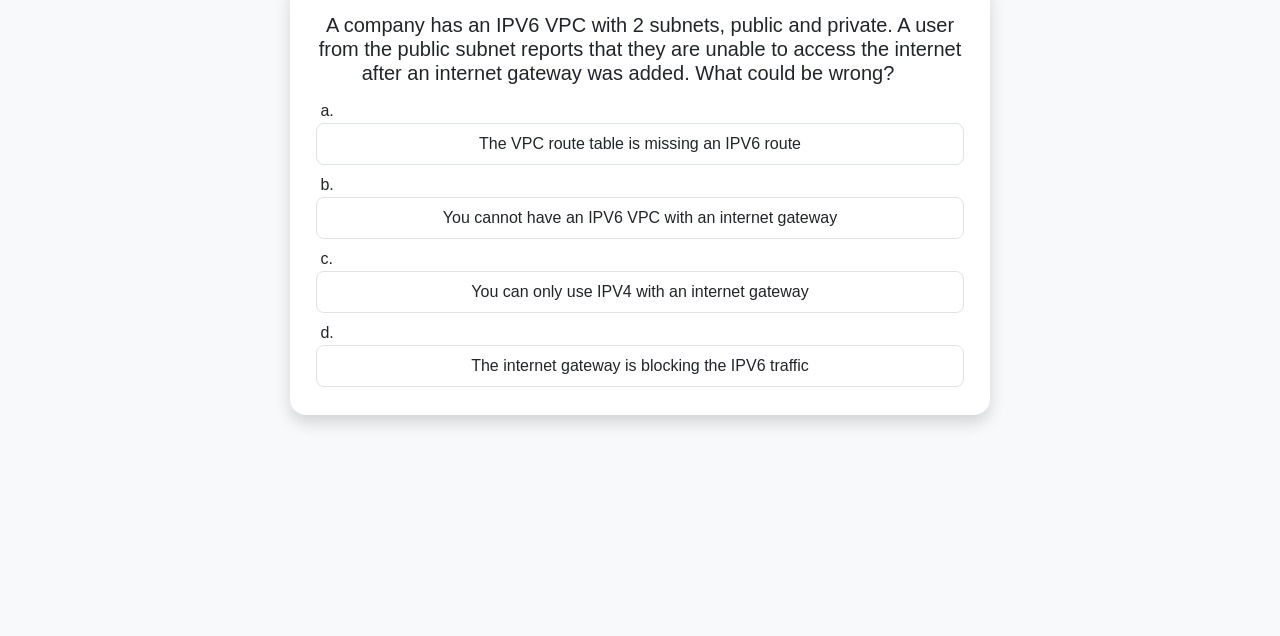 scroll, scrollTop: 108, scrollLeft: 0, axis: vertical 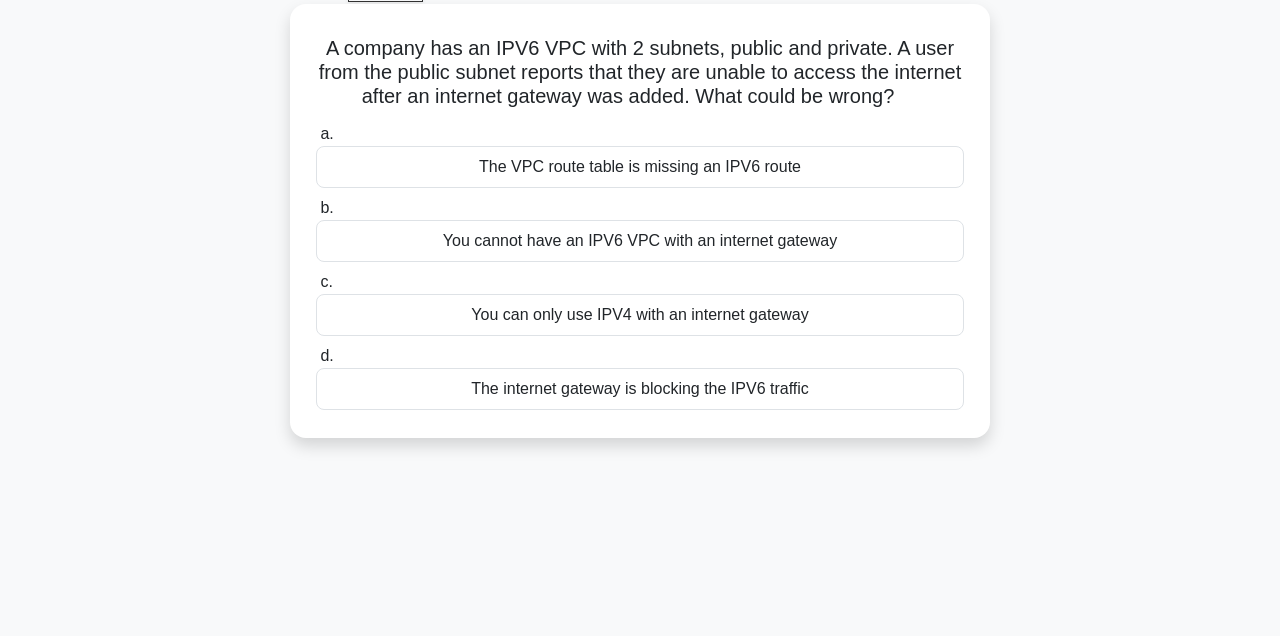 click on "The VPC route table is missing an IPV6 route" at bounding box center [640, 167] 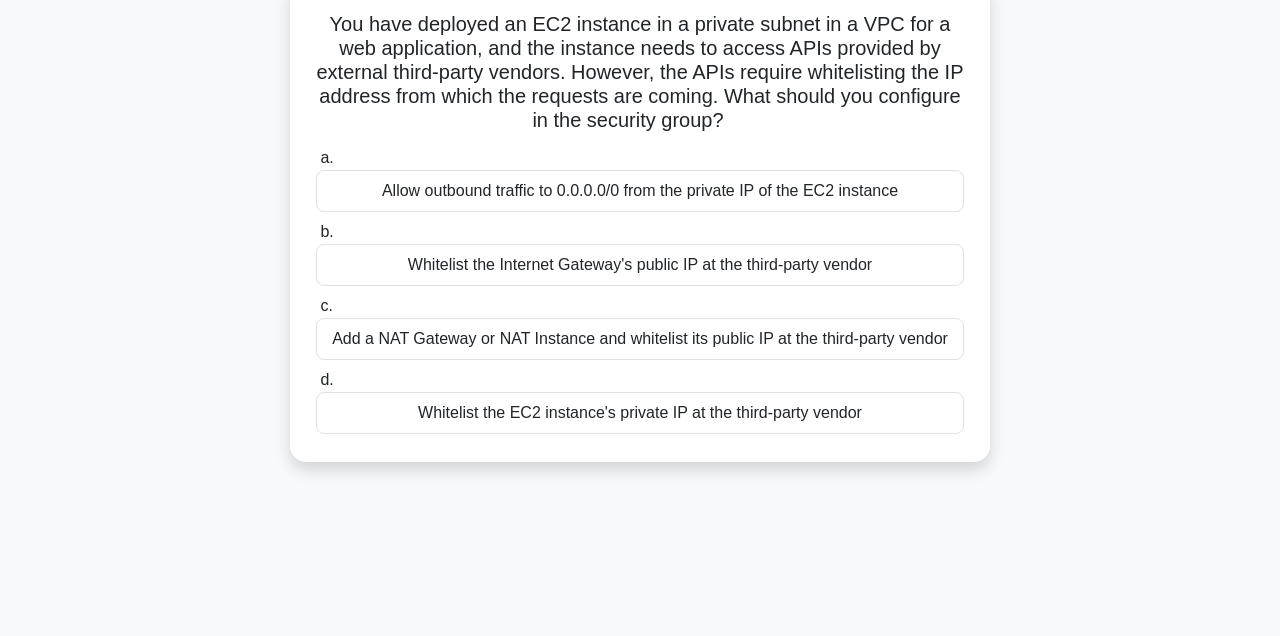 scroll, scrollTop: 131, scrollLeft: 0, axis: vertical 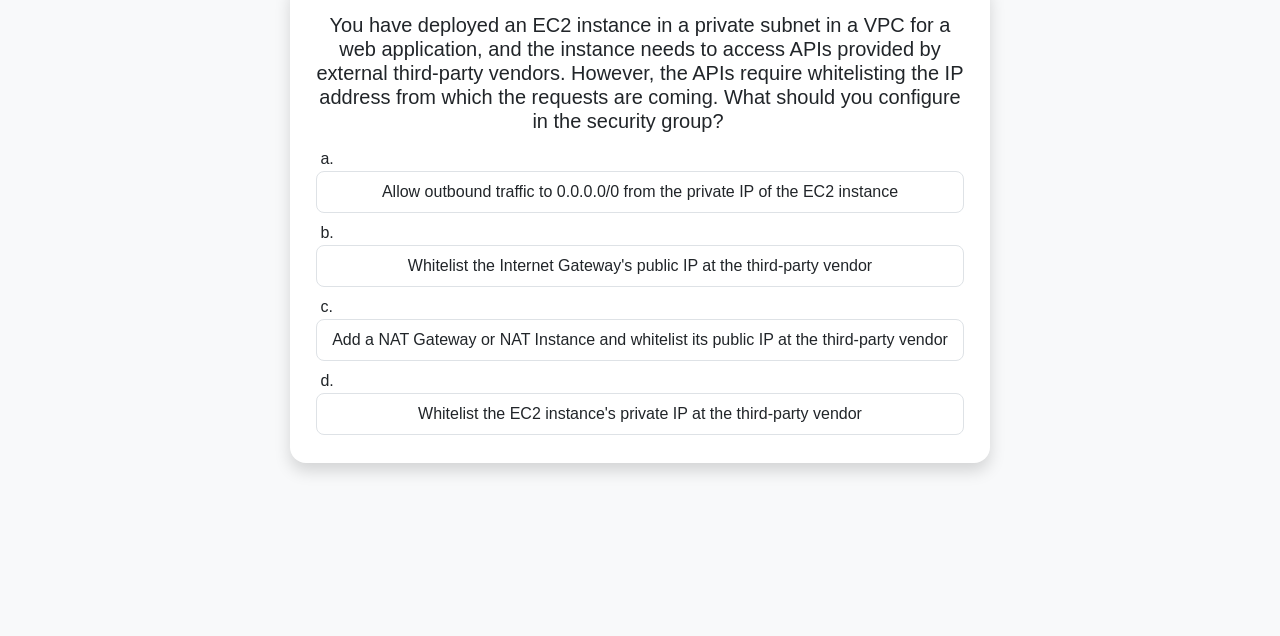 click on "Add a NAT Gateway or NAT Instance and whitelist its public IP at the third-party vendor" at bounding box center [640, 340] 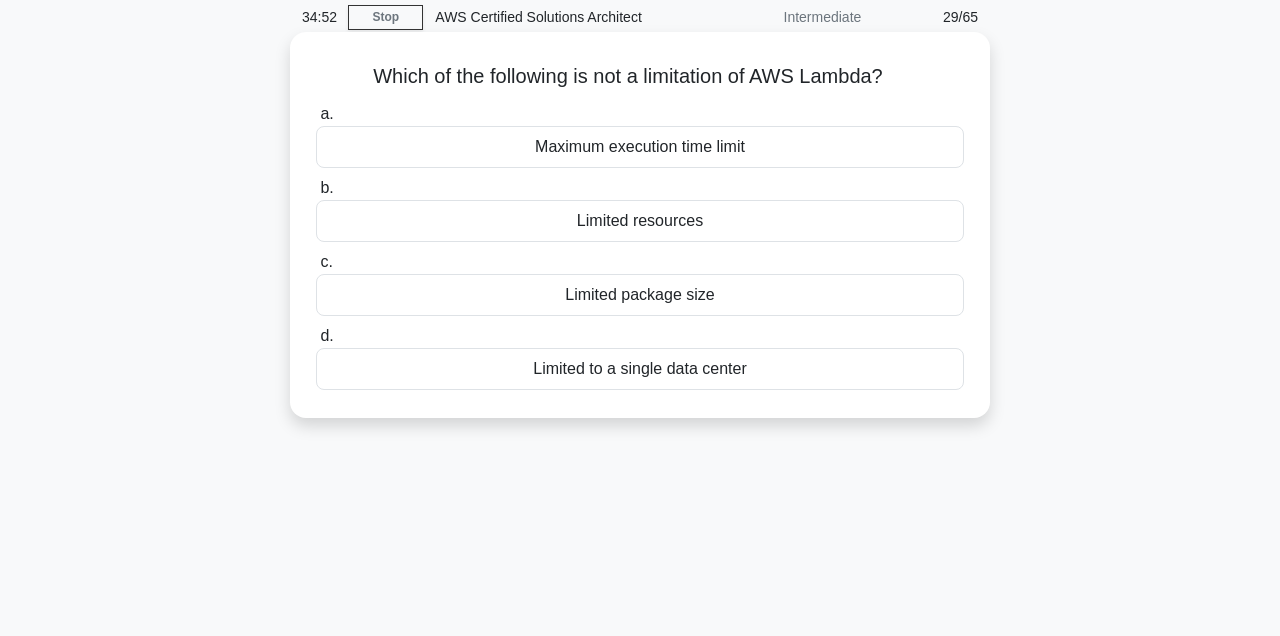 scroll, scrollTop: 0, scrollLeft: 0, axis: both 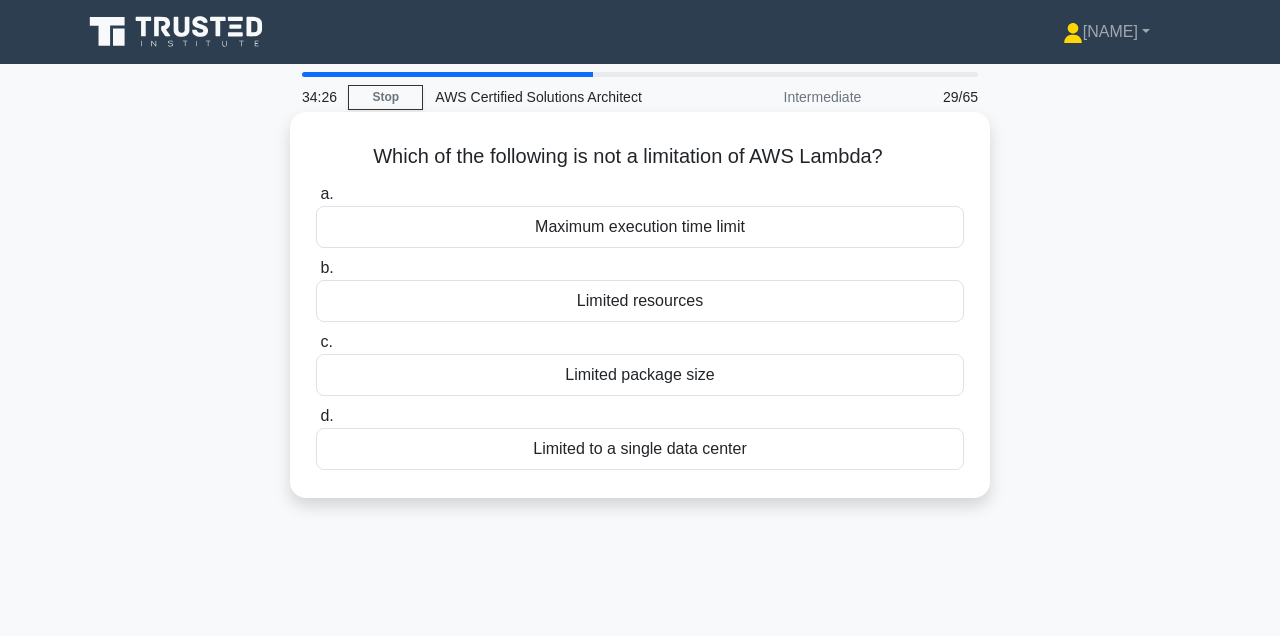 click on "Maximum execution time limit" at bounding box center (640, 227) 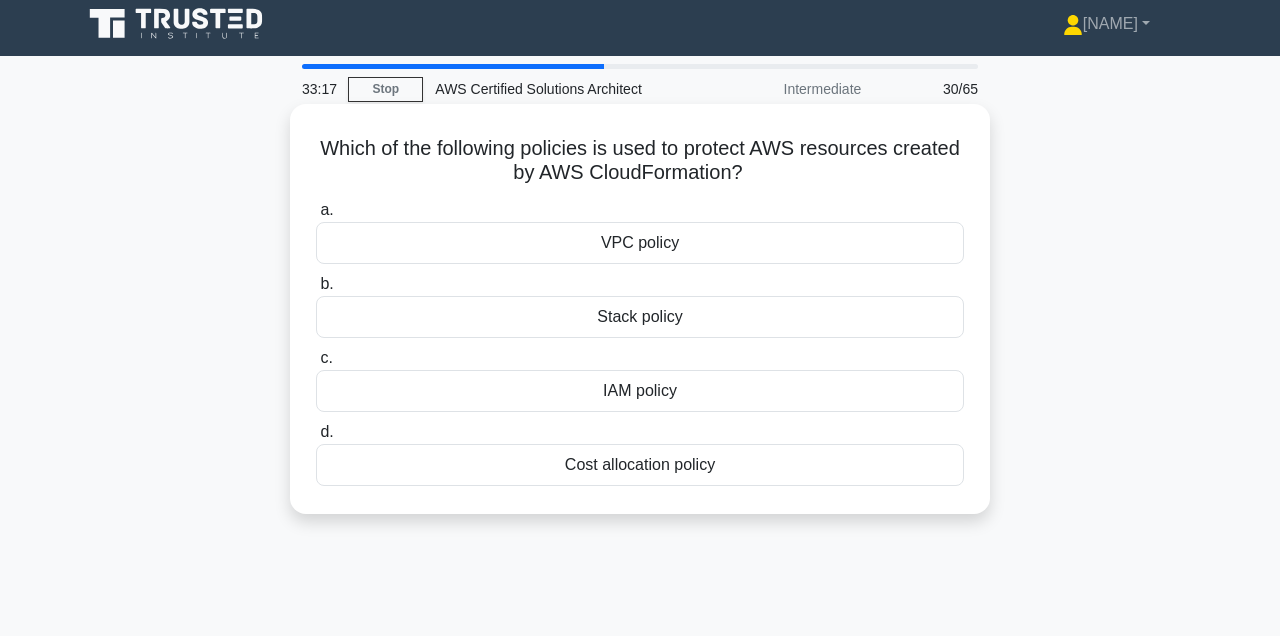 scroll, scrollTop: 0, scrollLeft: 0, axis: both 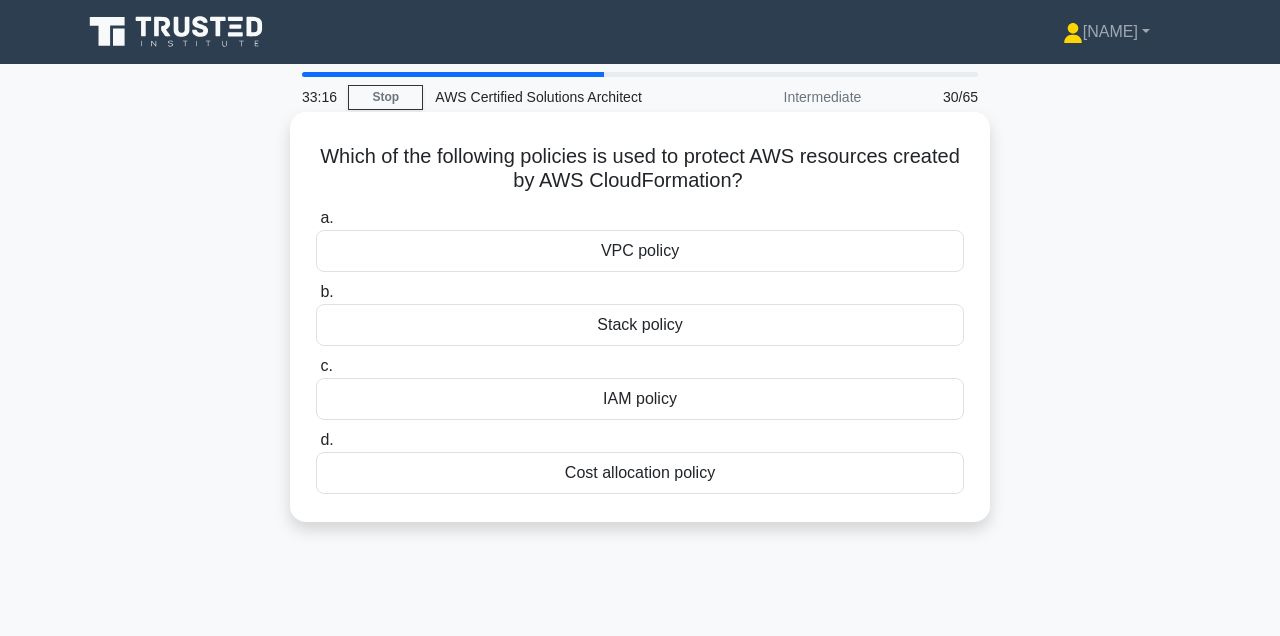 click on "IAM policy" at bounding box center [640, 399] 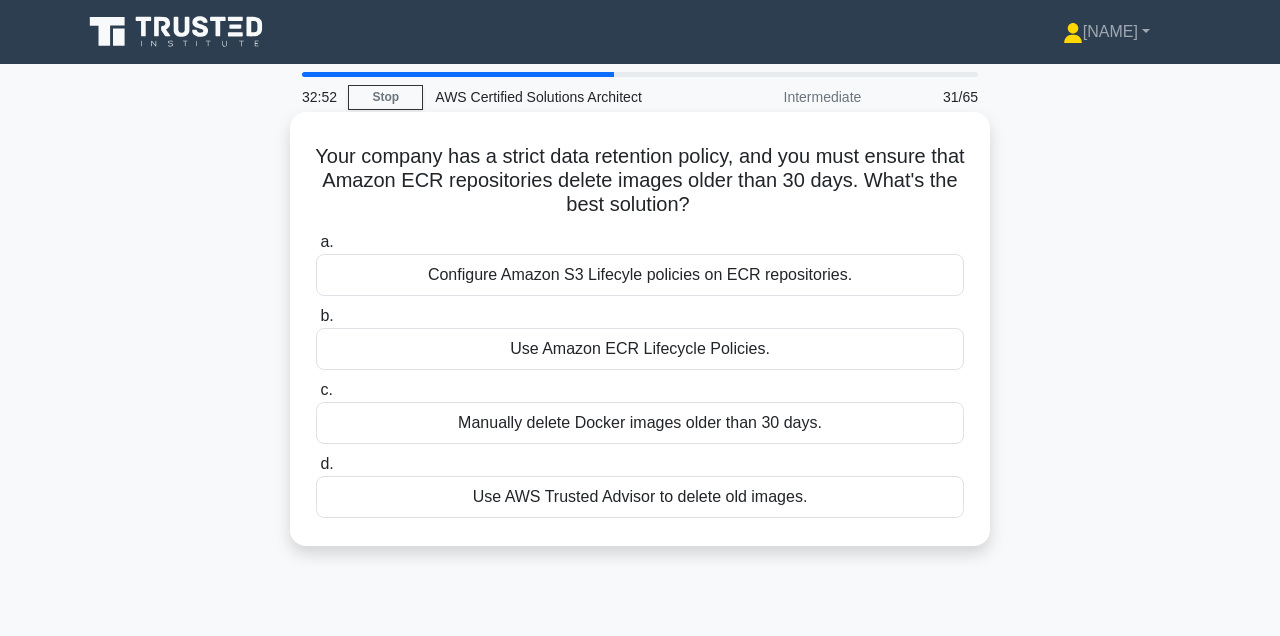 click on "Configure Amazon S3 Lifecyle policies on ECR repositories." at bounding box center (640, 275) 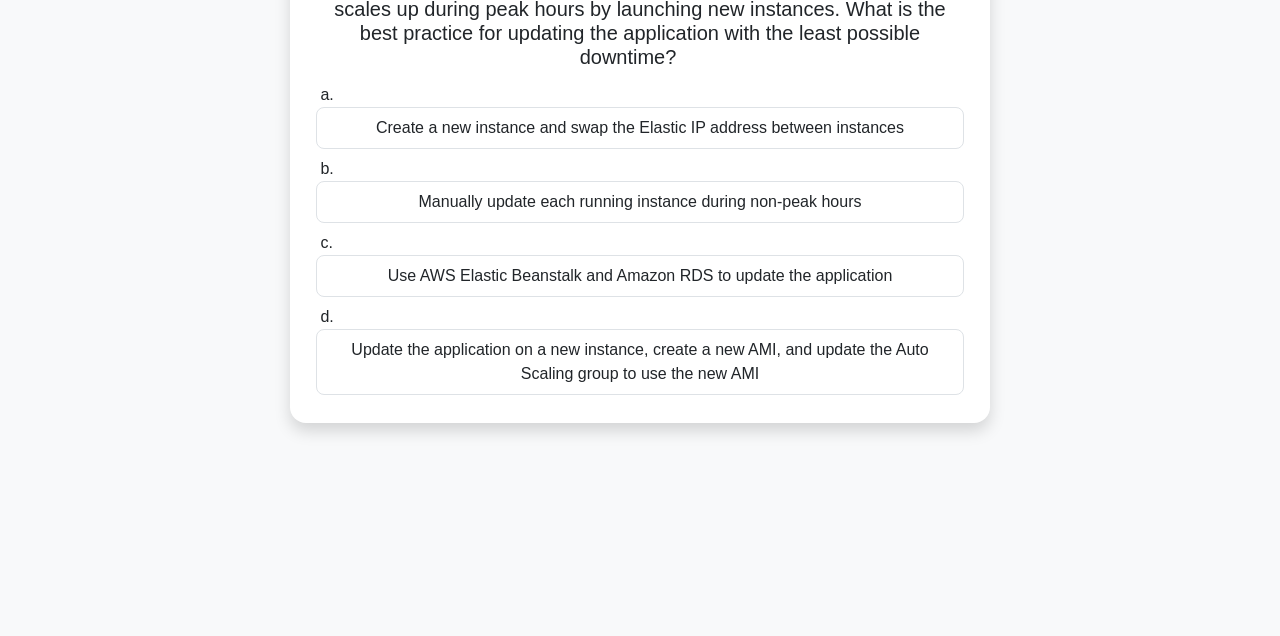 scroll, scrollTop: 203, scrollLeft: 0, axis: vertical 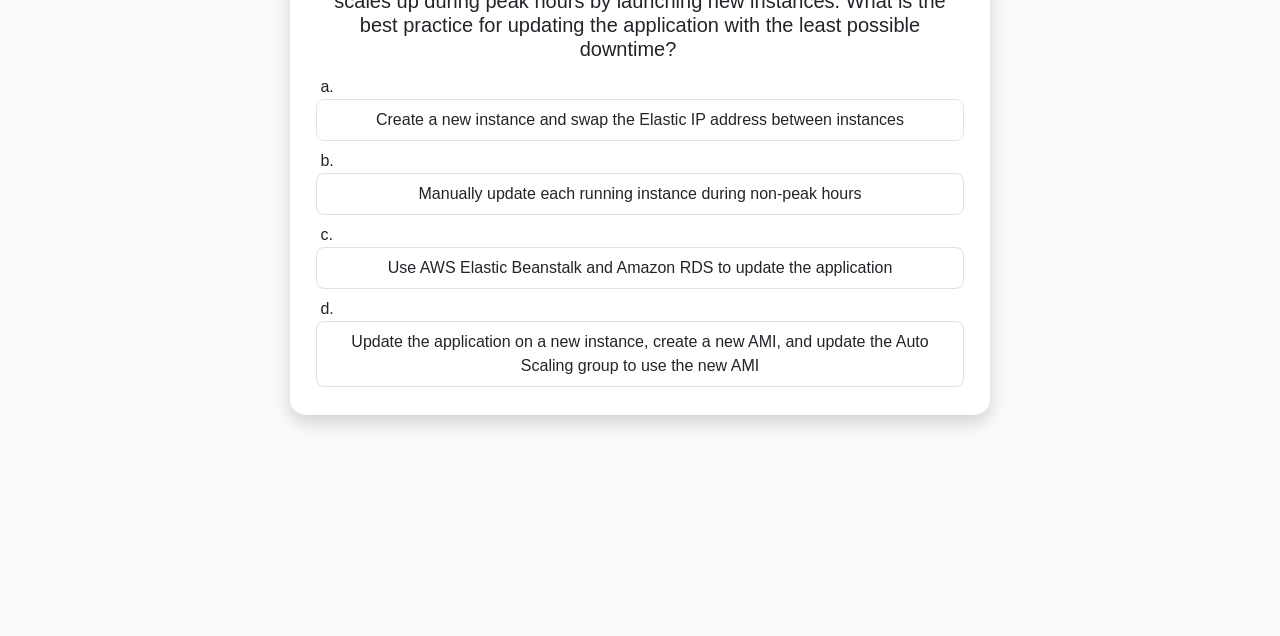 click on "Update the application on a new instance, create a new AMI, and update the Auto Scaling group to use the new AMI" at bounding box center [640, 354] 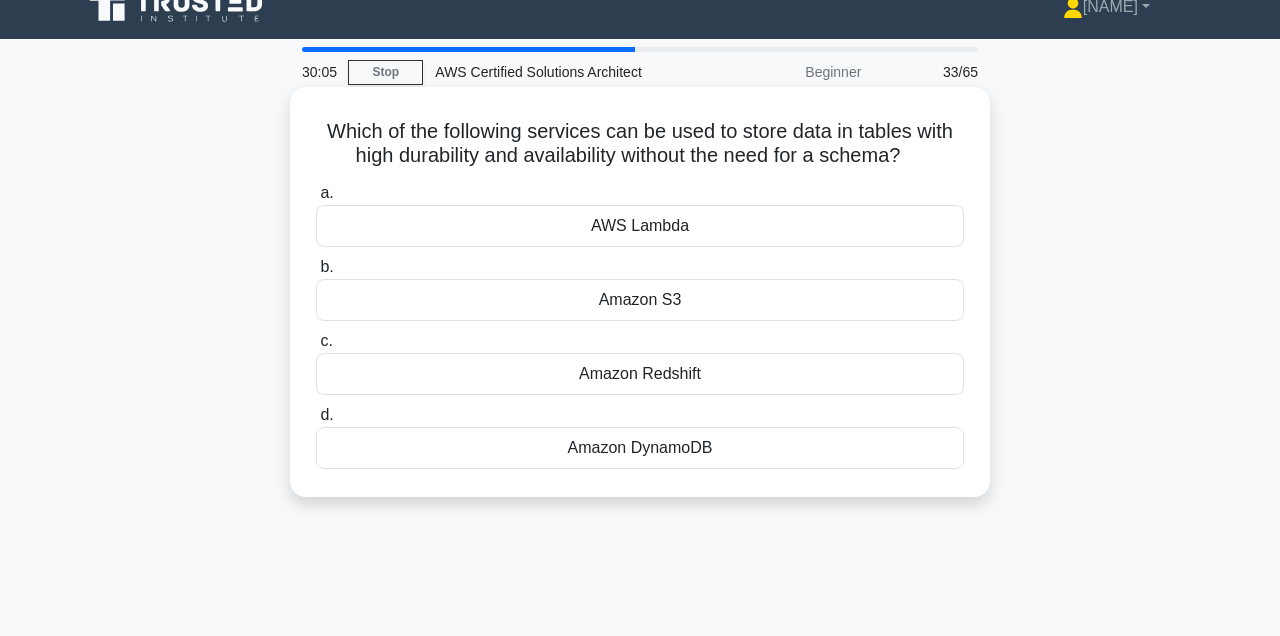 scroll, scrollTop: 0, scrollLeft: 0, axis: both 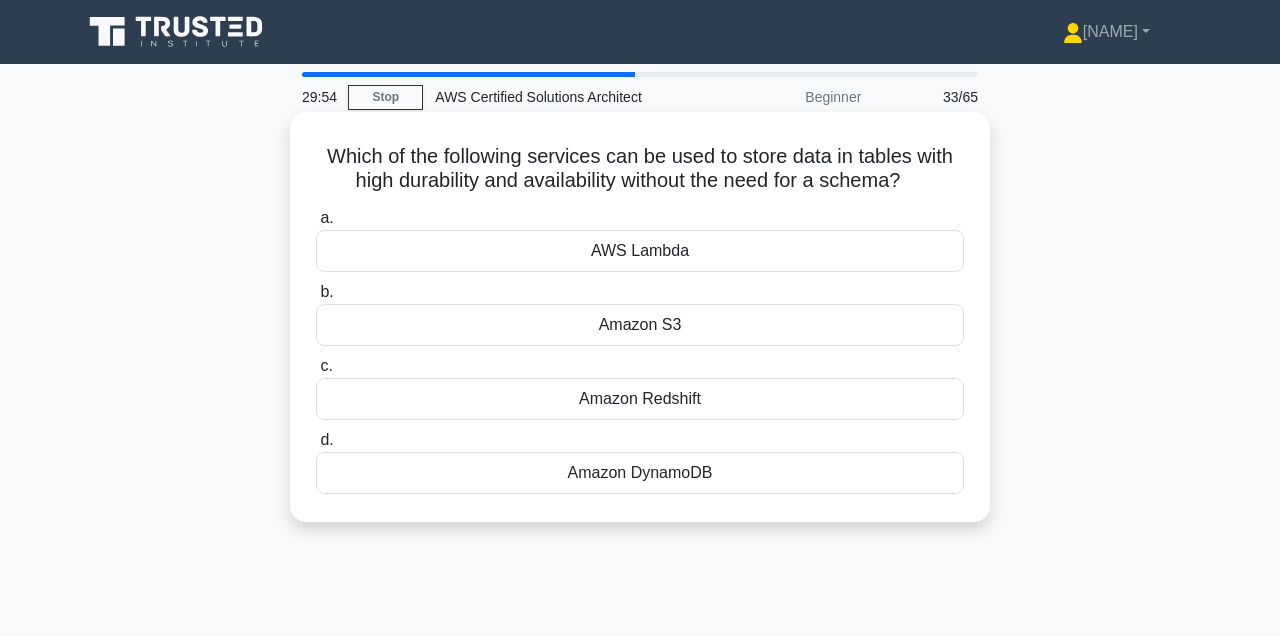 click on "Amazon DynamoDB" at bounding box center (640, 473) 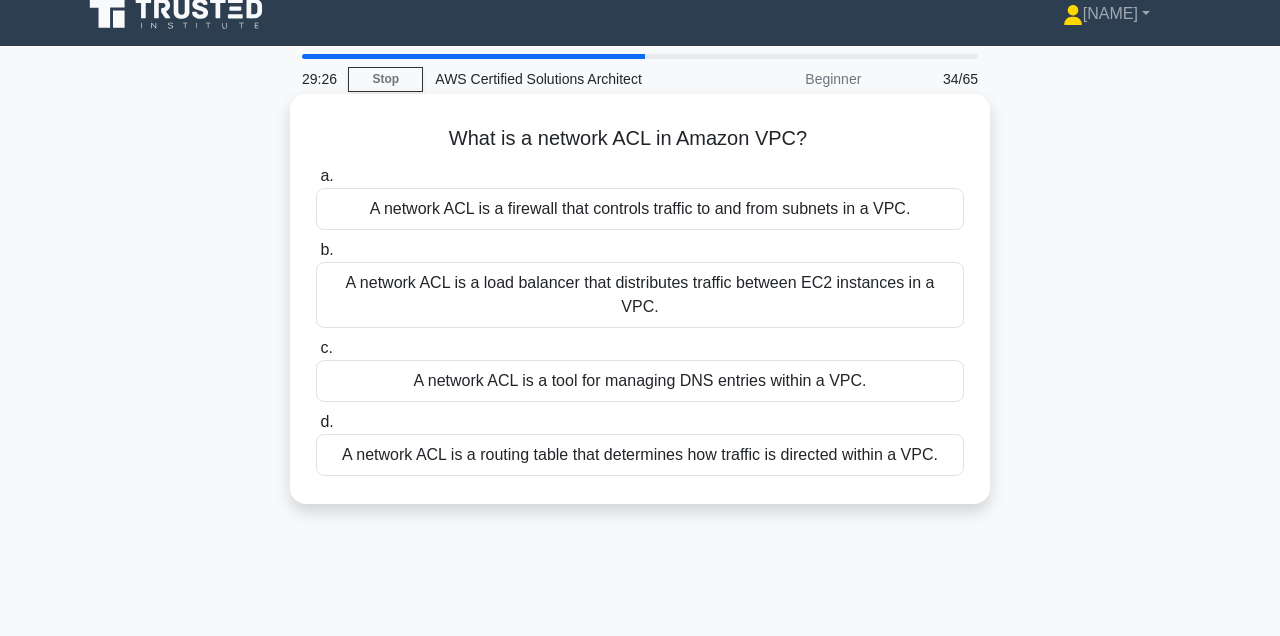 scroll, scrollTop: 25, scrollLeft: 0, axis: vertical 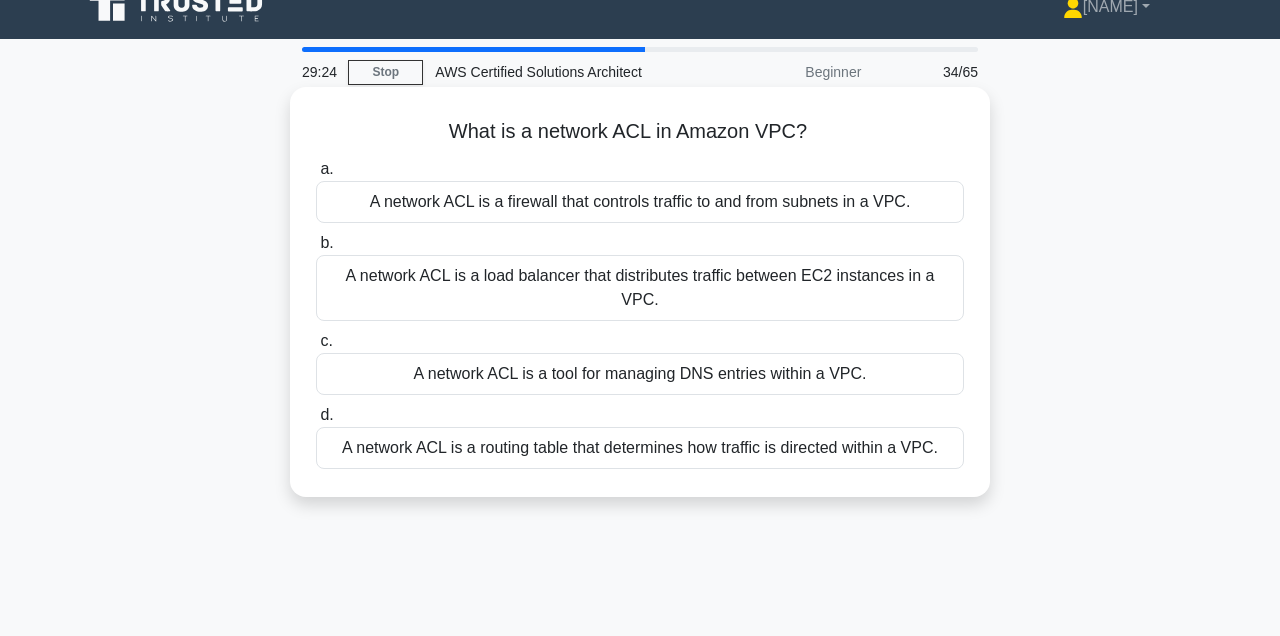 click on "A network ACL is a firewall that controls traffic to and from subnets in a VPC." at bounding box center (640, 202) 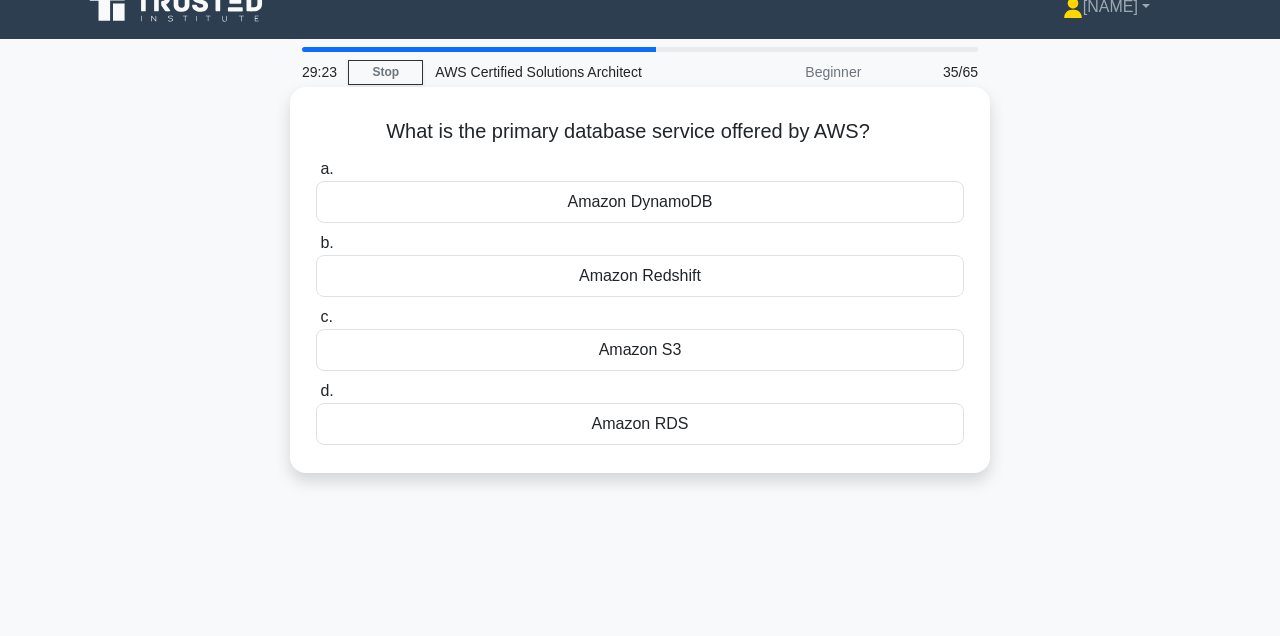 scroll, scrollTop: 0, scrollLeft: 0, axis: both 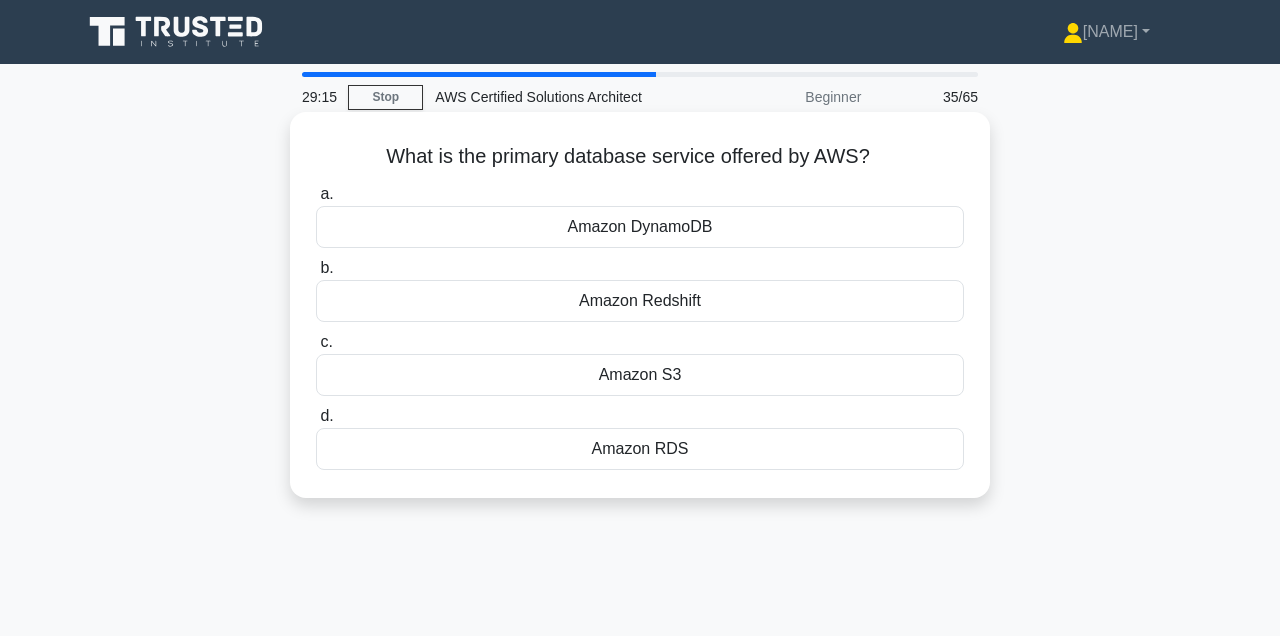 click on "Amazon RDS" at bounding box center (640, 449) 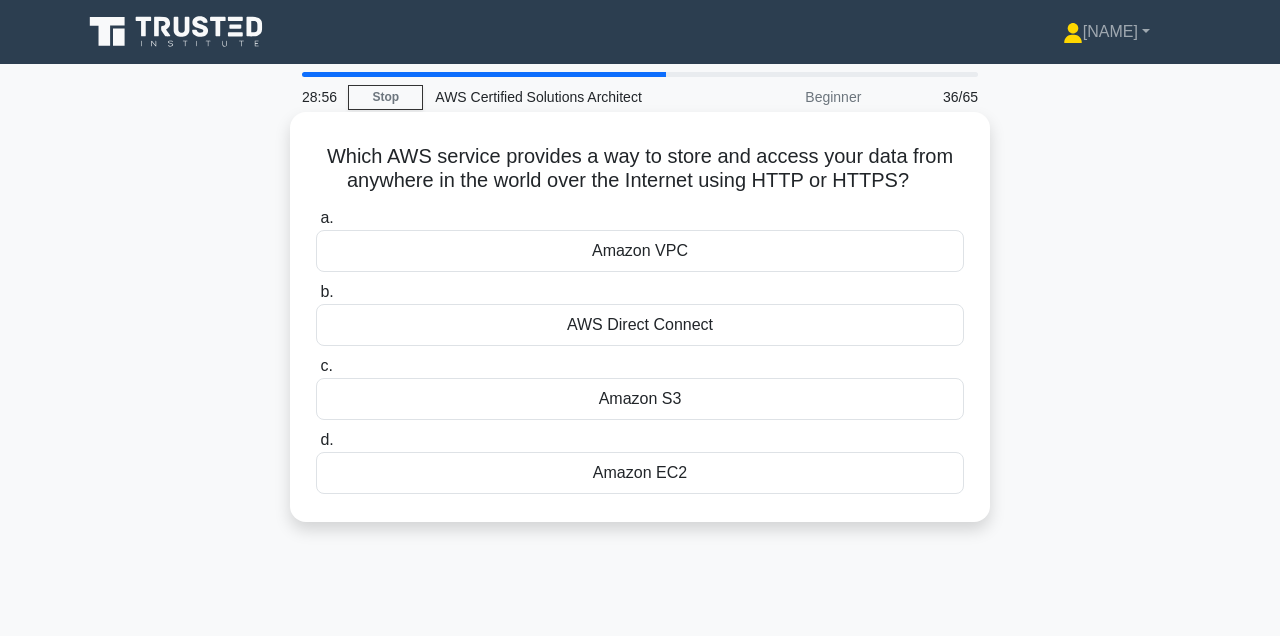 click on "Amazon S3" at bounding box center [640, 399] 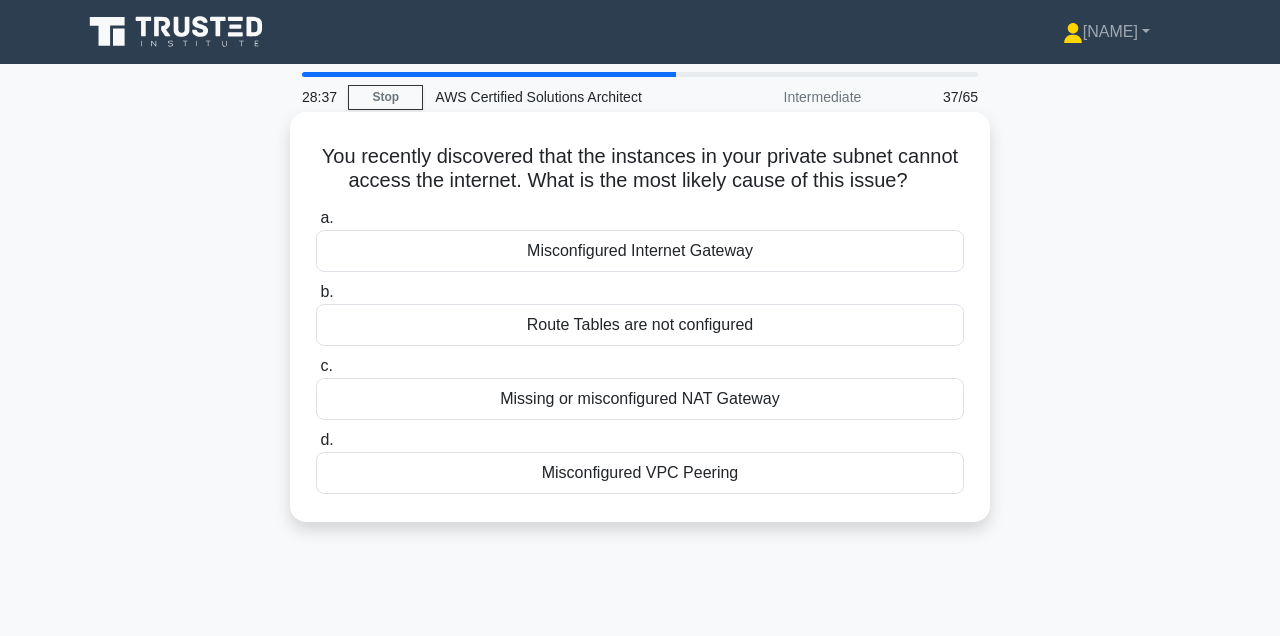 click on "Missing or misconfigured NAT Gateway" at bounding box center (640, 399) 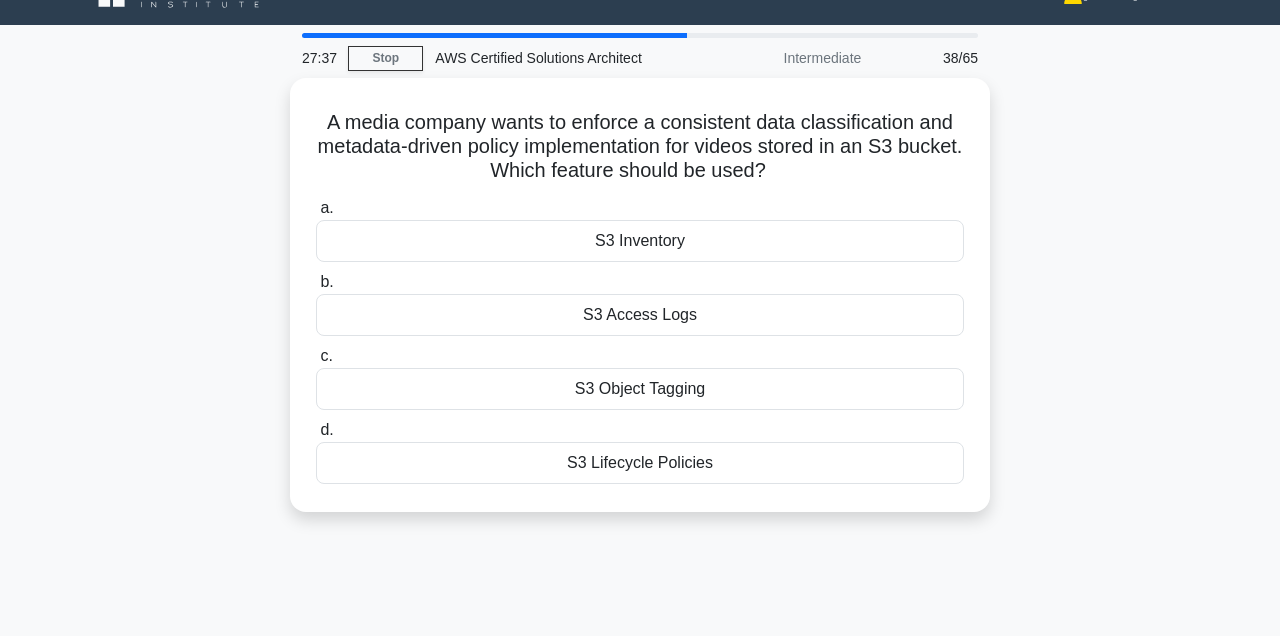 scroll, scrollTop: 48, scrollLeft: 0, axis: vertical 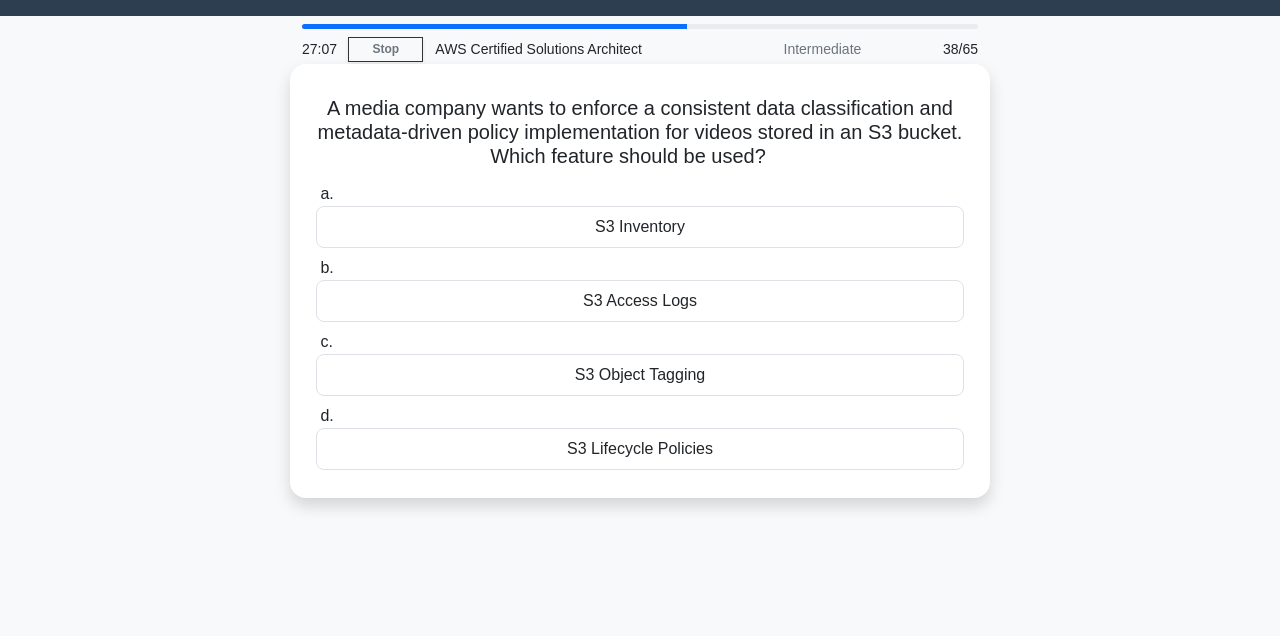 click on "S3 Object Tagging" at bounding box center (640, 375) 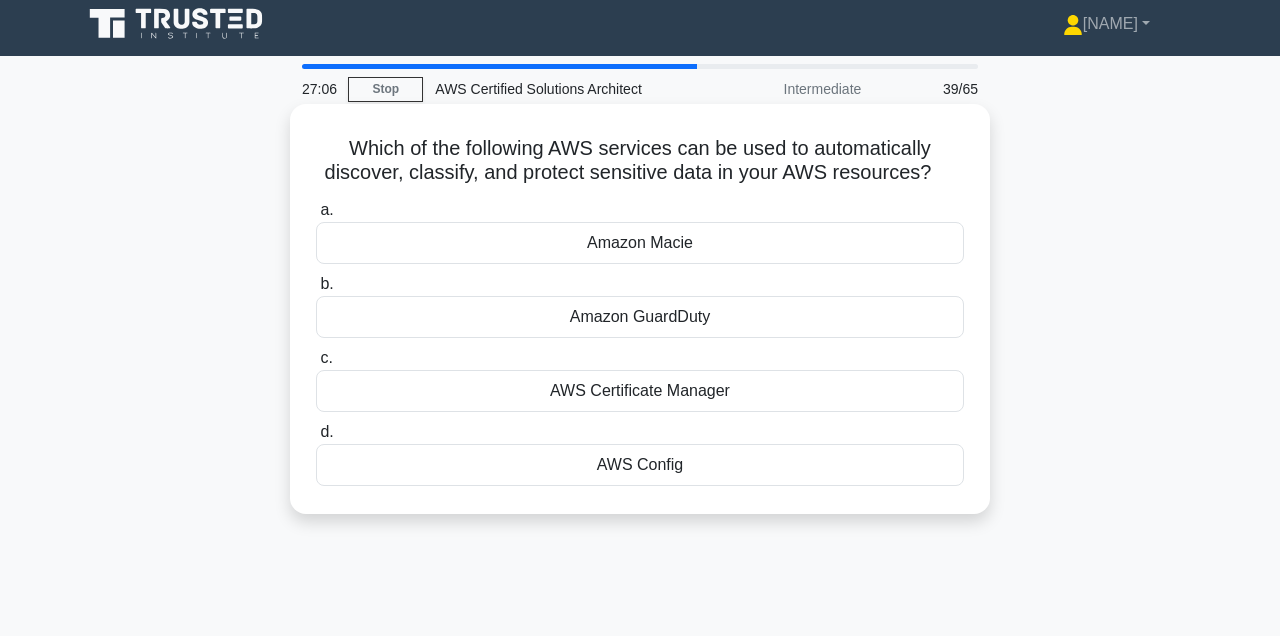scroll, scrollTop: 0, scrollLeft: 0, axis: both 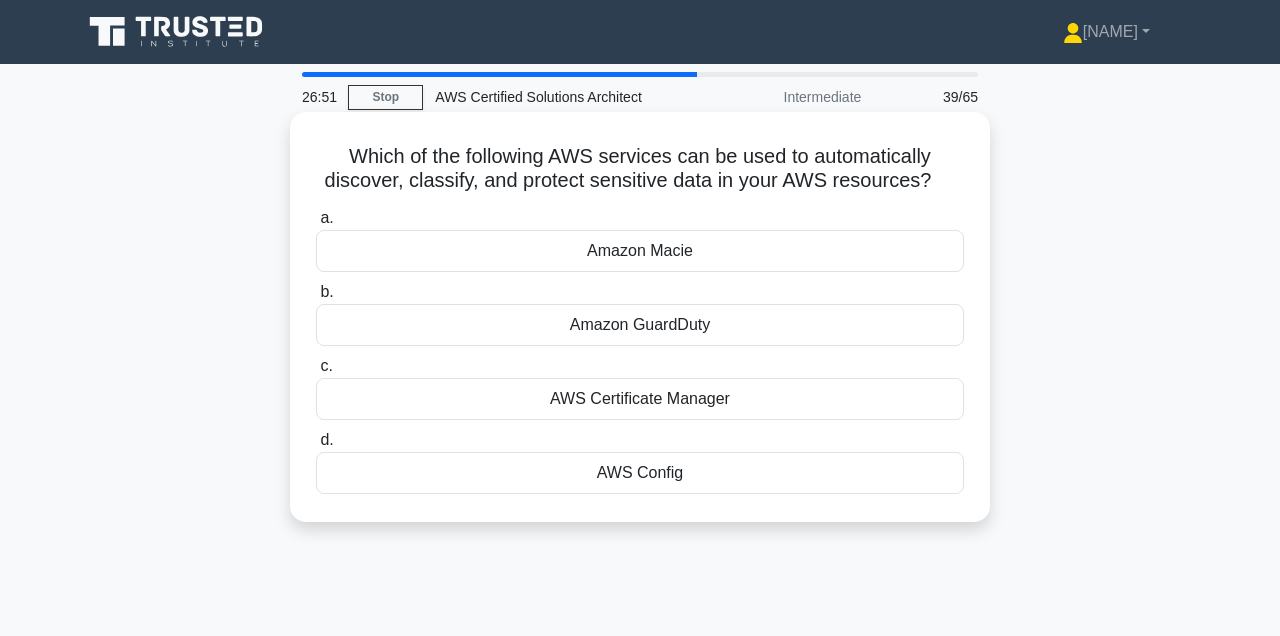 click on "Amazon Macie" at bounding box center (640, 251) 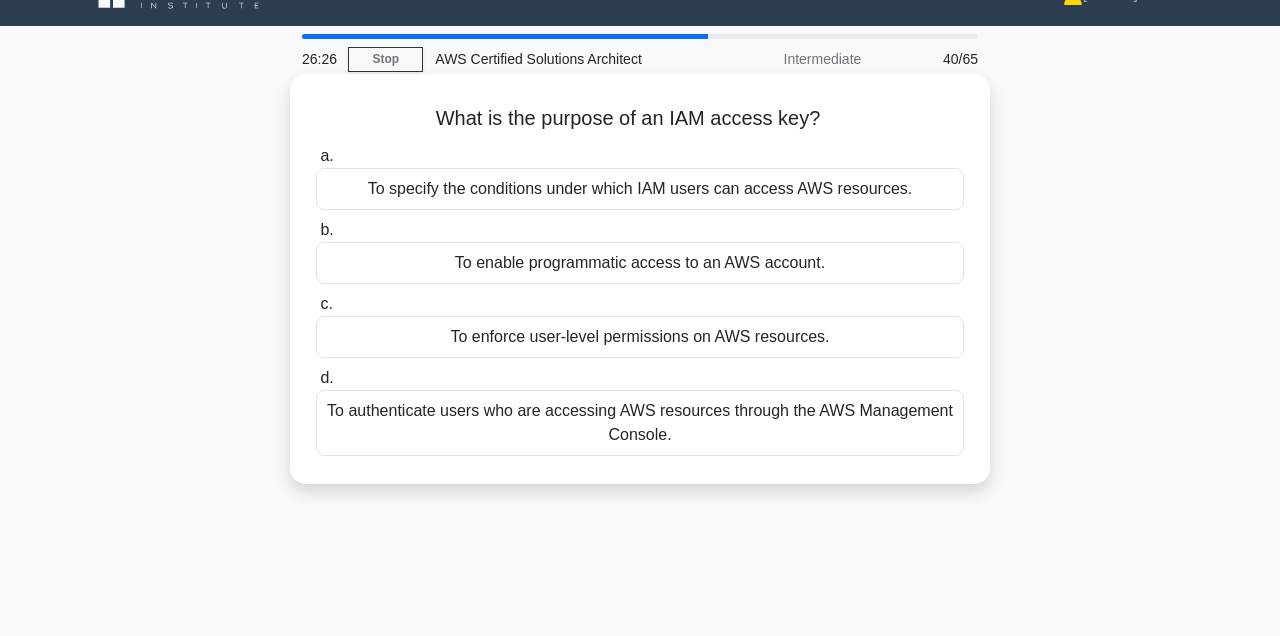 scroll, scrollTop: 60, scrollLeft: 0, axis: vertical 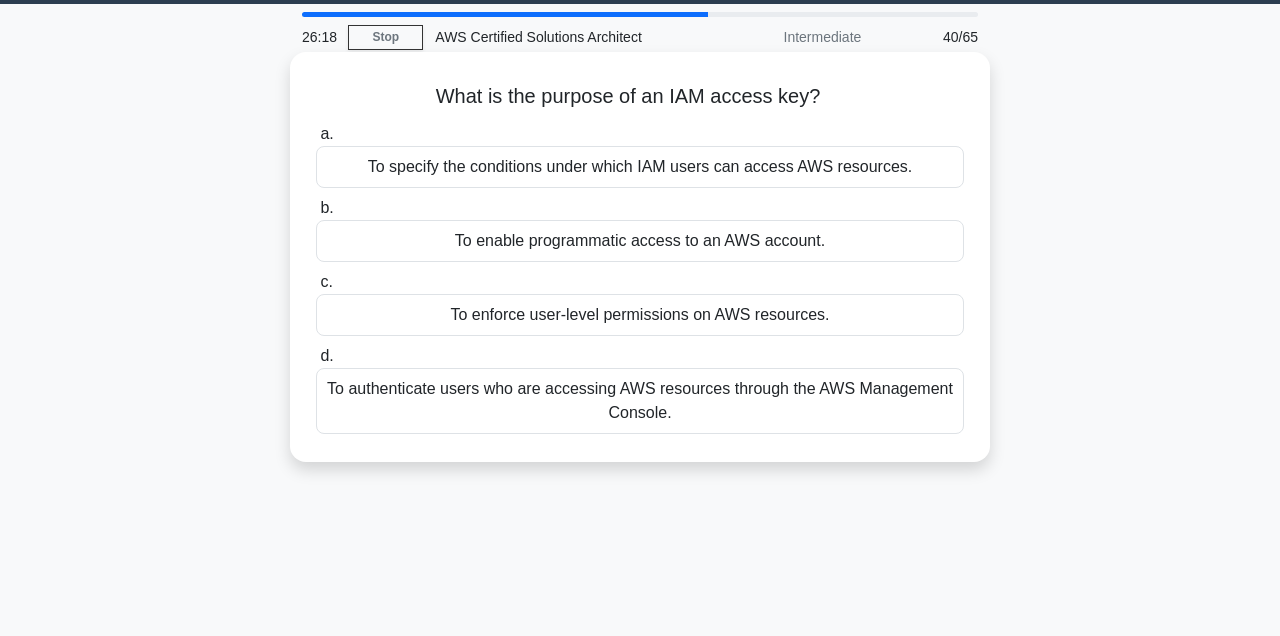 click on "To enable programmatic access to an AWS account." at bounding box center (640, 241) 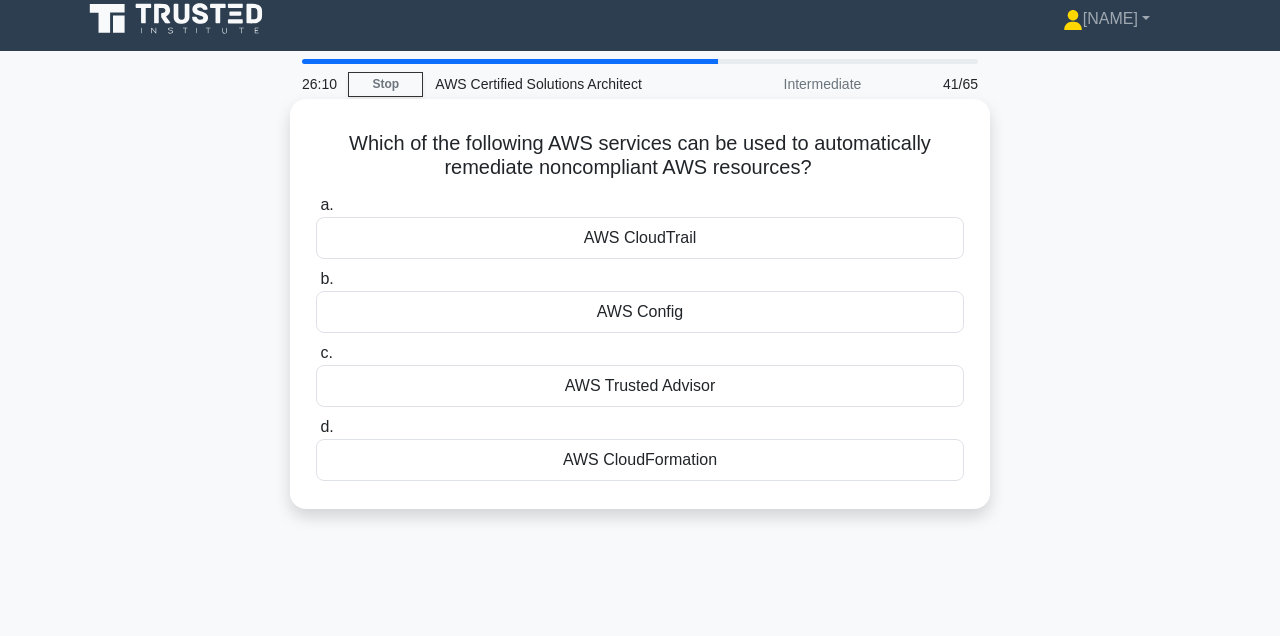 scroll, scrollTop: 0, scrollLeft: 0, axis: both 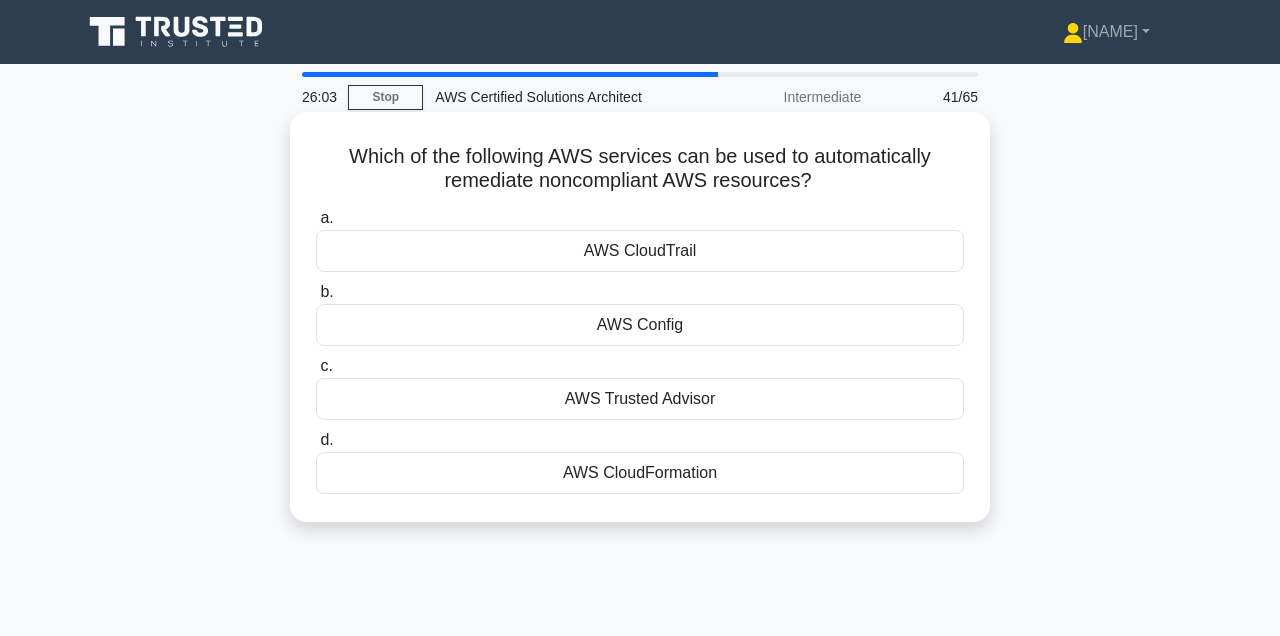 click on "AWS Config" at bounding box center [640, 325] 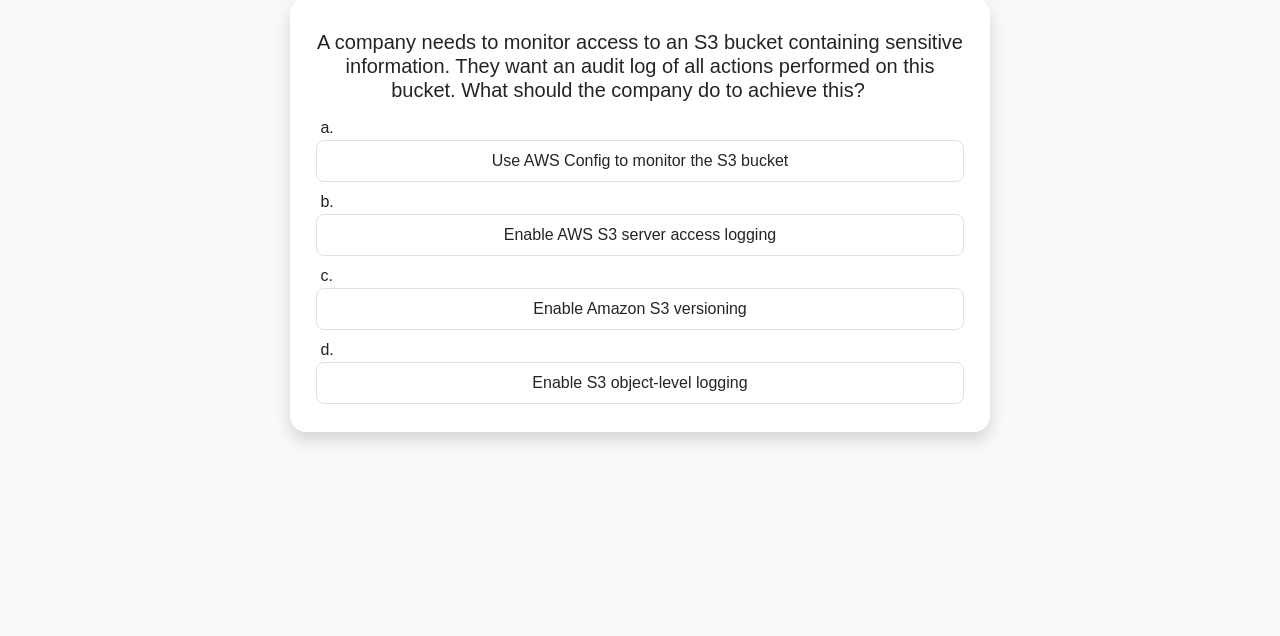 scroll, scrollTop: 119, scrollLeft: 0, axis: vertical 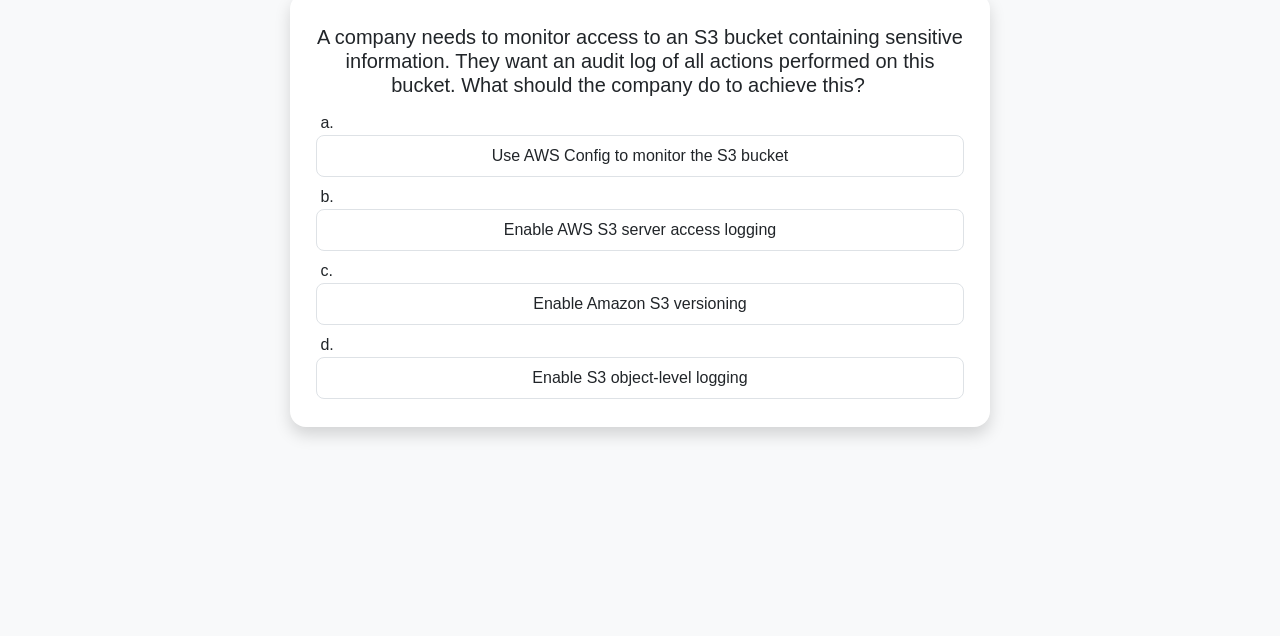 click on "Enable S3 object-level logging" at bounding box center (640, 378) 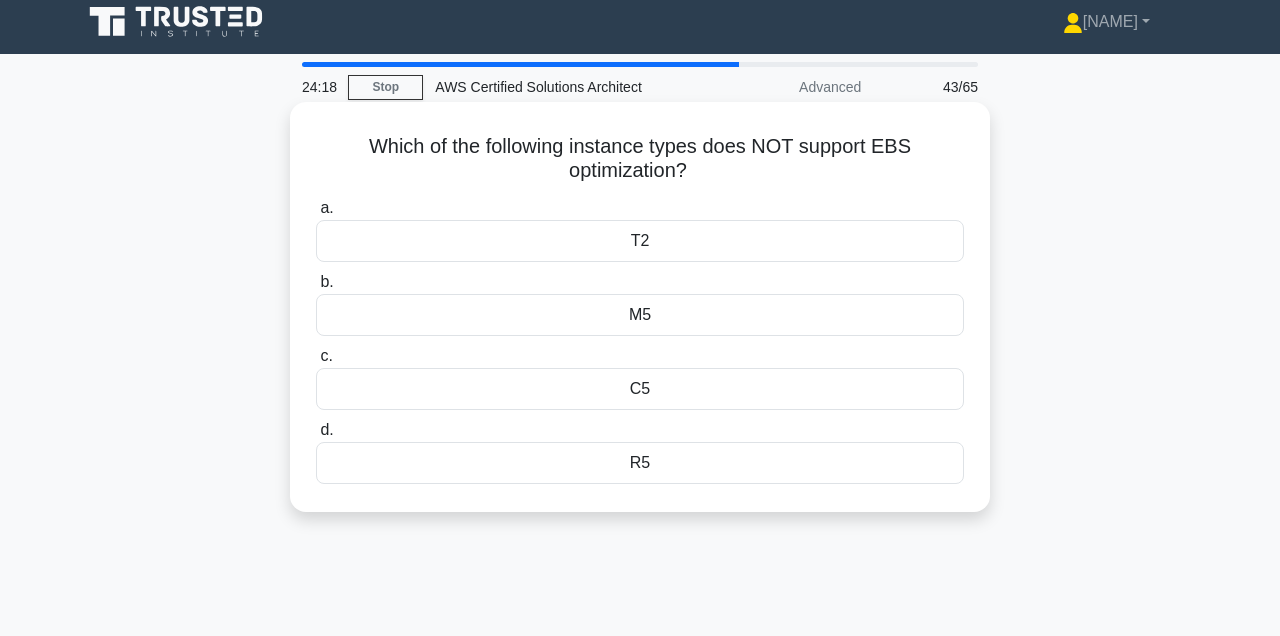 scroll, scrollTop: 4, scrollLeft: 0, axis: vertical 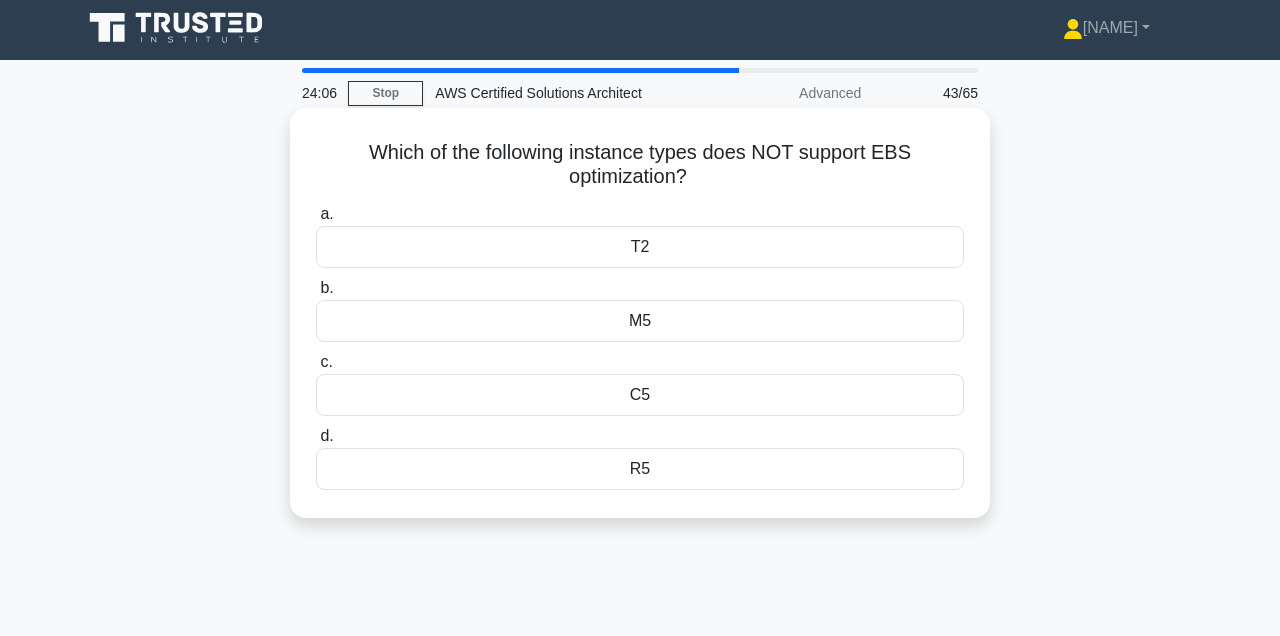 click on "R5" at bounding box center (640, 469) 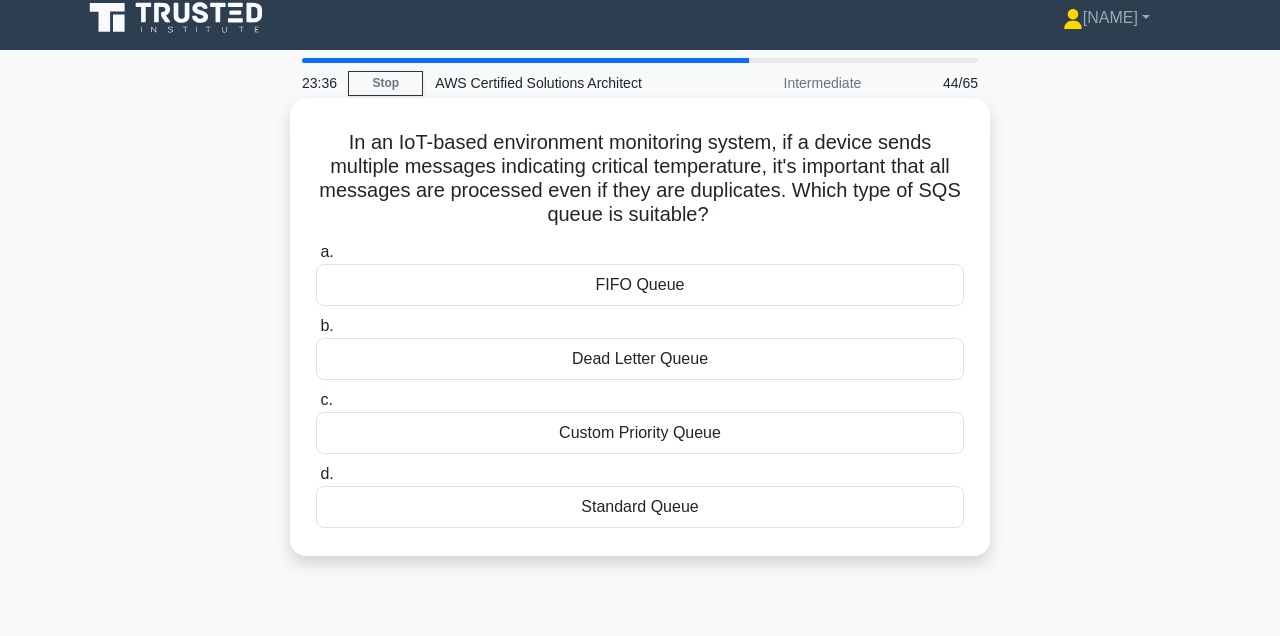 scroll, scrollTop: 15, scrollLeft: 0, axis: vertical 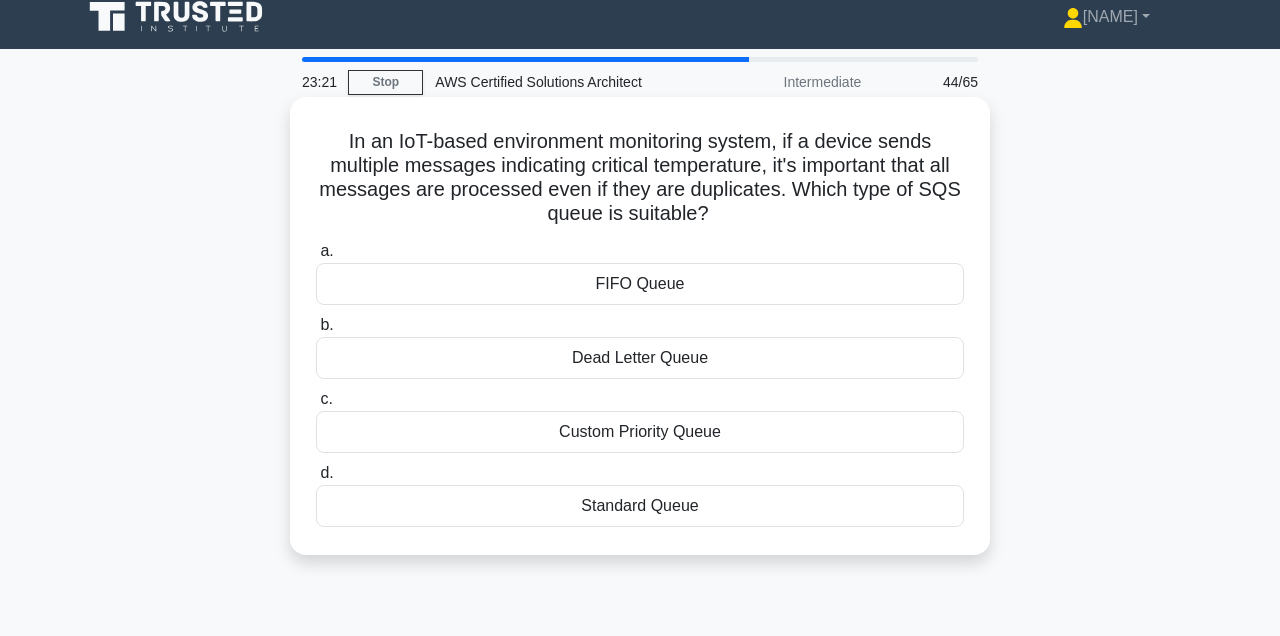 click on "Standard Queue" at bounding box center [640, 506] 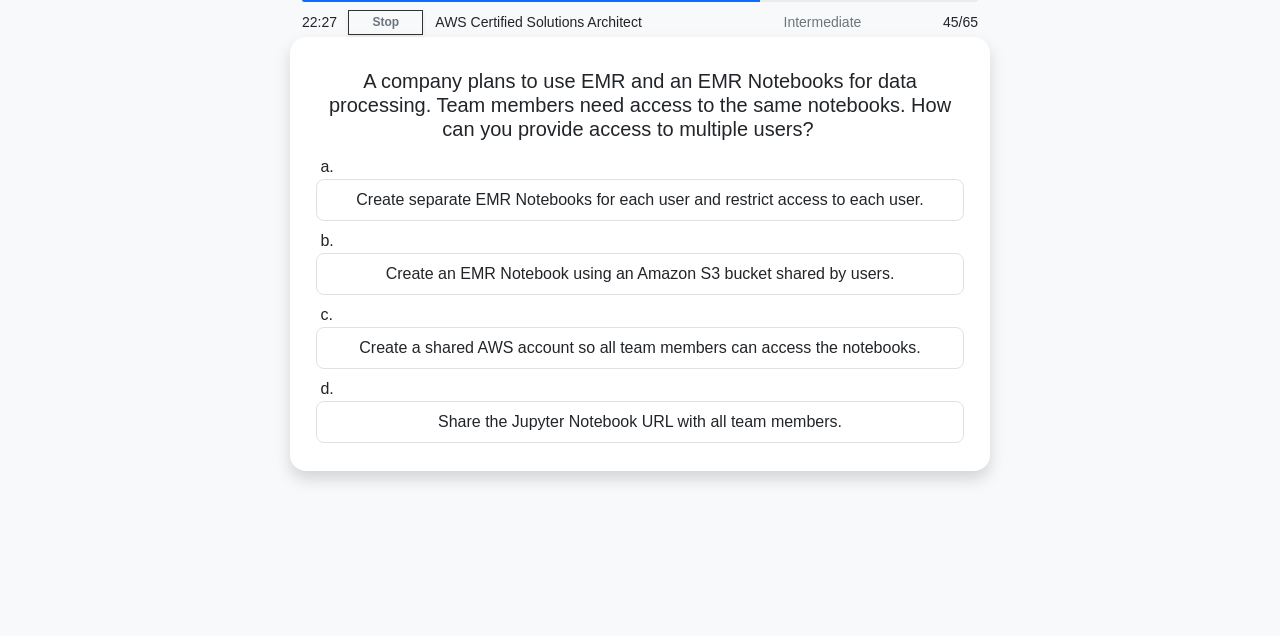 scroll, scrollTop: 101, scrollLeft: 0, axis: vertical 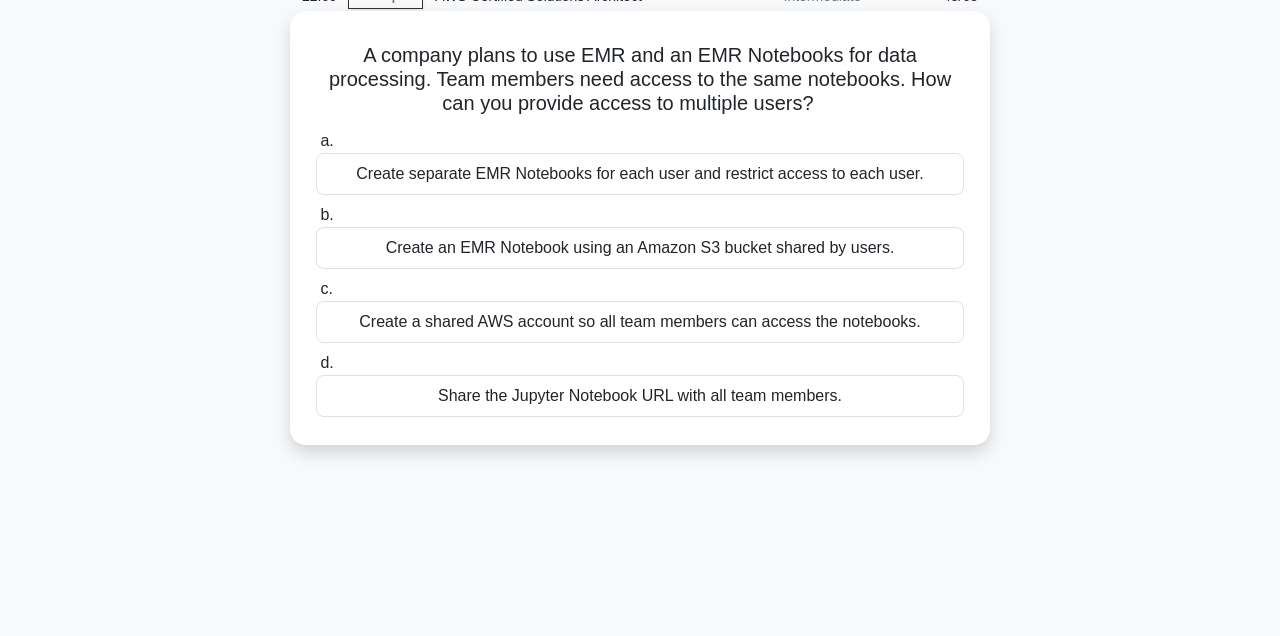 click on "Share the Jupyter Notebook URL with all team members." at bounding box center [640, 396] 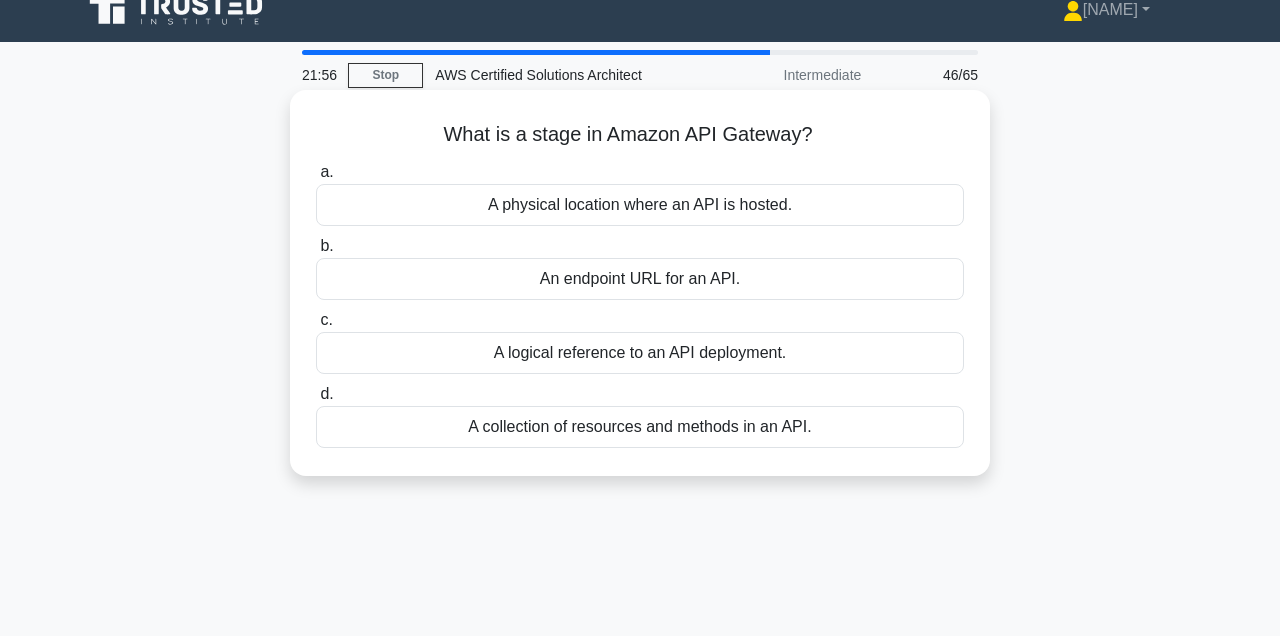 scroll, scrollTop: 24, scrollLeft: 0, axis: vertical 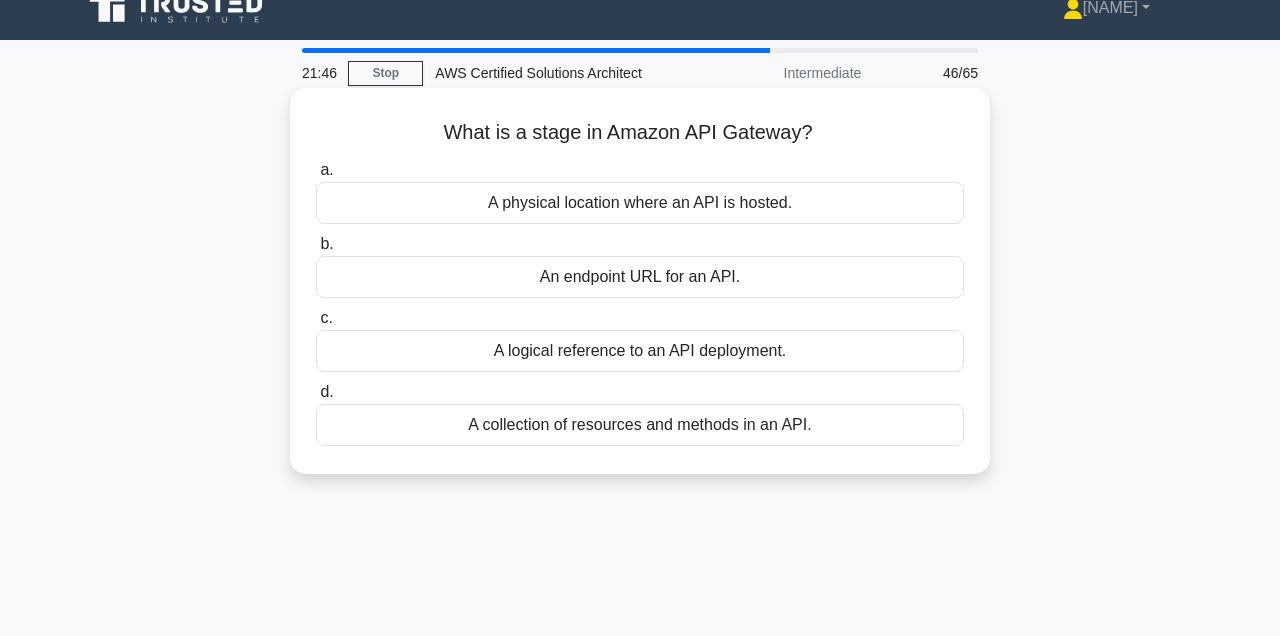 click on "An endpoint URL for an API." at bounding box center (640, 277) 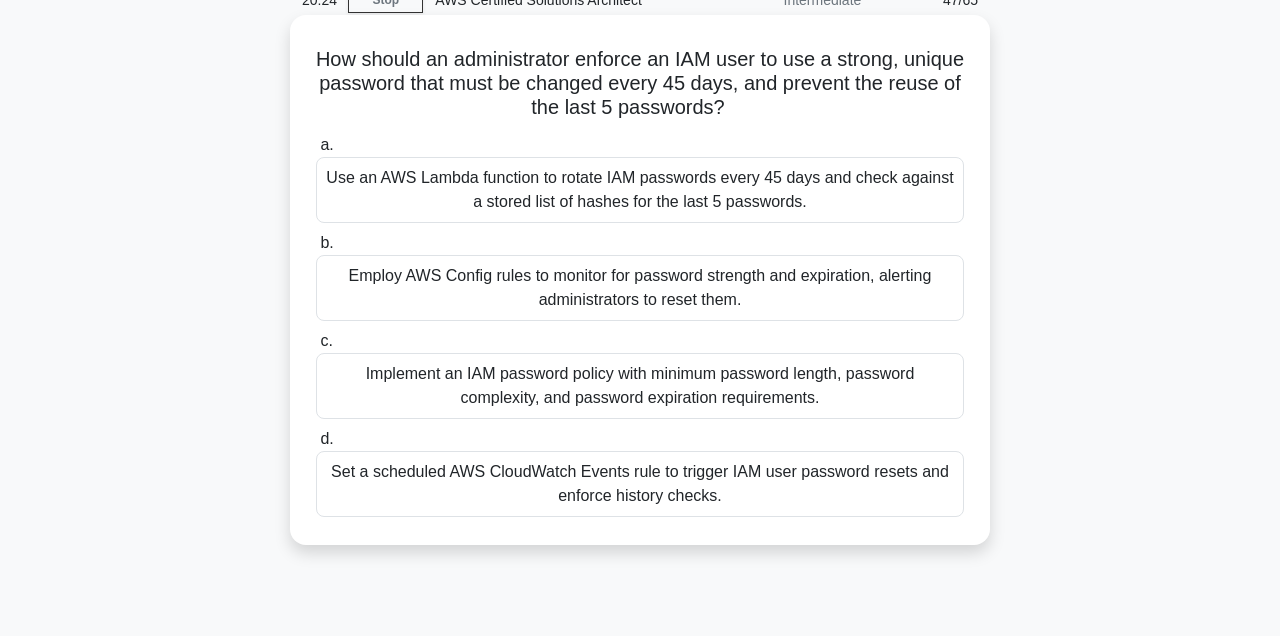 scroll, scrollTop: 102, scrollLeft: 0, axis: vertical 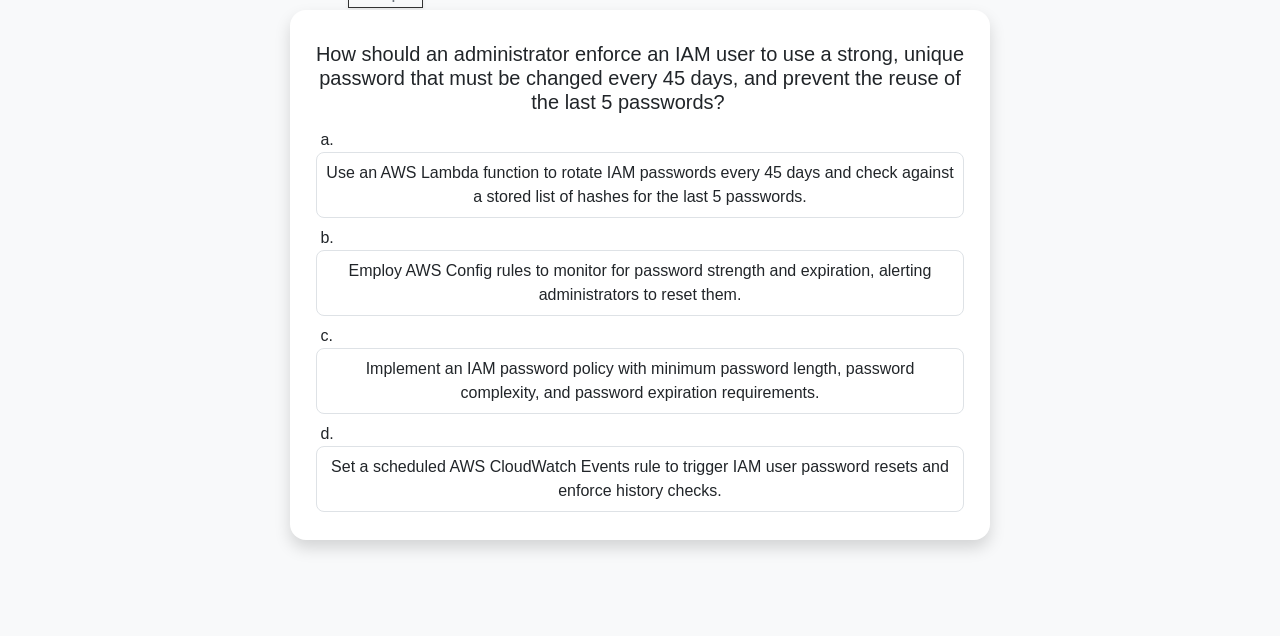click on "Use an AWS Lambda function to rotate IAM passwords every 45 days and check against a stored list of hashes for the last 5 passwords." at bounding box center [640, 185] 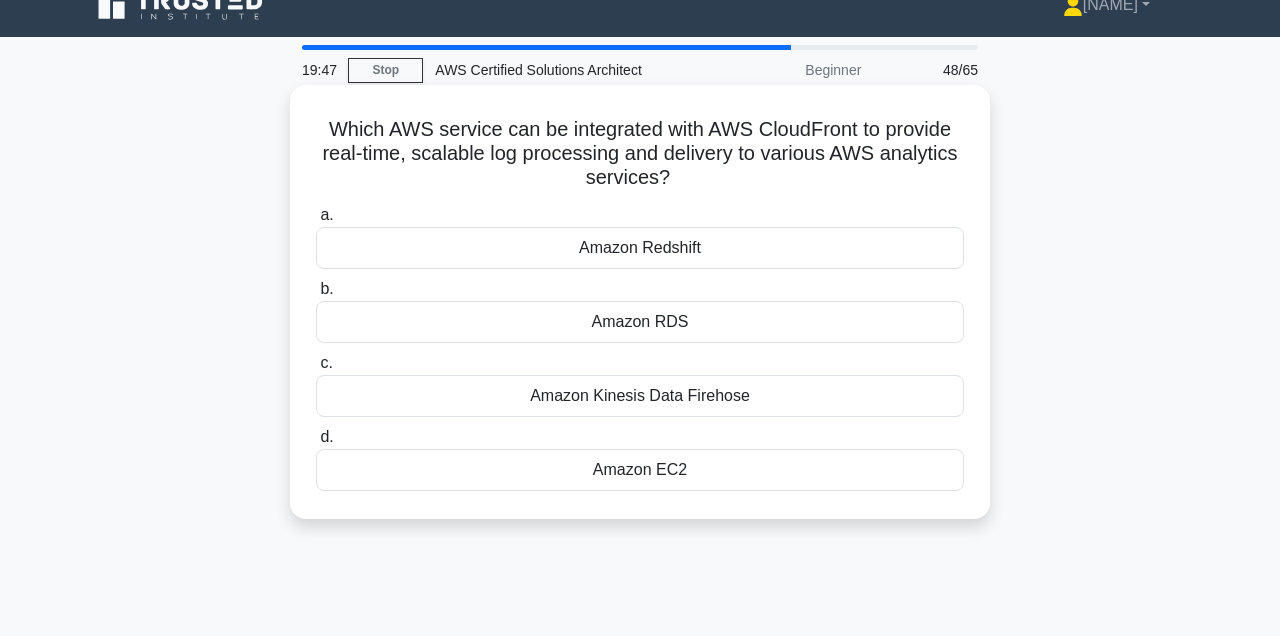 scroll, scrollTop: 30, scrollLeft: 0, axis: vertical 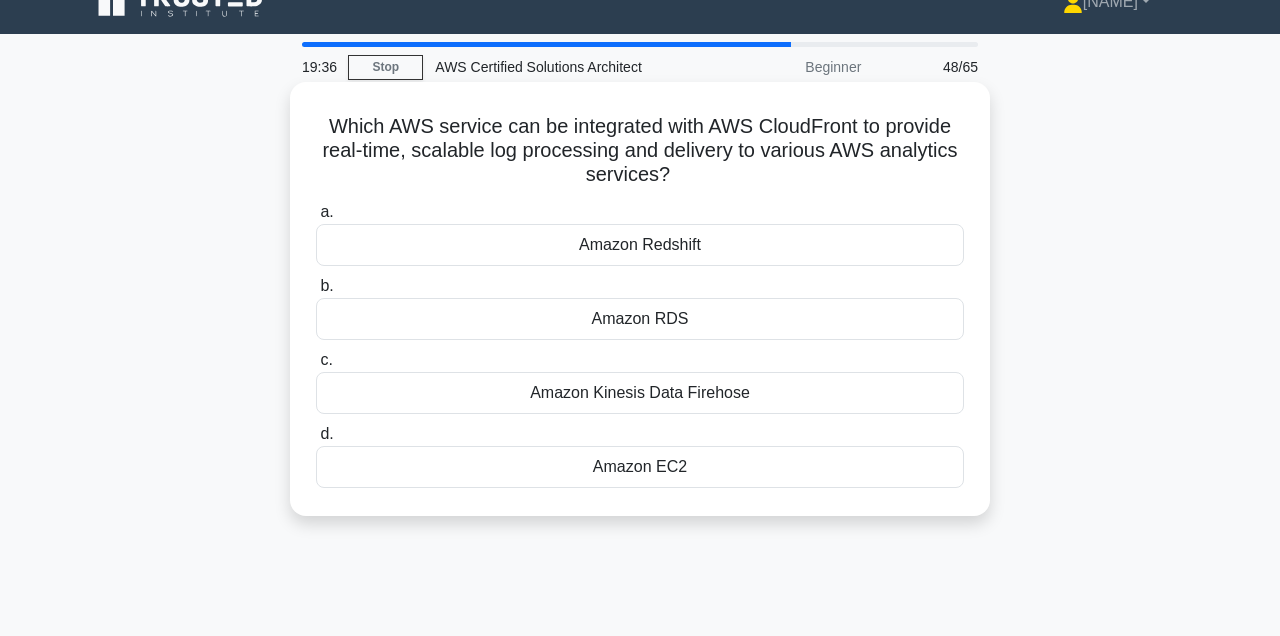 click on "Amazon Kinesis Data Firehose" at bounding box center [640, 393] 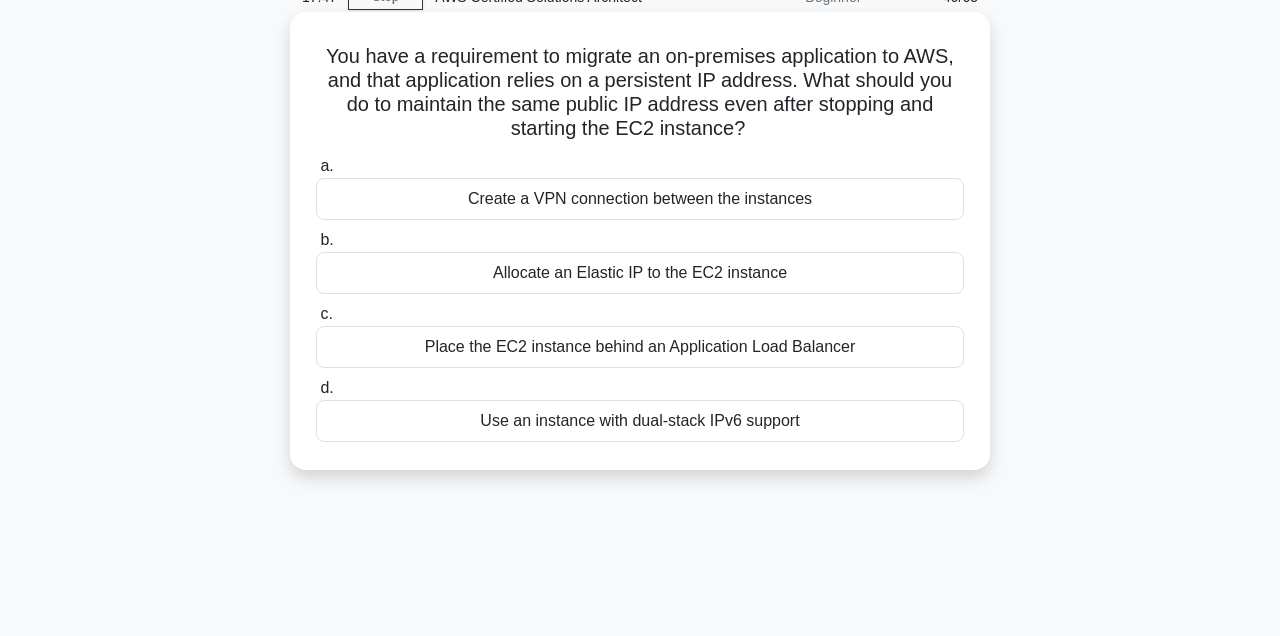 scroll, scrollTop: 89, scrollLeft: 0, axis: vertical 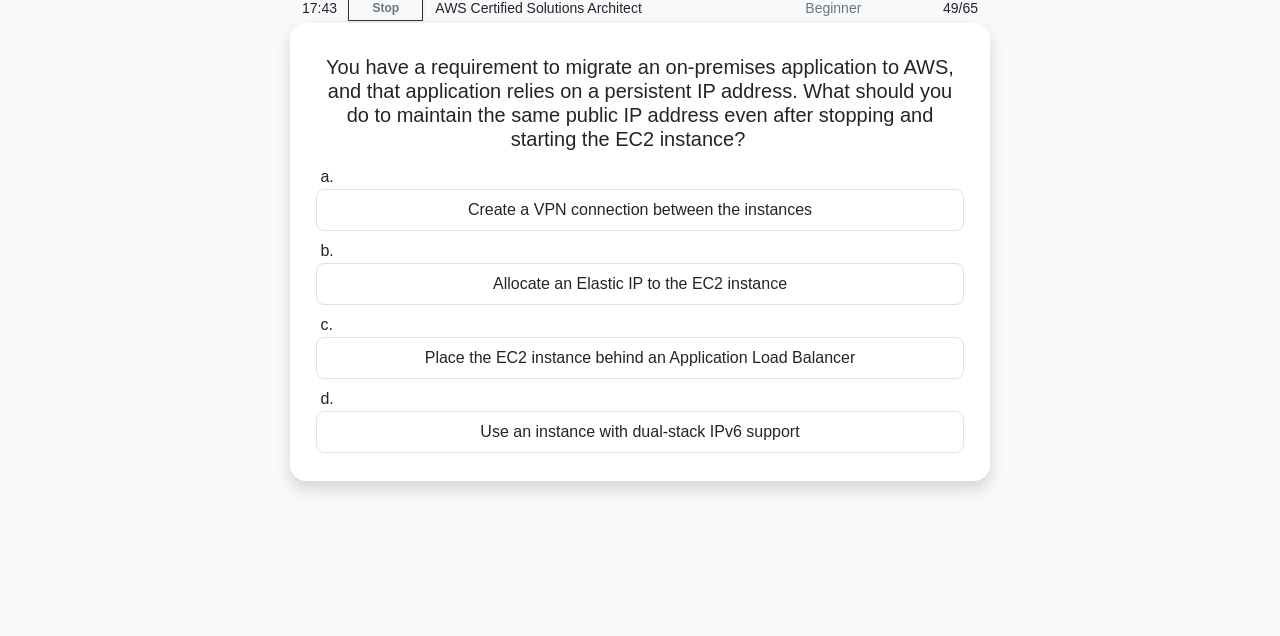 click on "Allocate an Elastic IP to the EC2 instance" at bounding box center [640, 284] 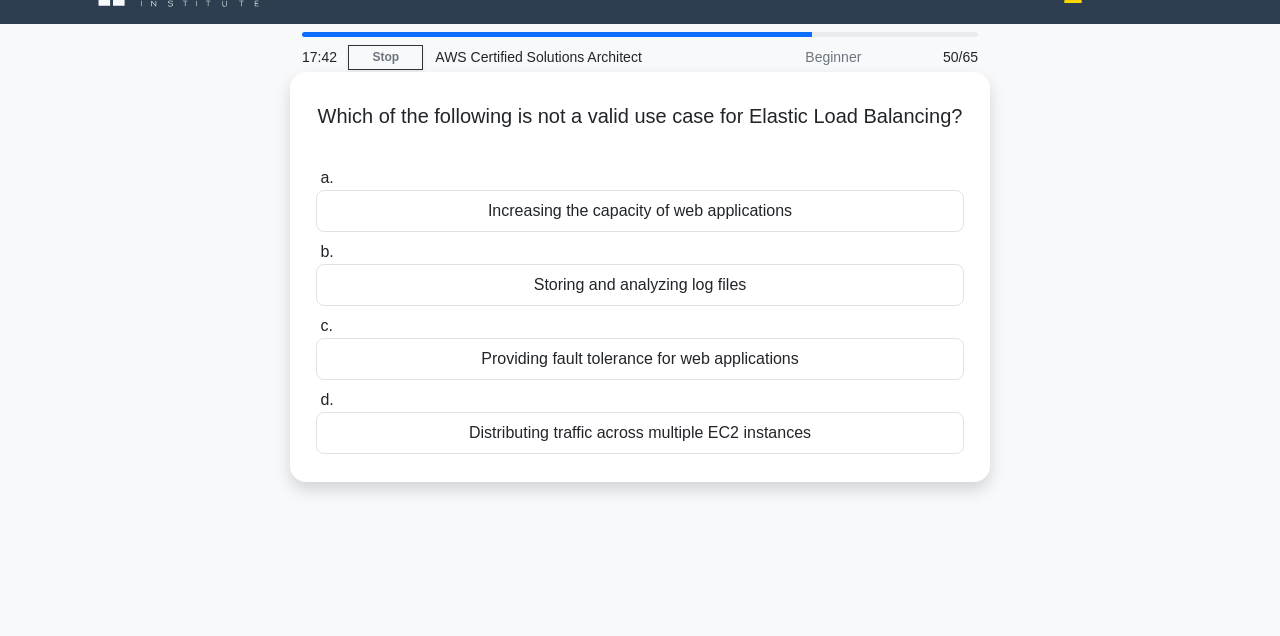 scroll, scrollTop: 0, scrollLeft: 0, axis: both 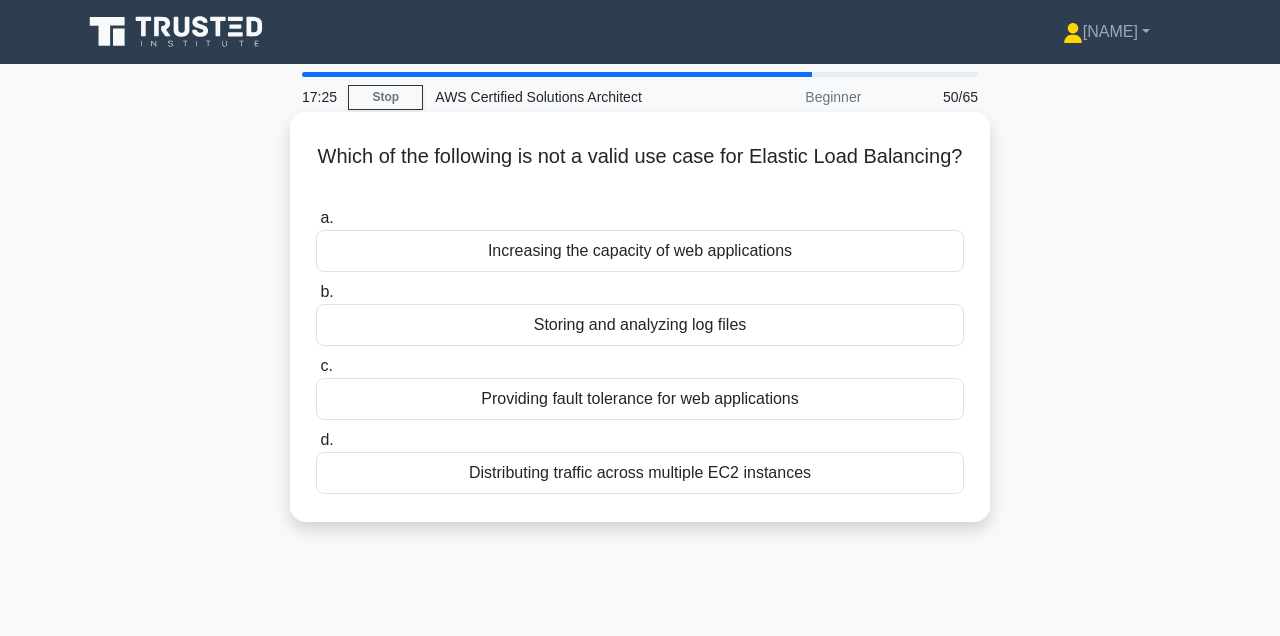 click on "Storing and analyzing log files" at bounding box center [640, 325] 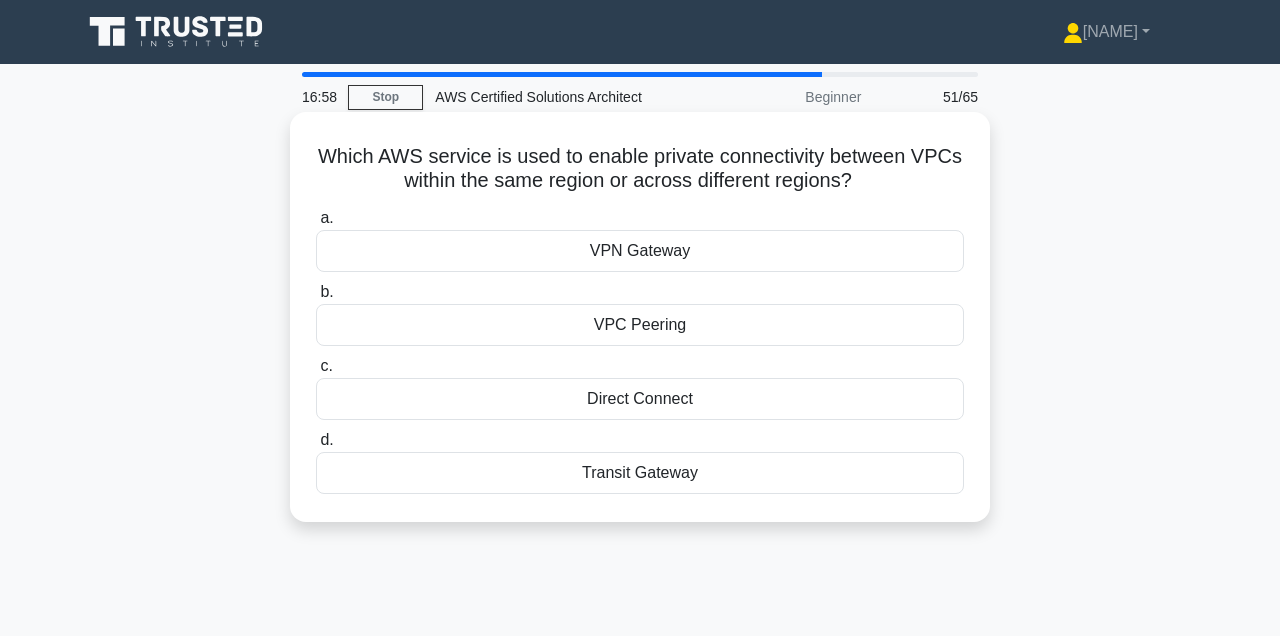 click on "Direct Connect" at bounding box center (640, 399) 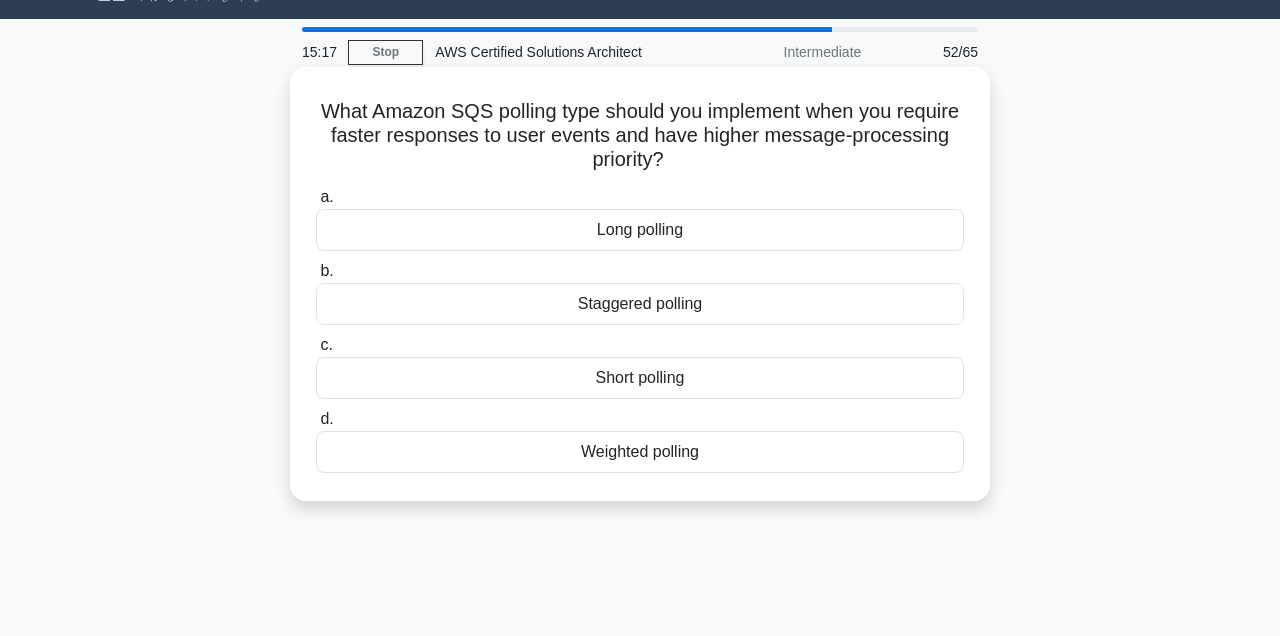 scroll, scrollTop: 0, scrollLeft: 0, axis: both 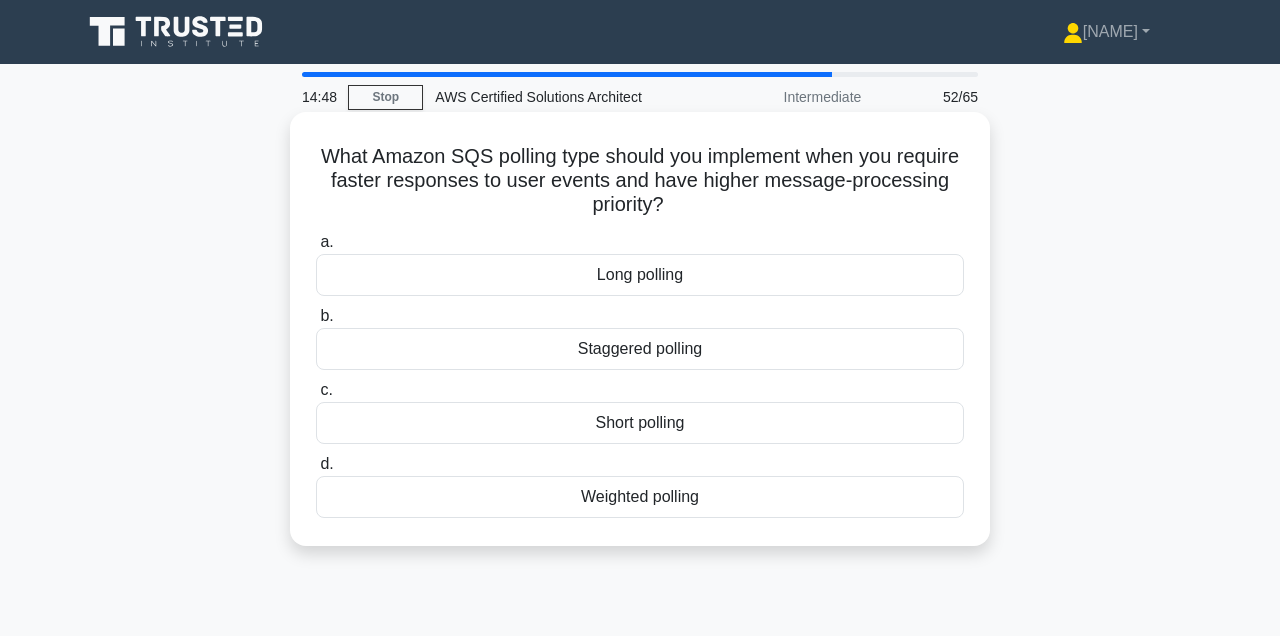 click on "Short polling" at bounding box center (640, 423) 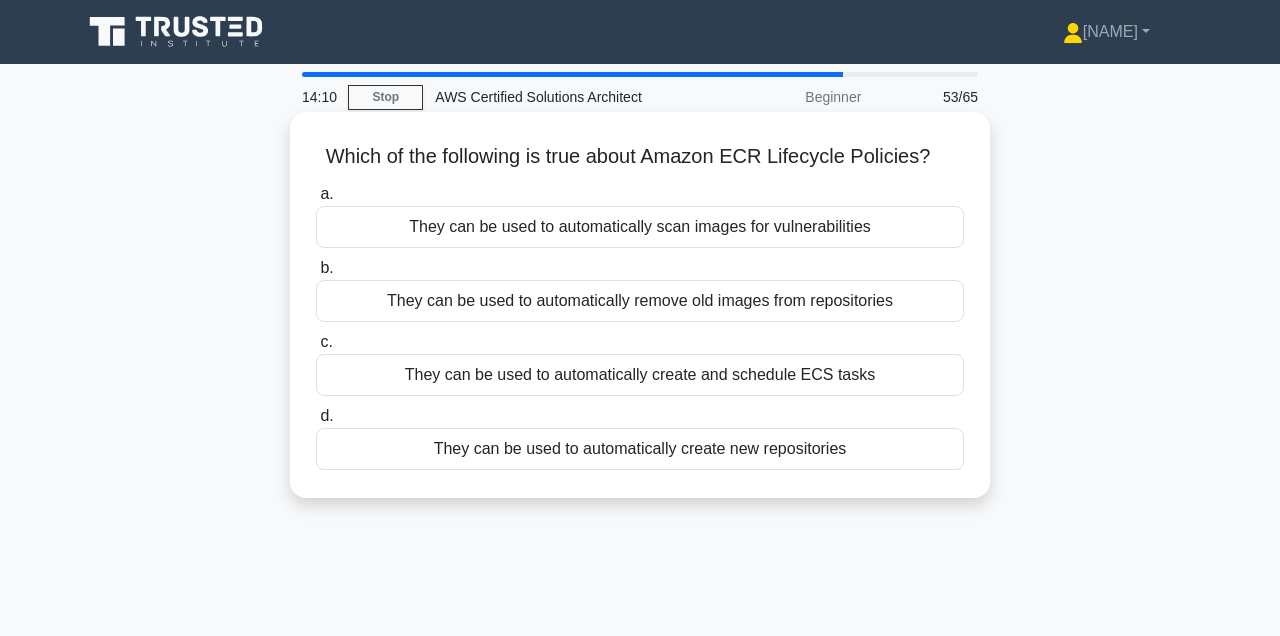 click on "They can be used to automatically remove old images from repositories" at bounding box center [640, 301] 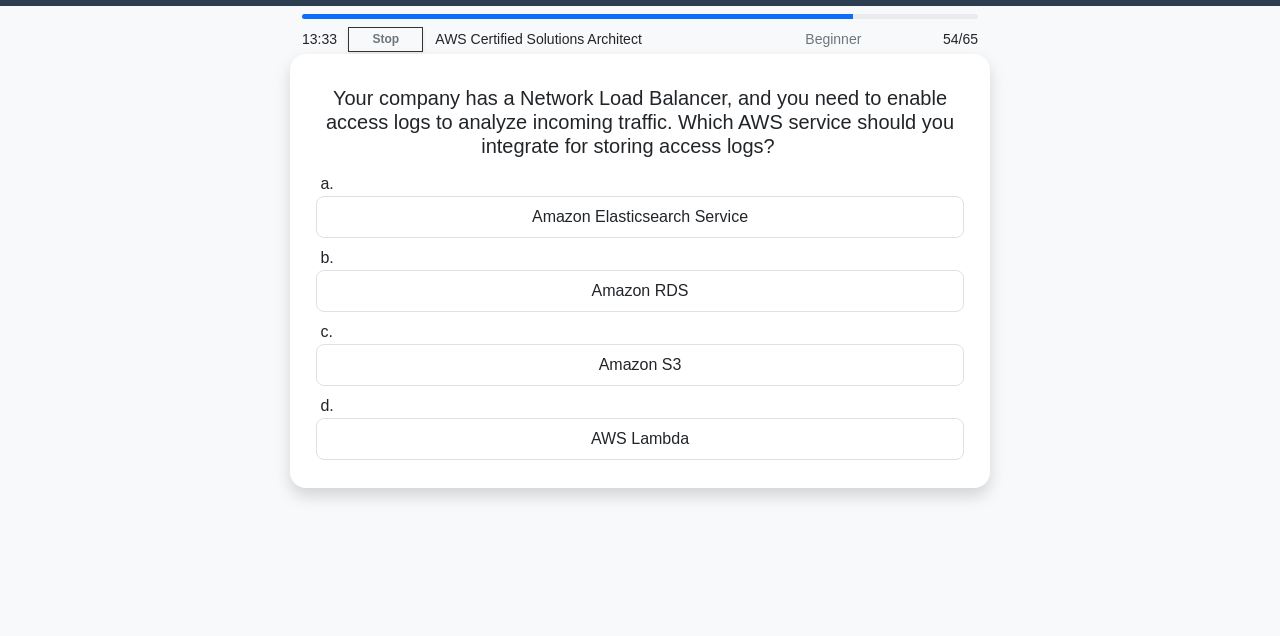 scroll, scrollTop: 60, scrollLeft: 0, axis: vertical 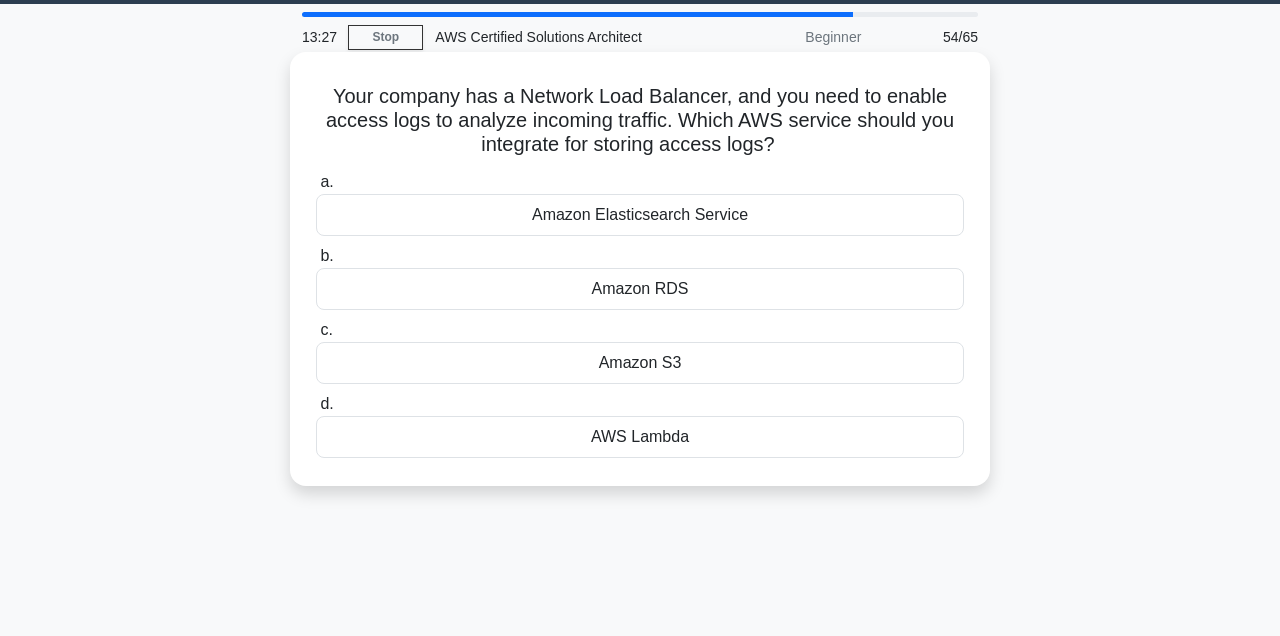 click on "Amazon S3" at bounding box center (640, 363) 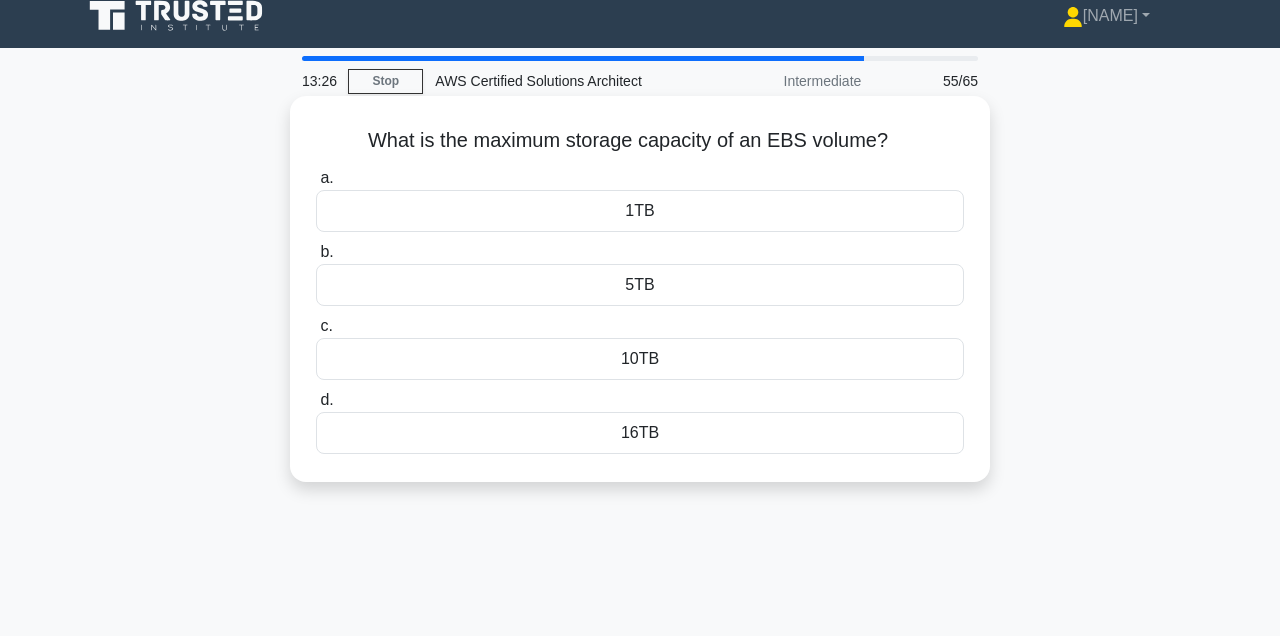 scroll, scrollTop: 0, scrollLeft: 0, axis: both 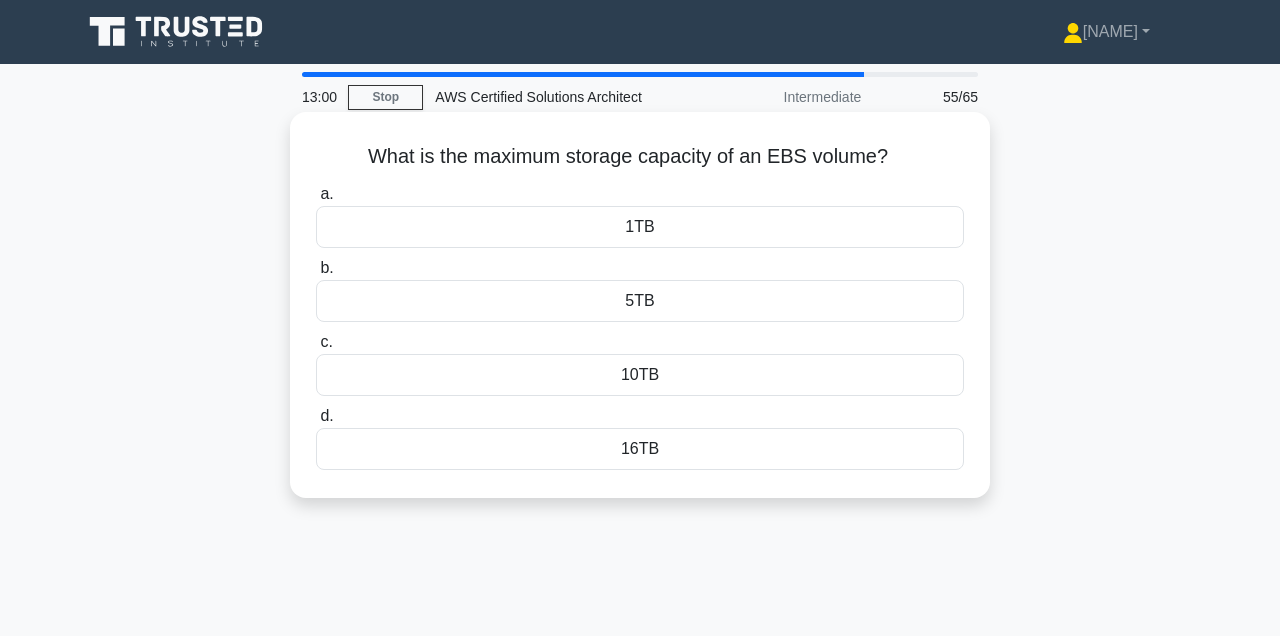 click on "16TB" at bounding box center (640, 449) 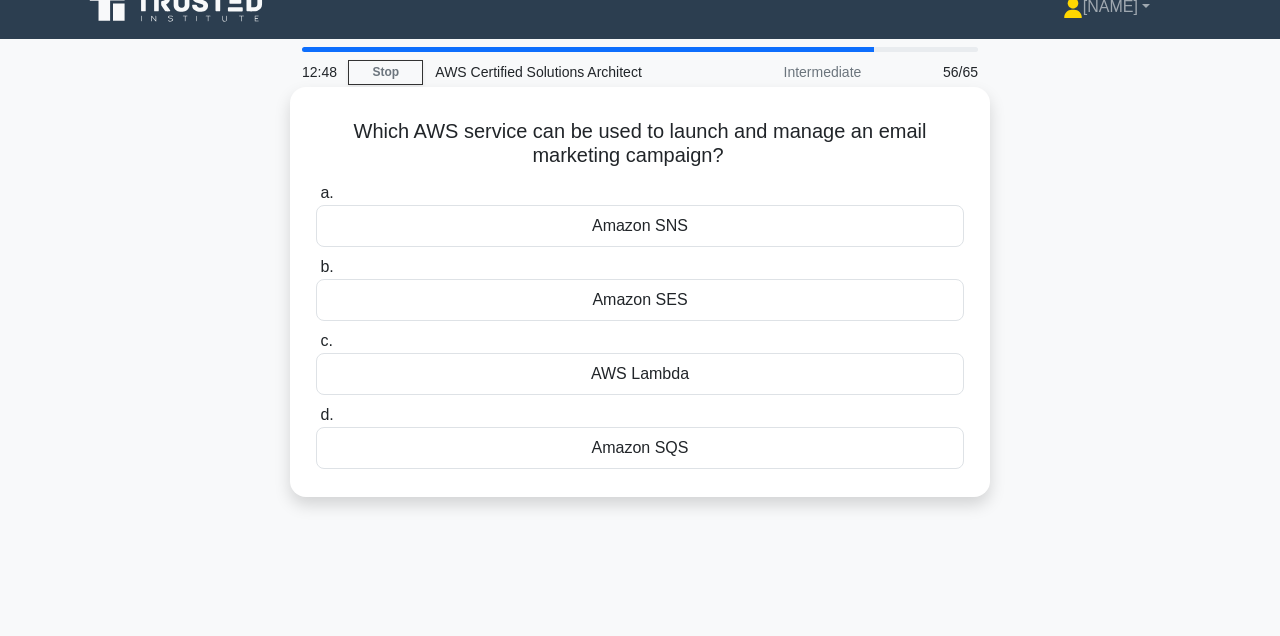 scroll, scrollTop: 26, scrollLeft: 0, axis: vertical 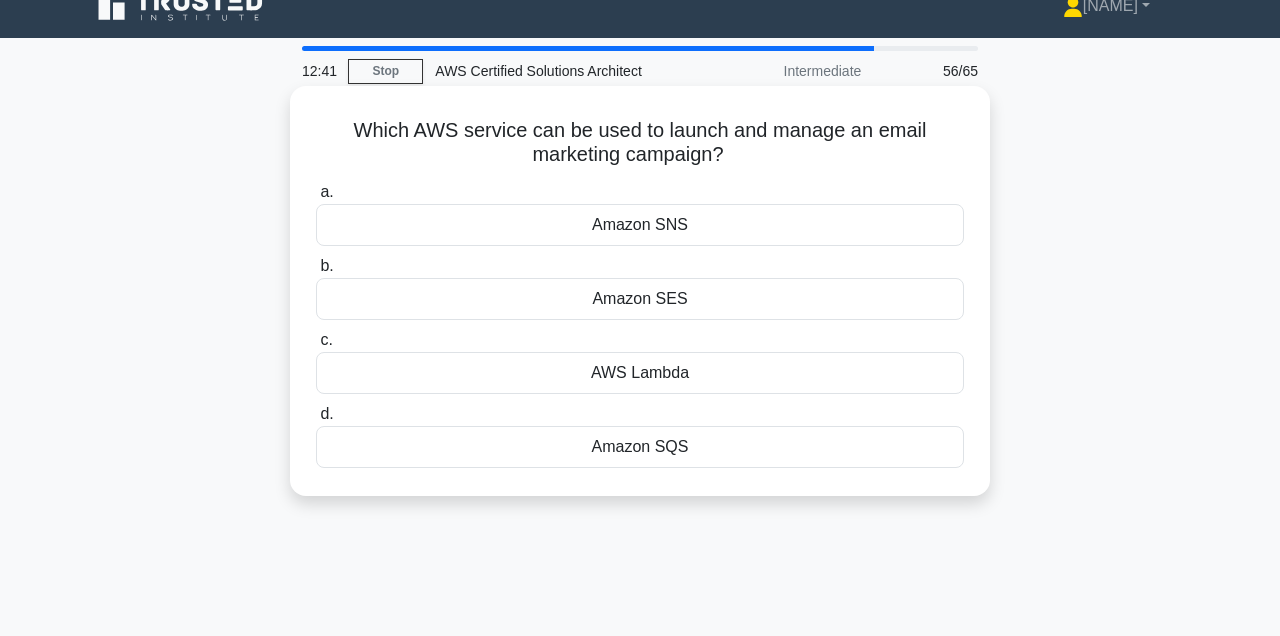click on "Amazon SES" at bounding box center [640, 299] 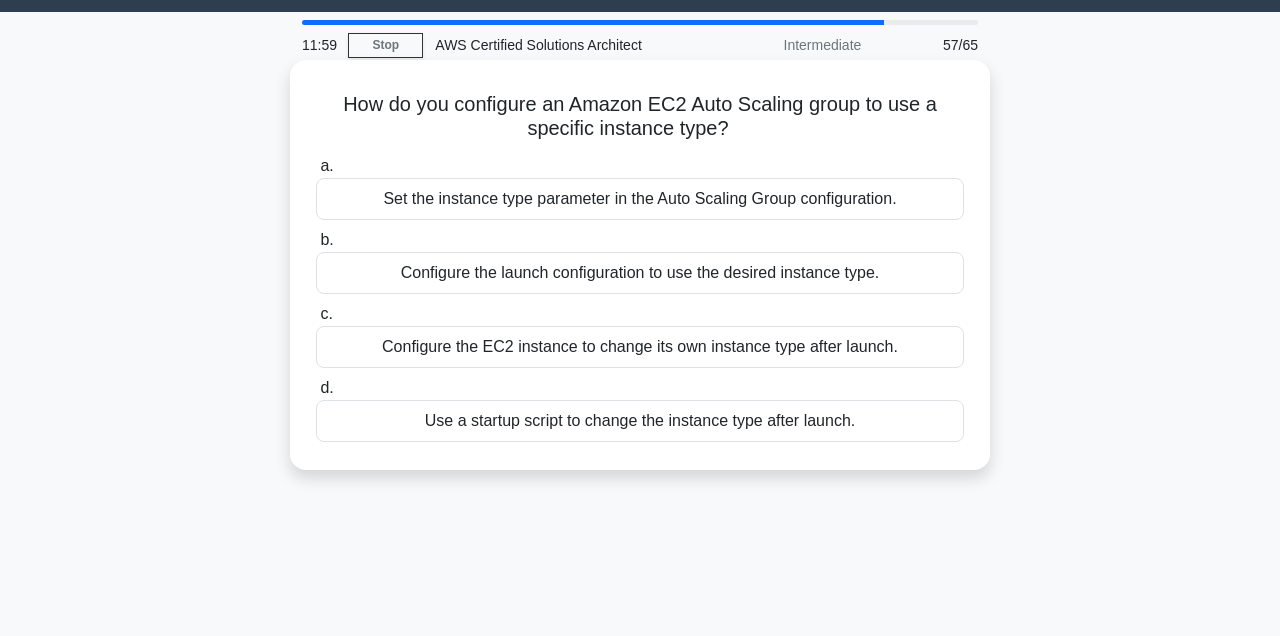 scroll, scrollTop: 48, scrollLeft: 0, axis: vertical 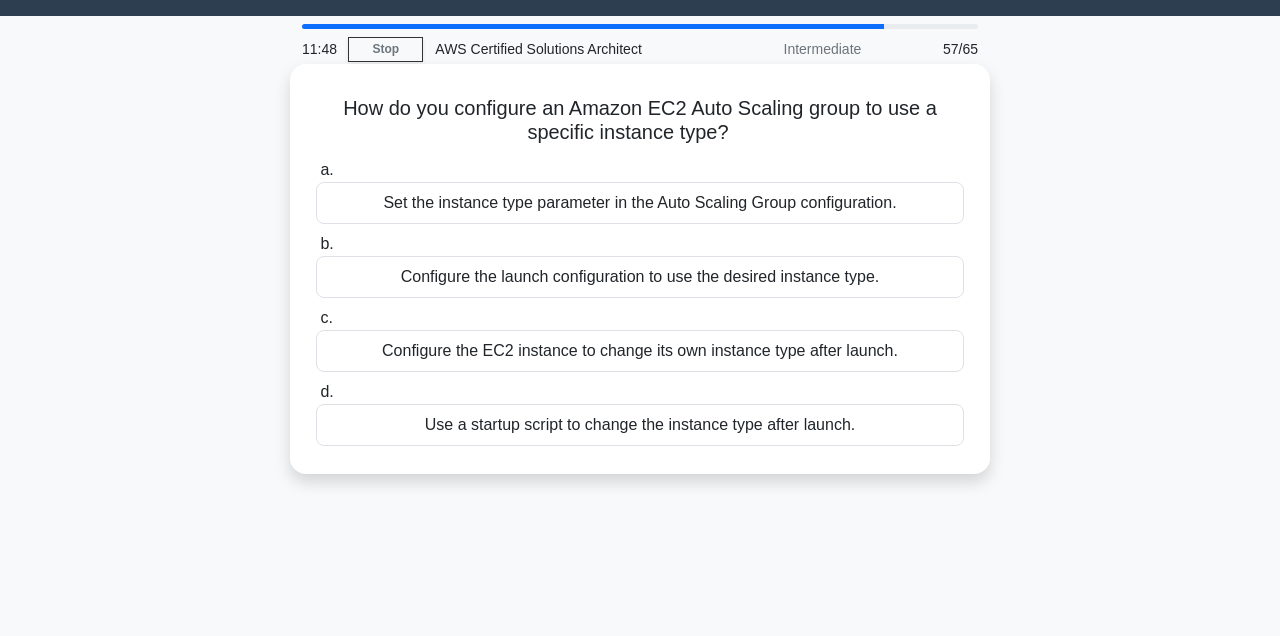 click on "Set the instance type parameter in the Auto Scaling Group configuration." at bounding box center [640, 203] 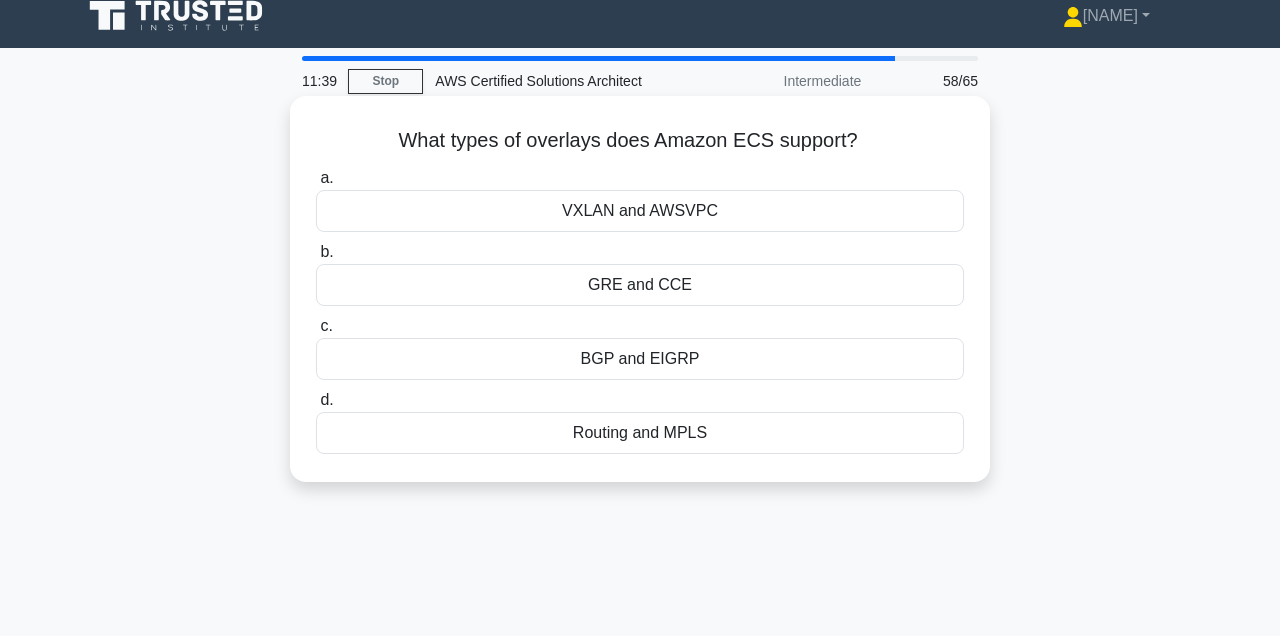 scroll, scrollTop: 18, scrollLeft: 0, axis: vertical 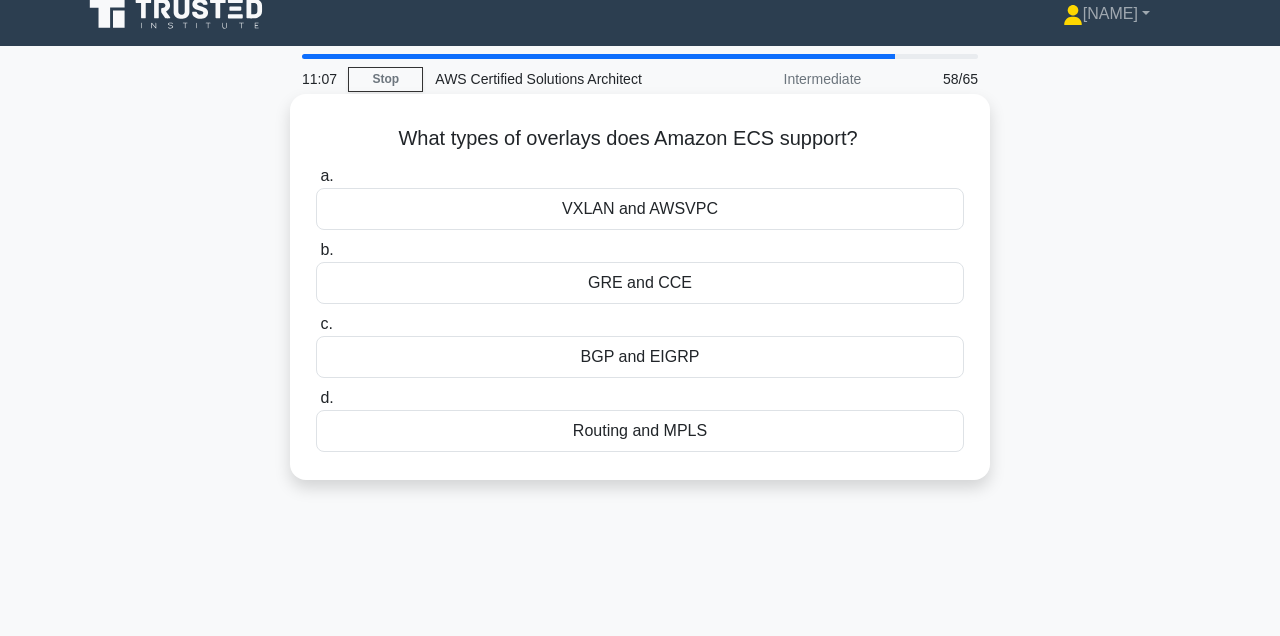 click on "Routing and MPLS" at bounding box center (640, 431) 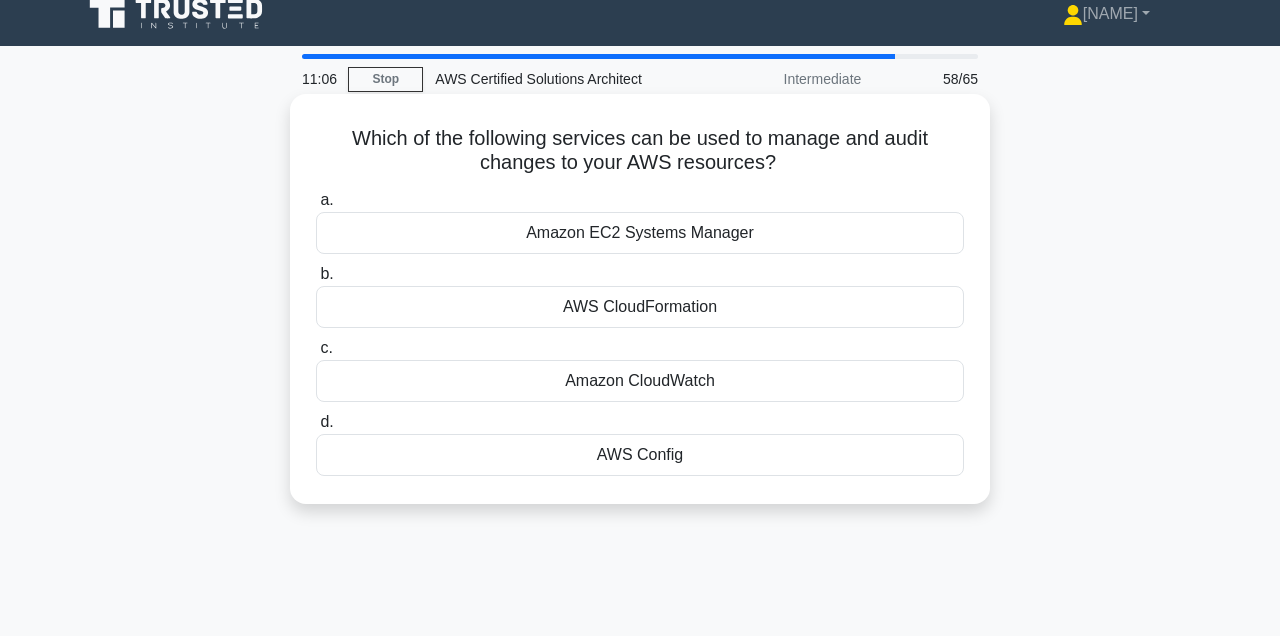 scroll, scrollTop: 0, scrollLeft: 0, axis: both 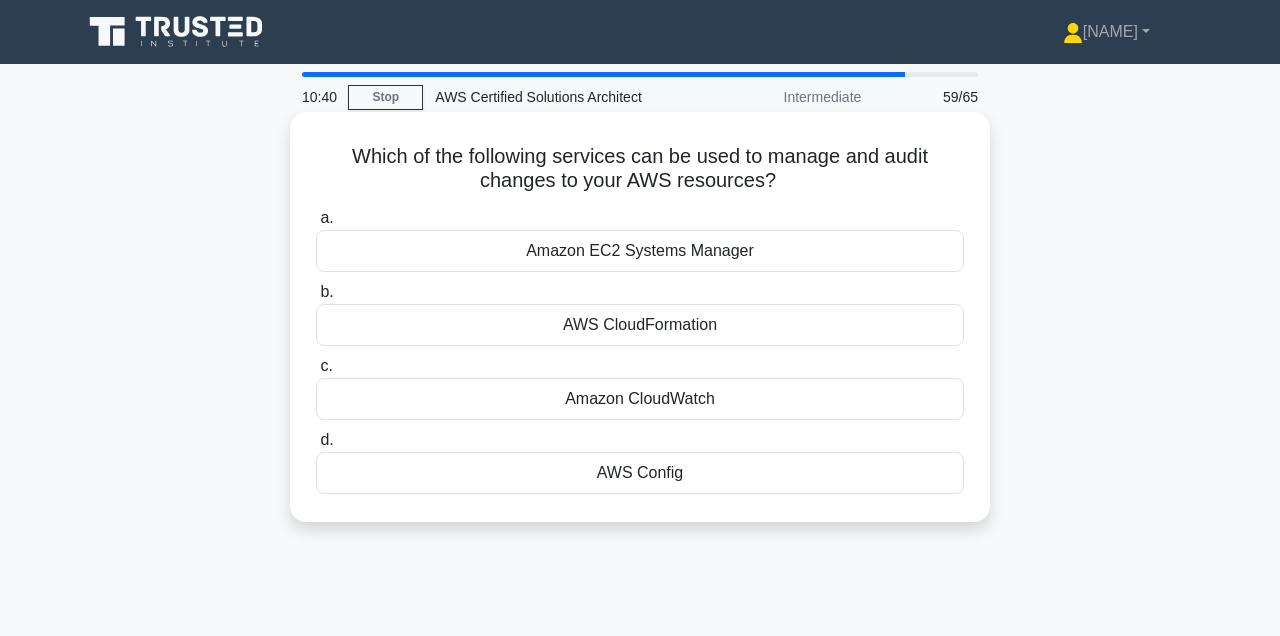click on "AWS Config" at bounding box center (640, 473) 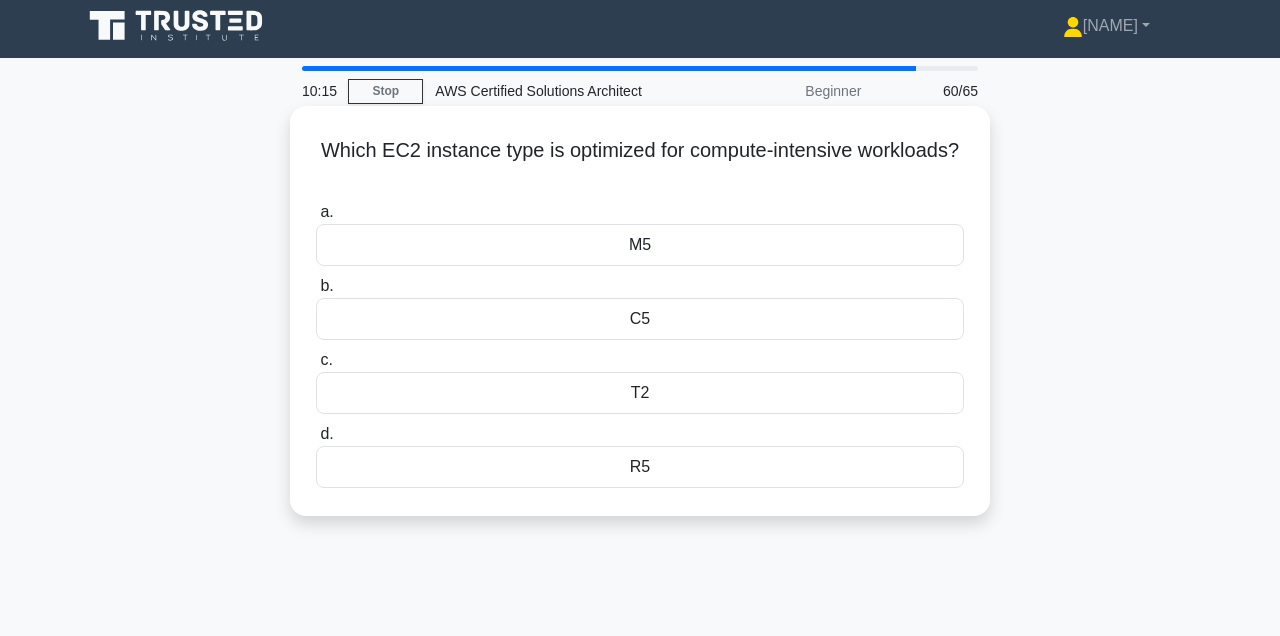 scroll, scrollTop: 8, scrollLeft: 0, axis: vertical 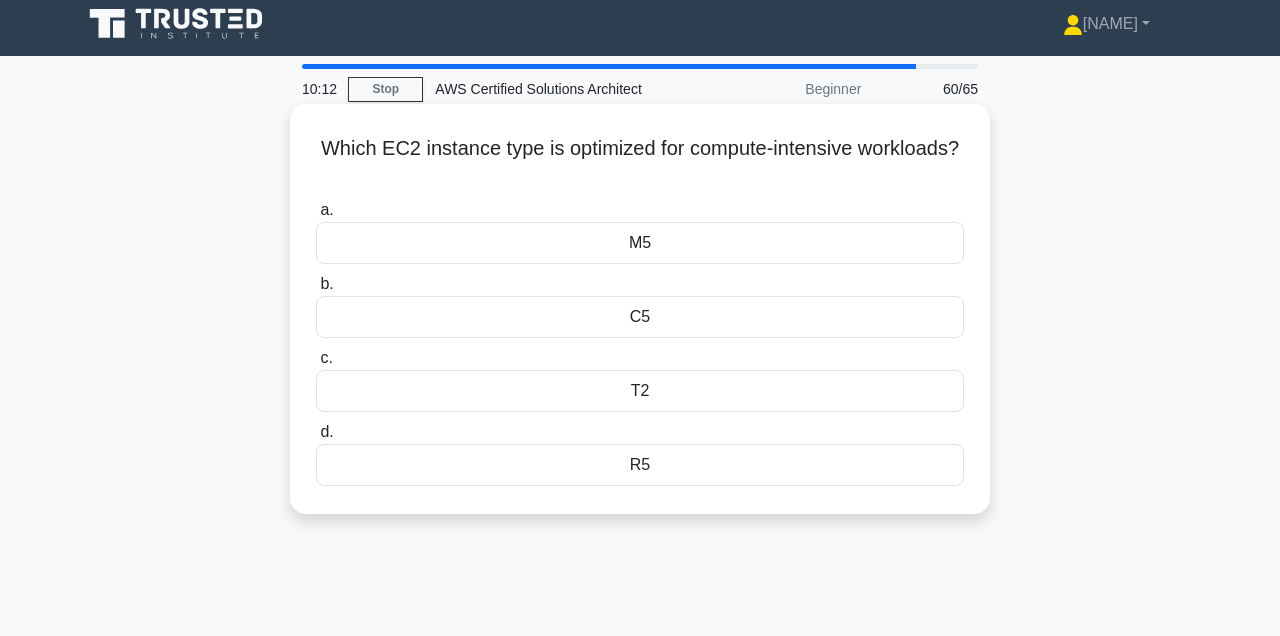 click on "C5" at bounding box center [640, 317] 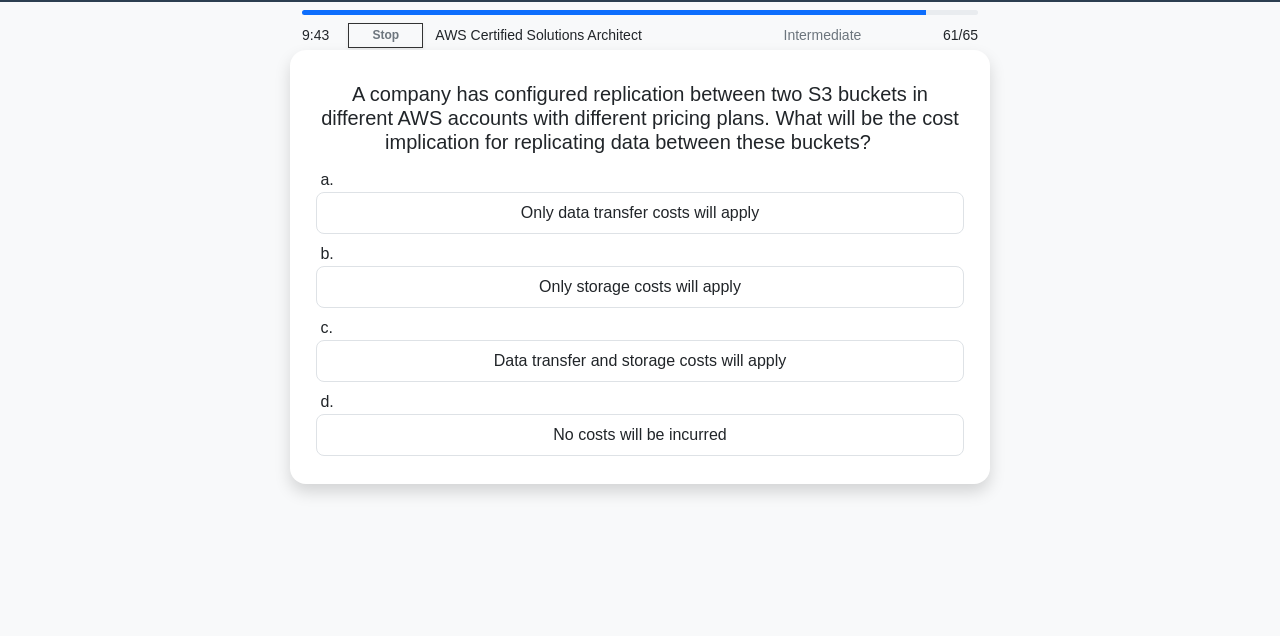 scroll, scrollTop: 69, scrollLeft: 0, axis: vertical 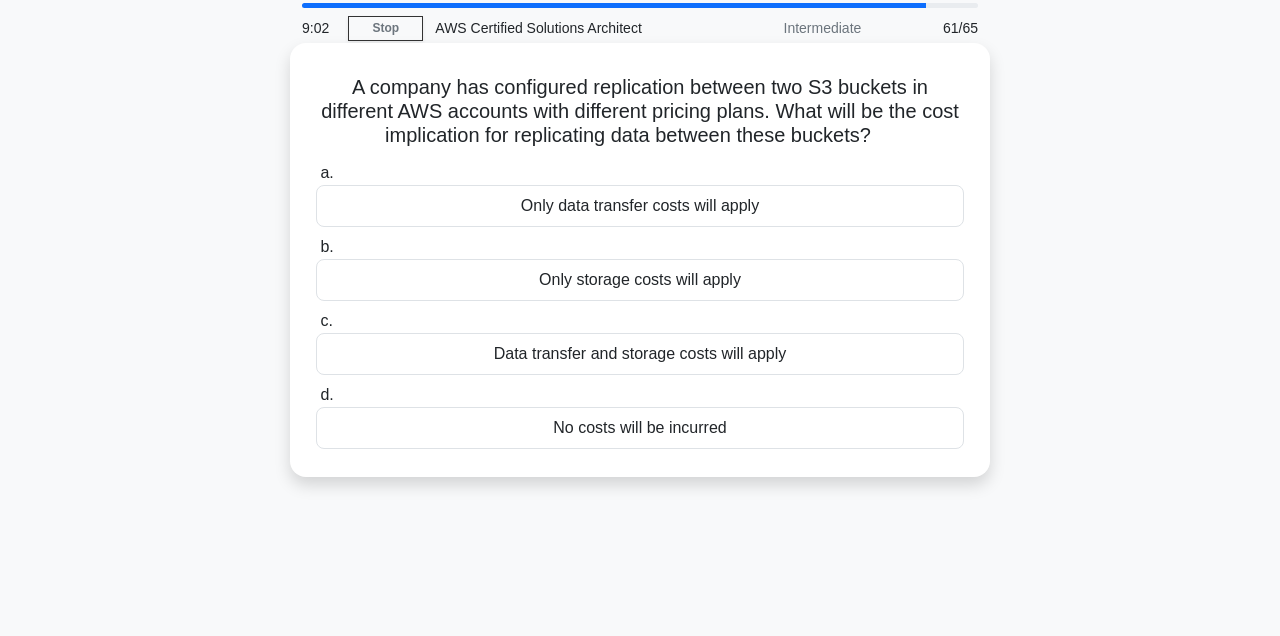 click on "Data transfer and storage costs will apply" at bounding box center [640, 354] 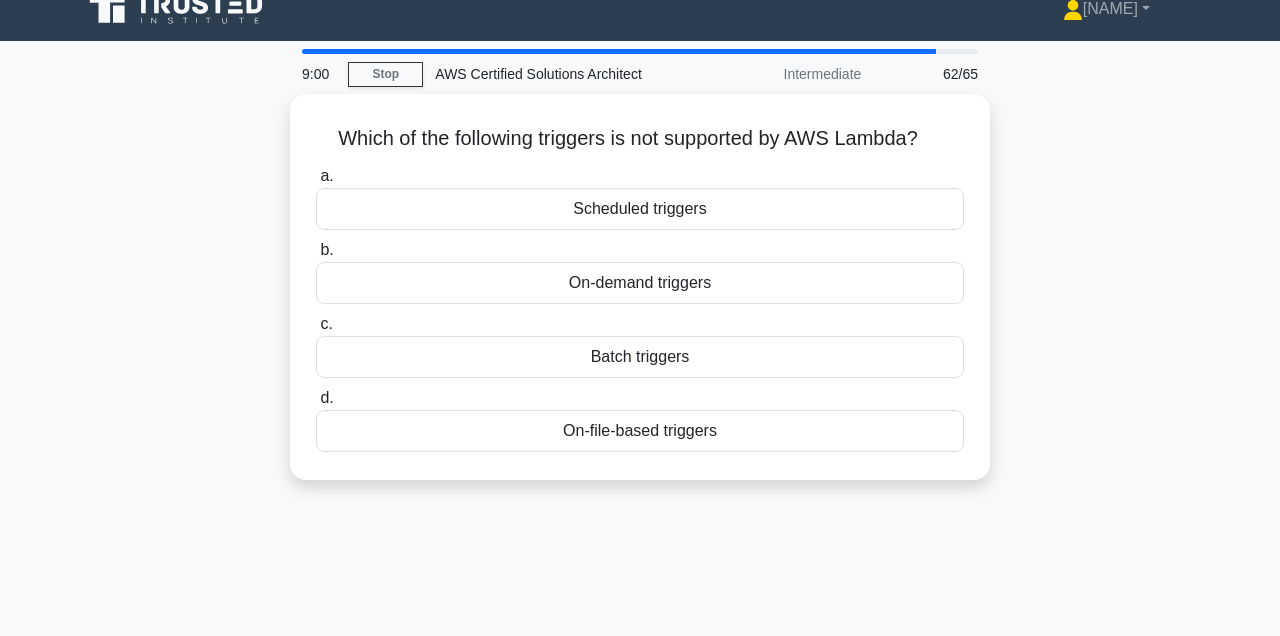 scroll, scrollTop: 0, scrollLeft: 0, axis: both 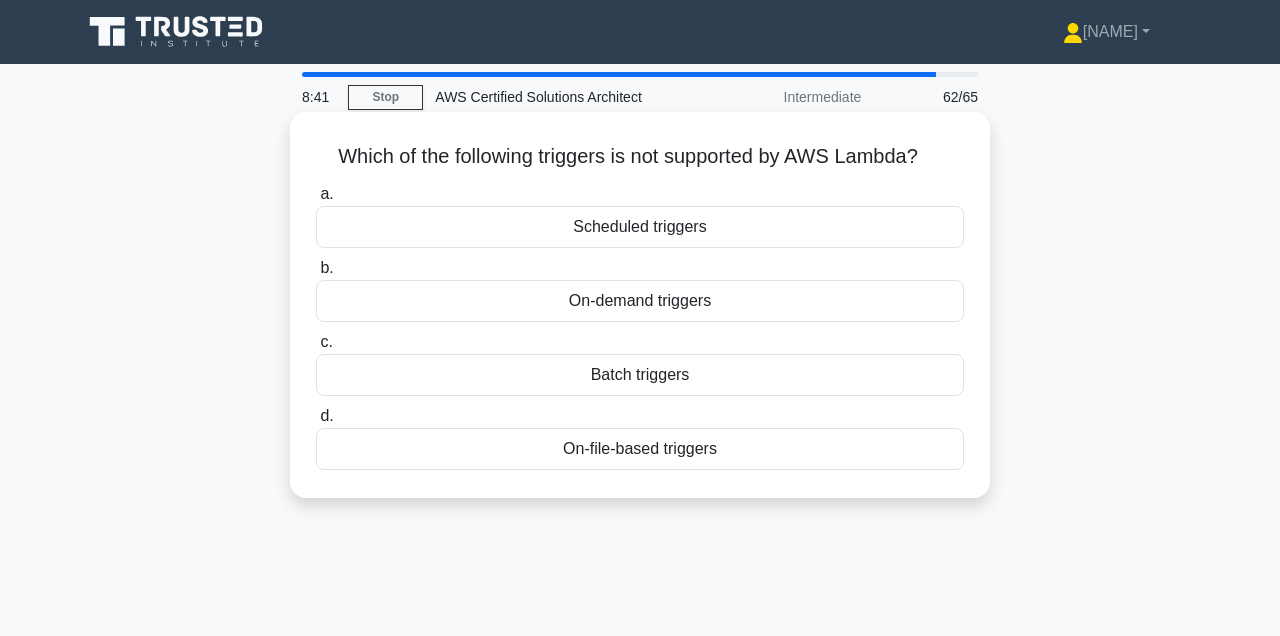 click on "On-demand triggers" at bounding box center [640, 301] 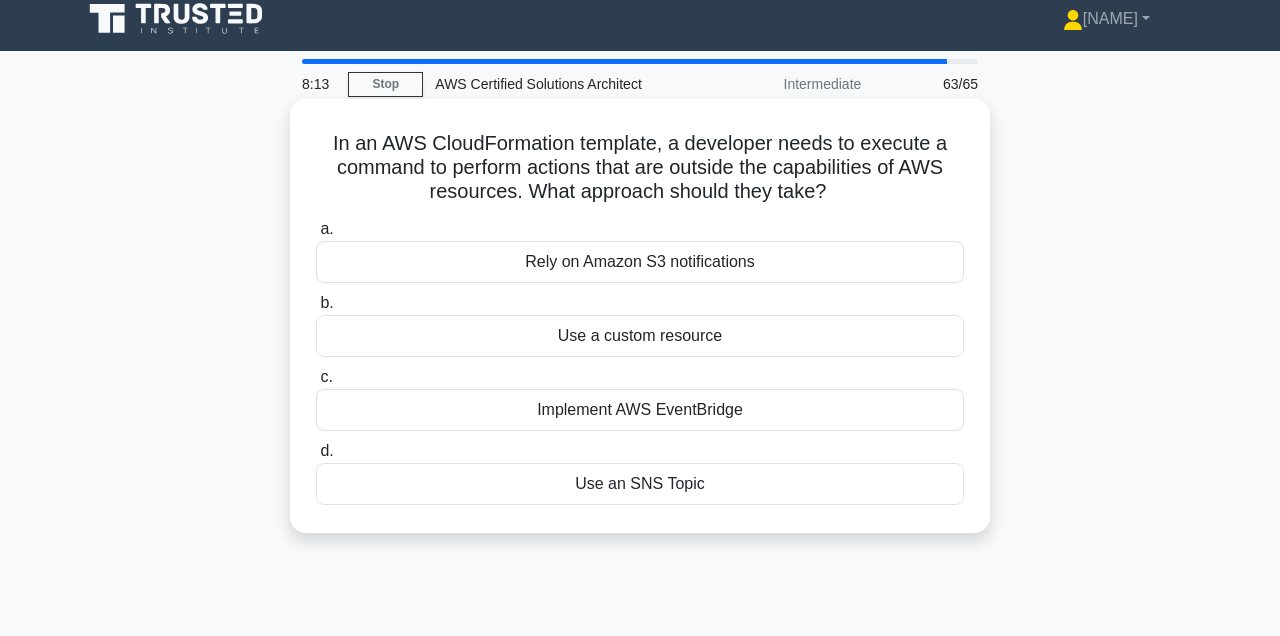 scroll, scrollTop: 15, scrollLeft: 0, axis: vertical 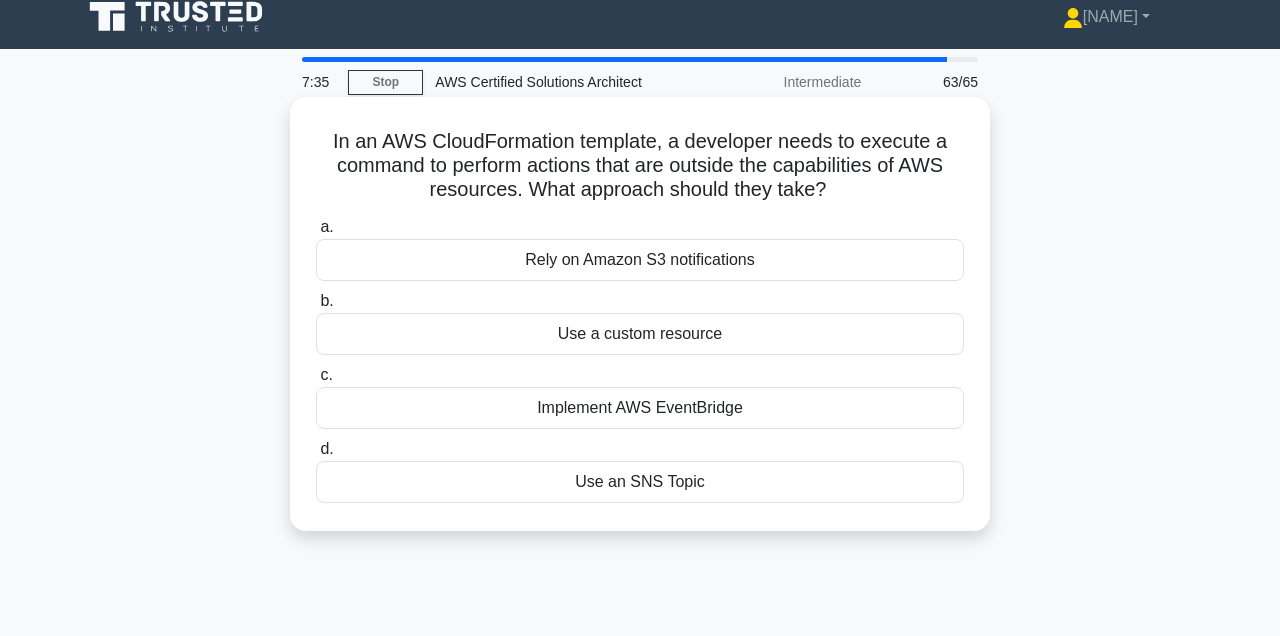 click on "Use a custom resource" at bounding box center [640, 334] 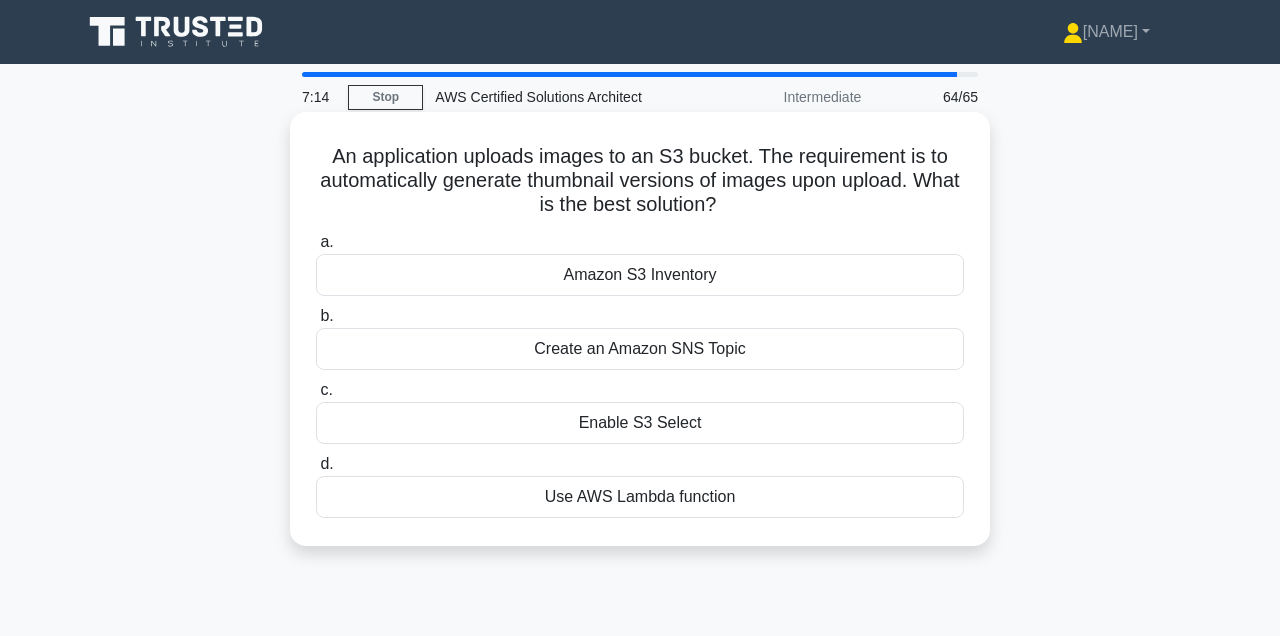 scroll, scrollTop: 36, scrollLeft: 0, axis: vertical 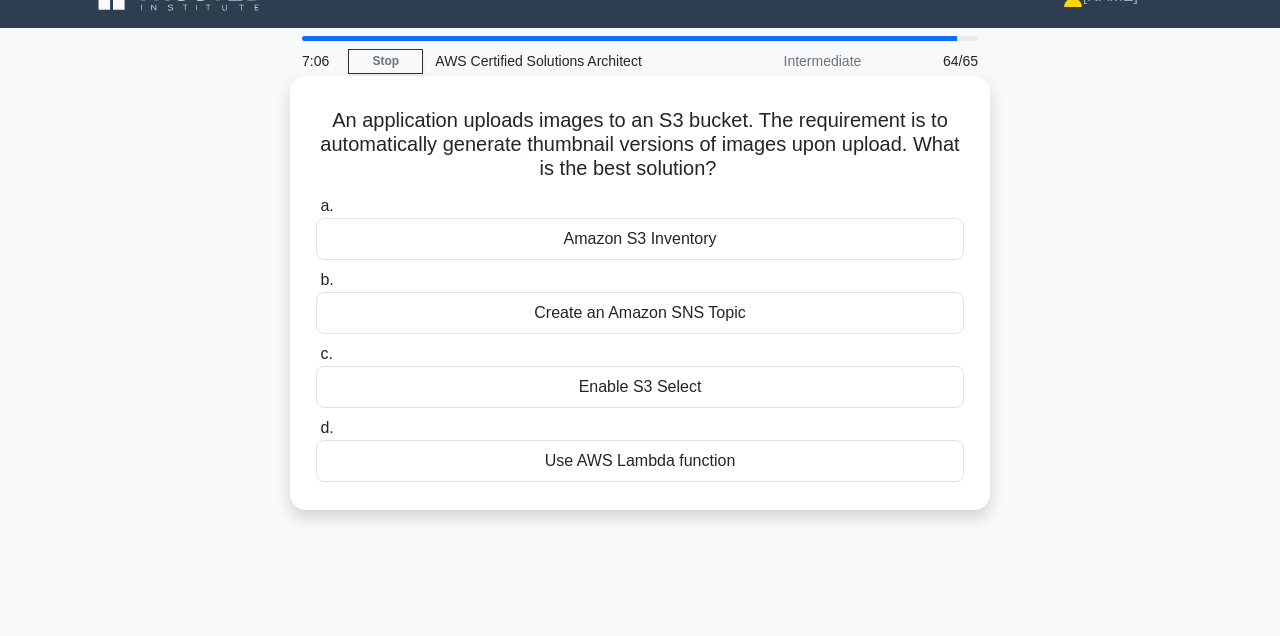 click on "Use AWS Lambda function" at bounding box center [640, 461] 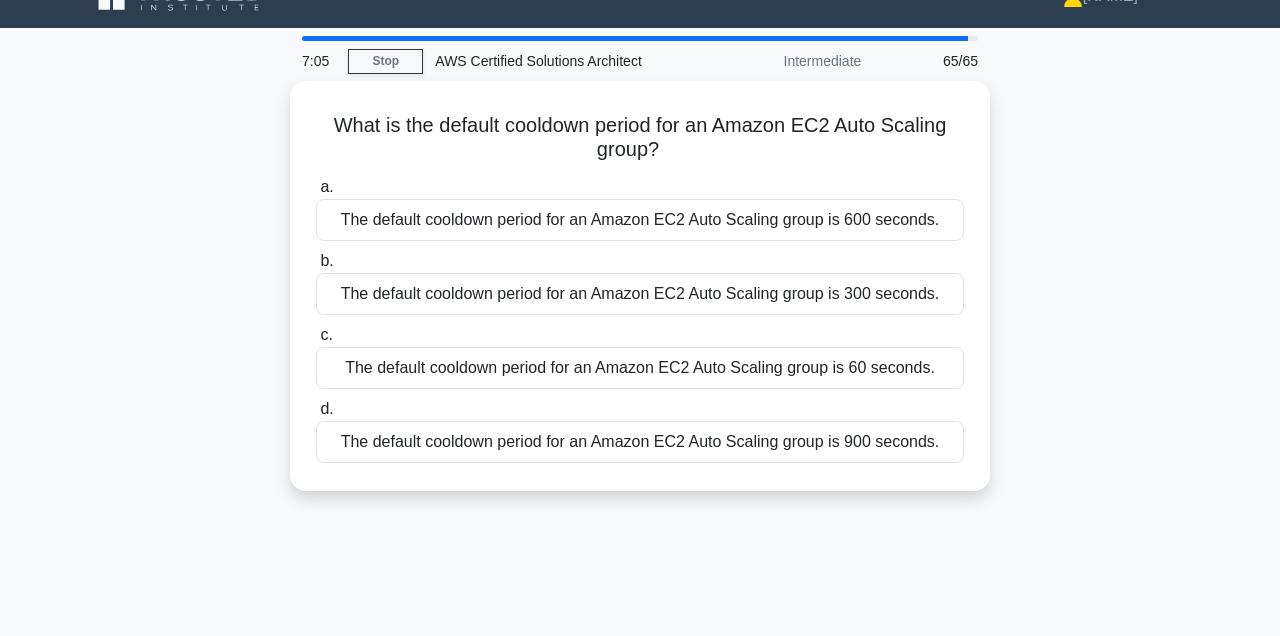 scroll, scrollTop: 0, scrollLeft: 0, axis: both 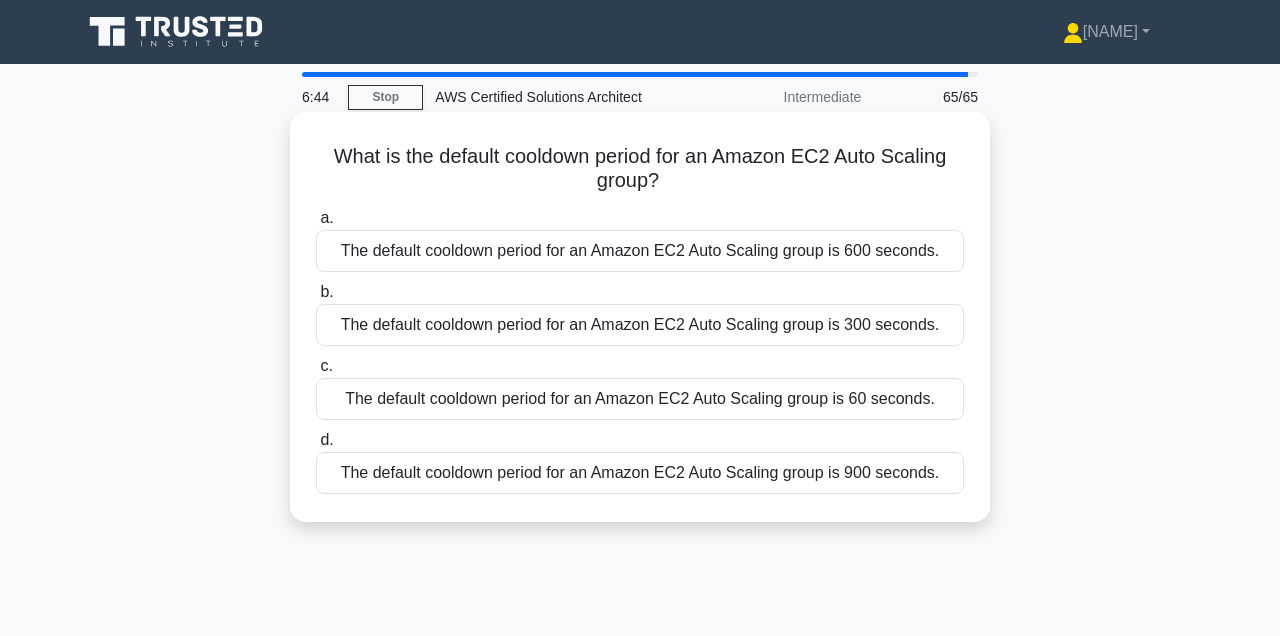 click on "The default cooldown period for an Amazon EC2 Auto Scaling group is 60 seconds." at bounding box center (640, 399) 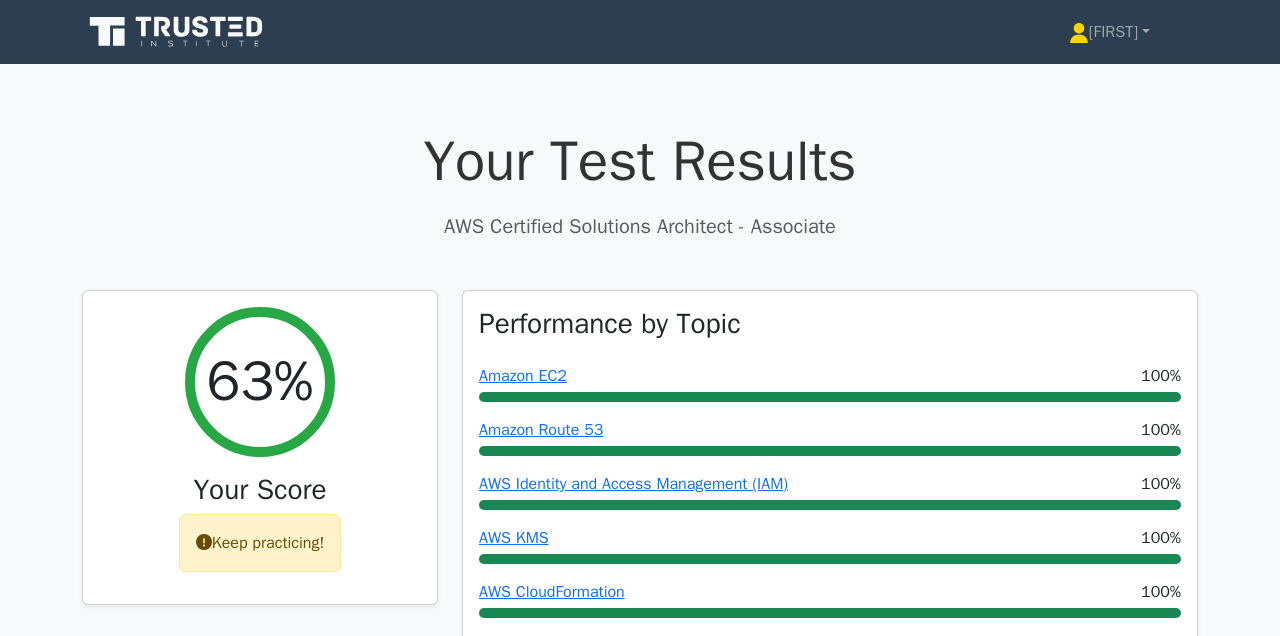 scroll, scrollTop: 0, scrollLeft: 0, axis: both 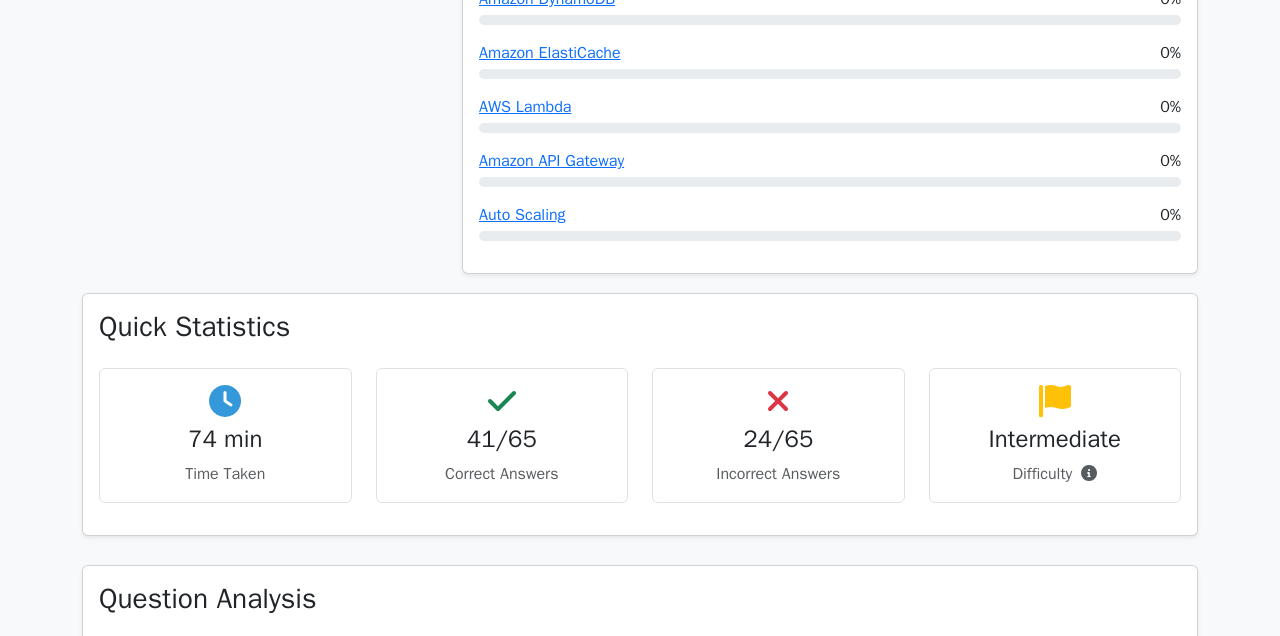 click on "Intermediate" at bounding box center (1055, 439) 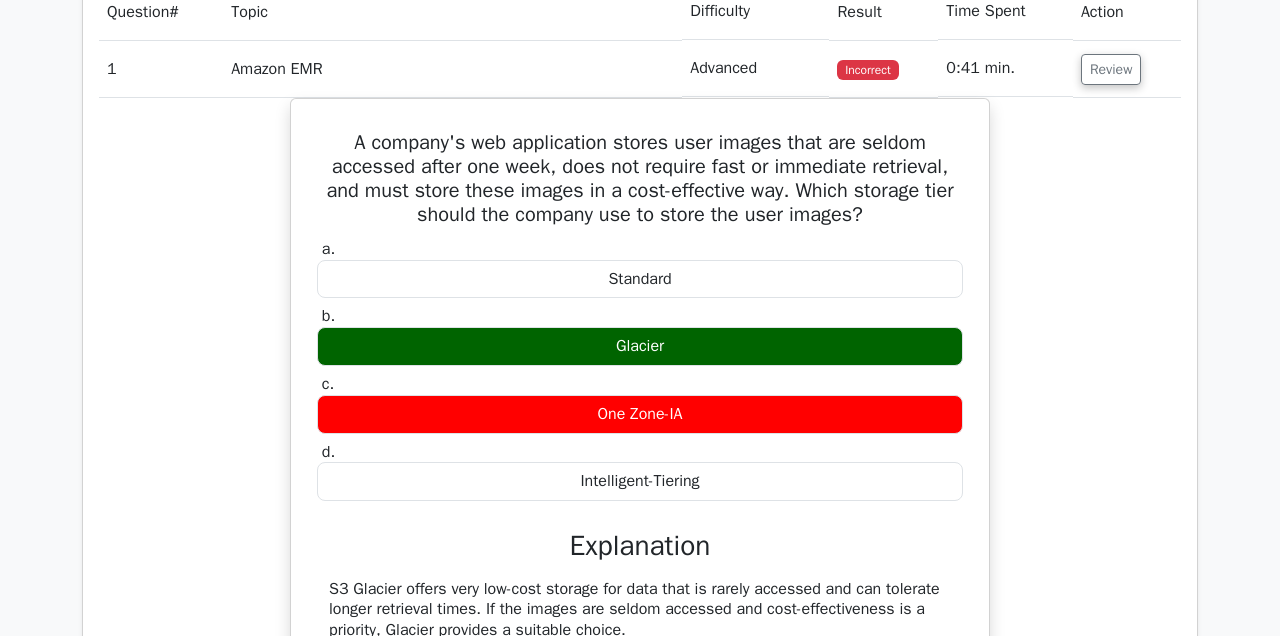 scroll, scrollTop: 1845, scrollLeft: 0, axis: vertical 